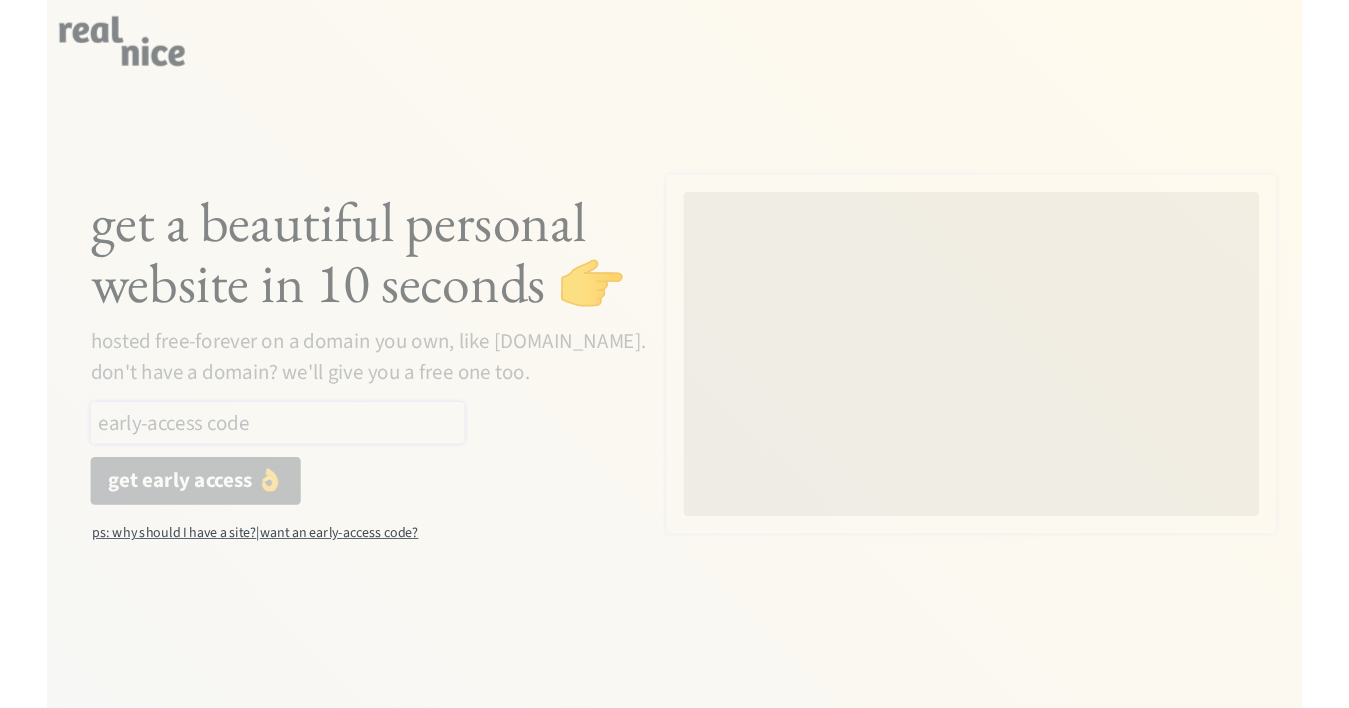 scroll, scrollTop: 0, scrollLeft: 0, axis: both 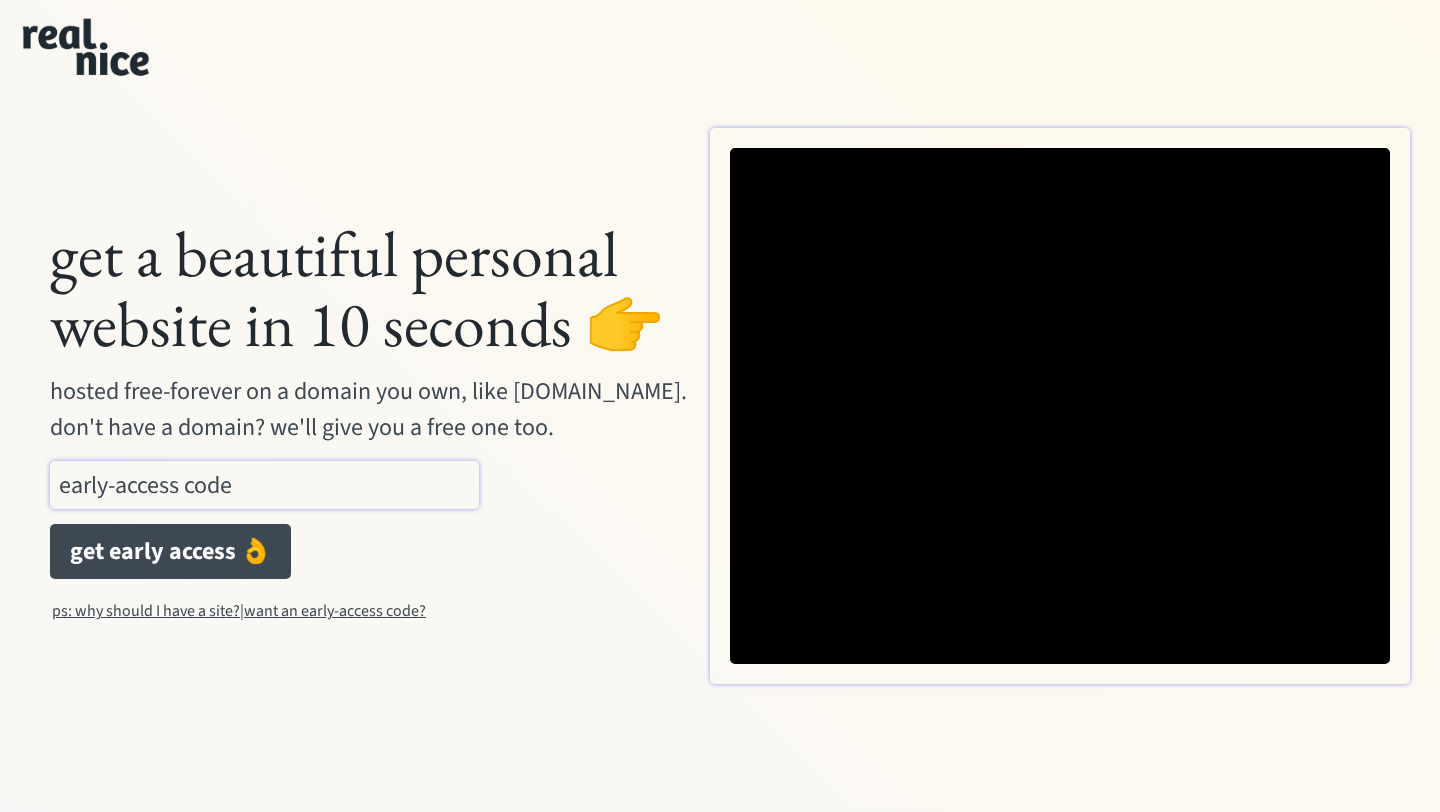 click at bounding box center [264, 485] 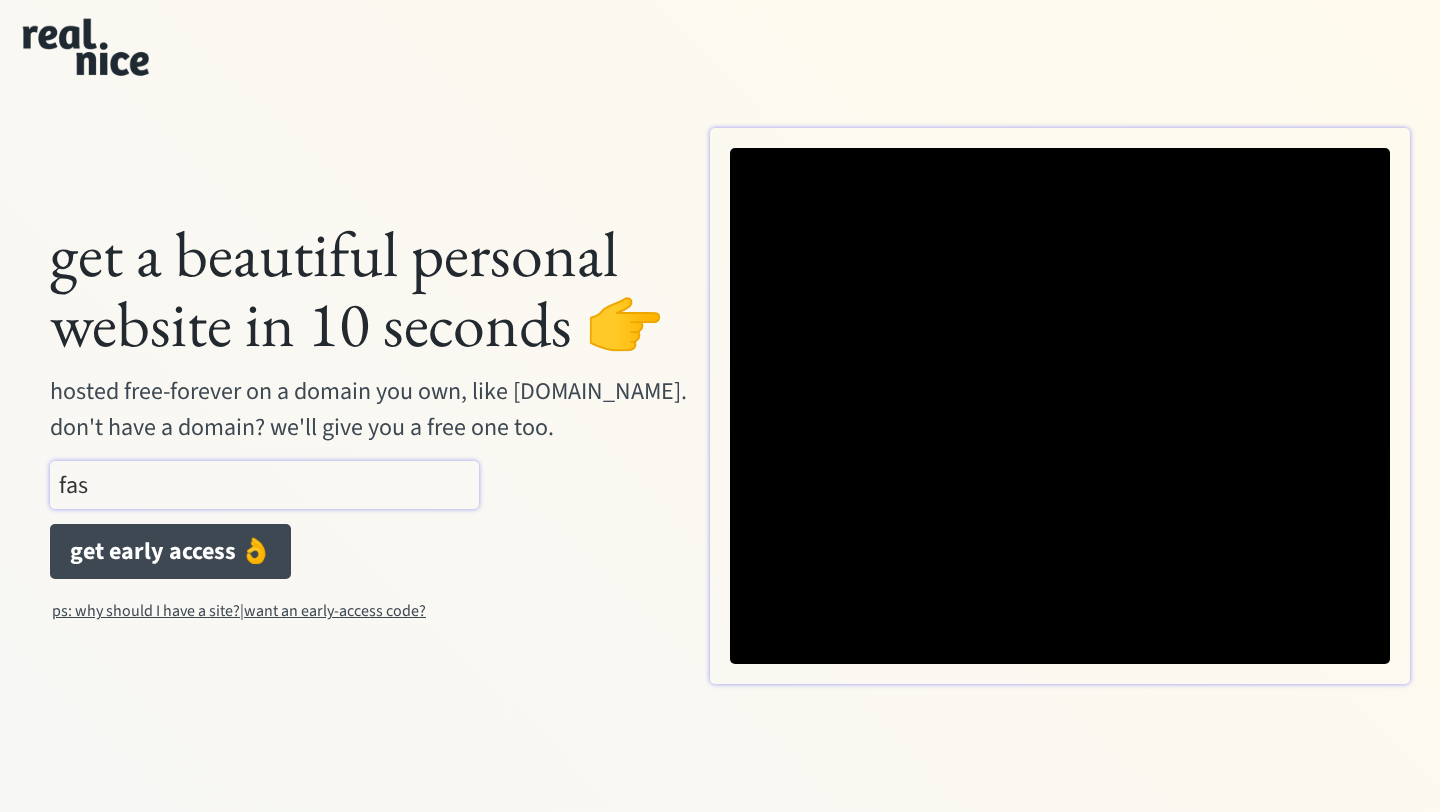 type on "fast" 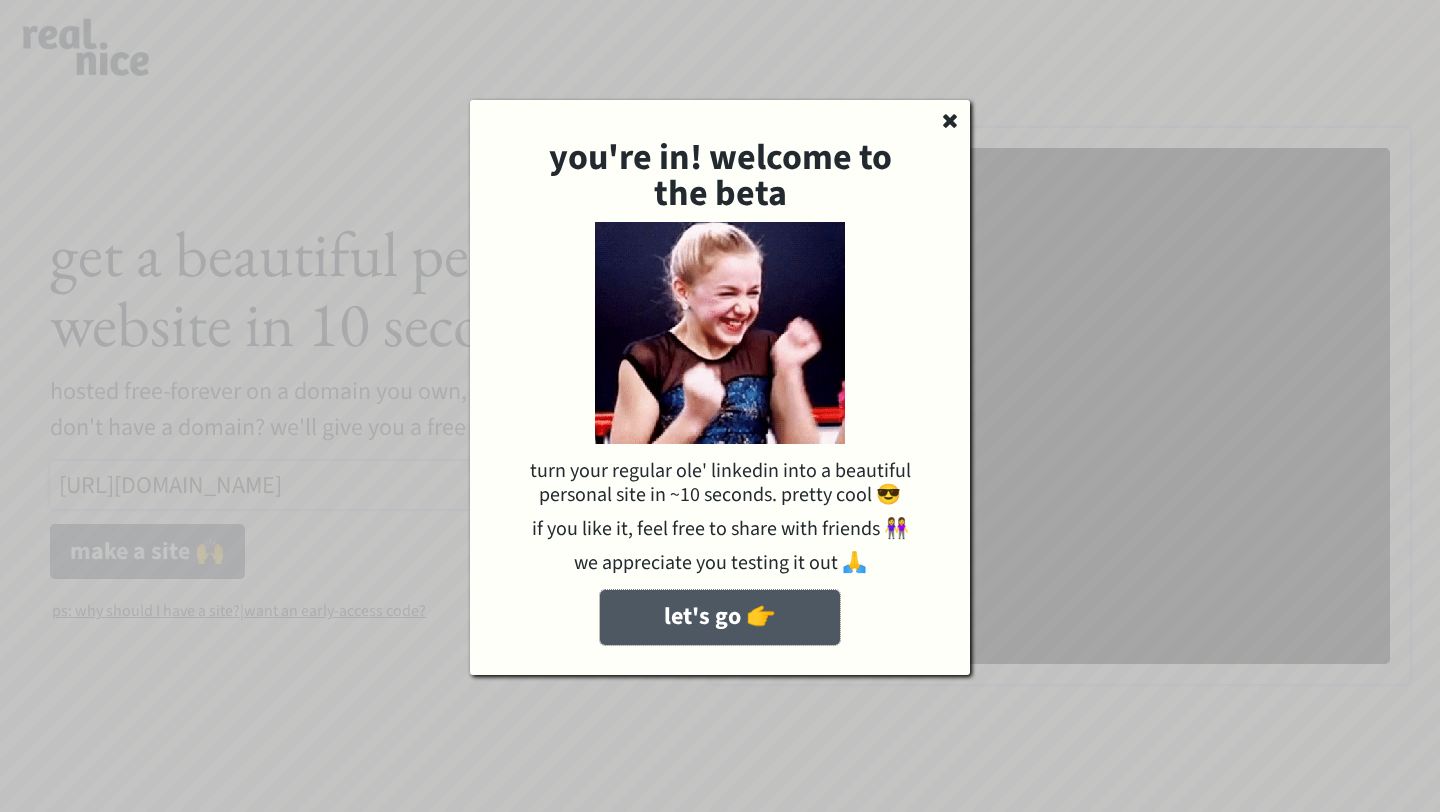 click on "let's go 👉" at bounding box center [720, 617] 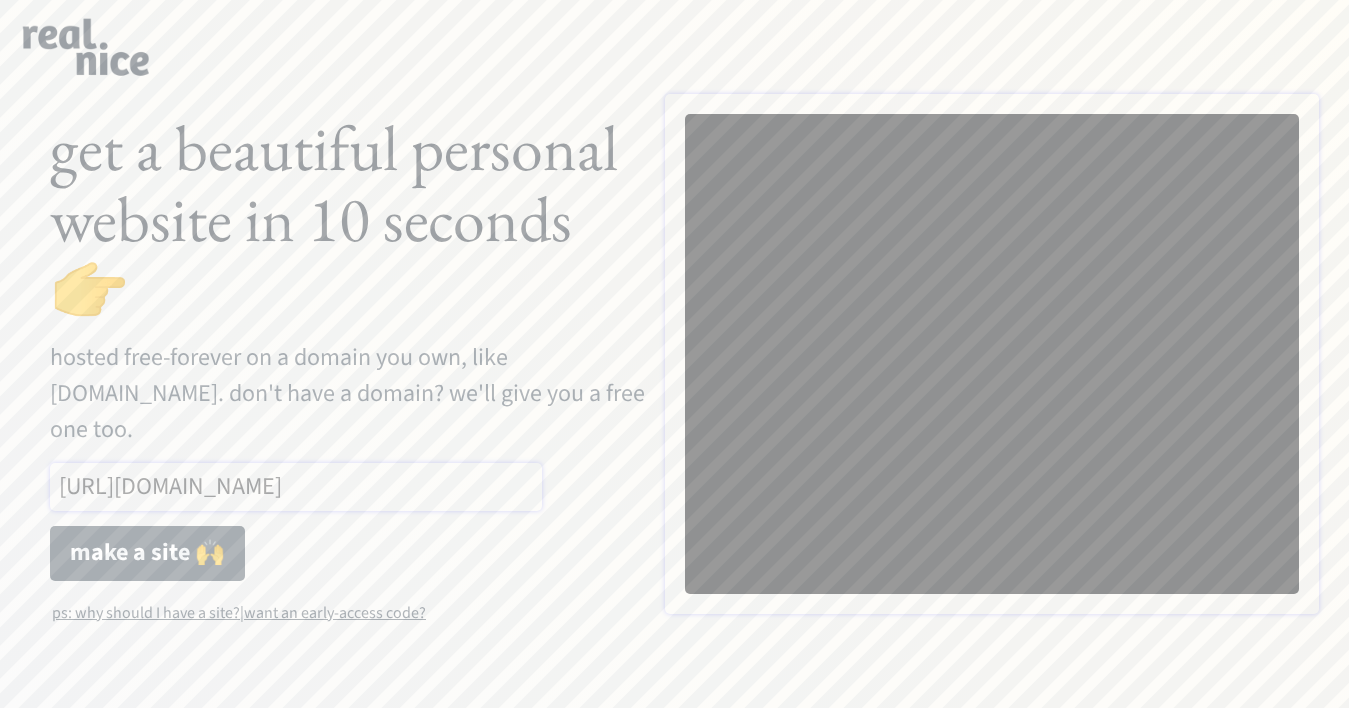 click at bounding box center [296, 487] 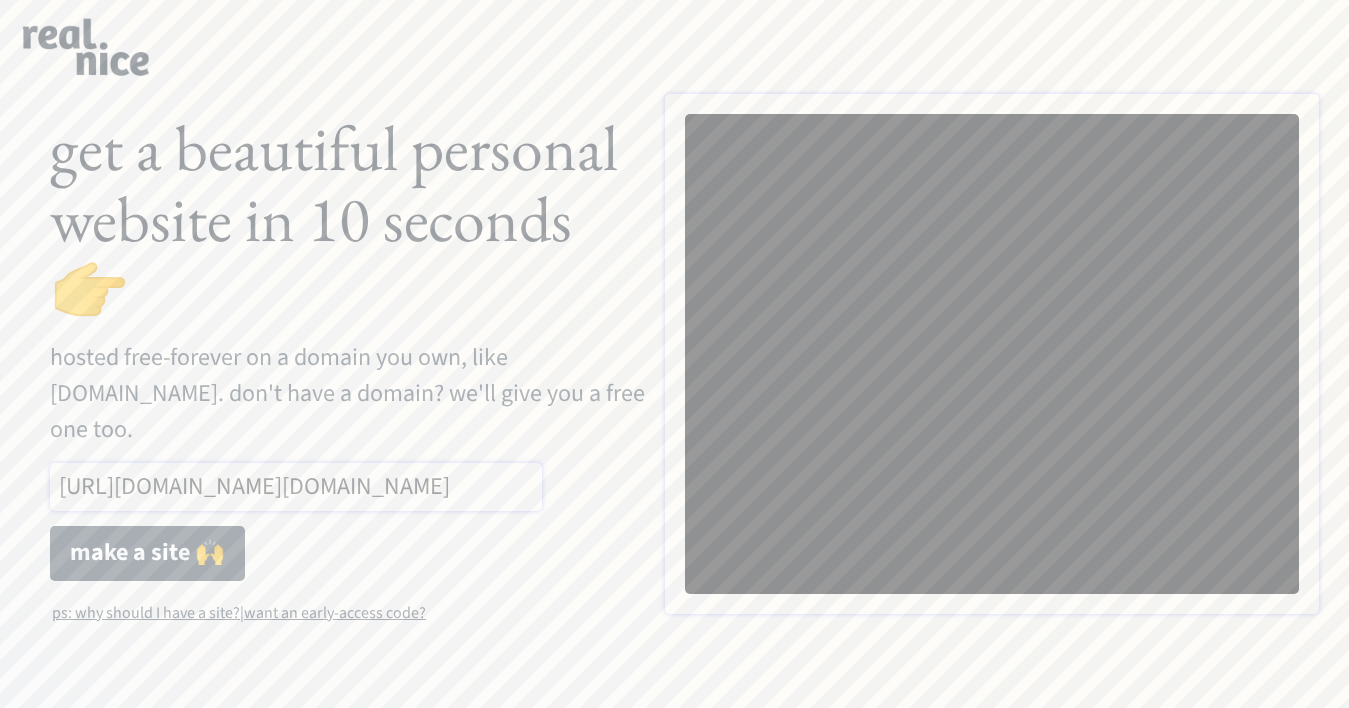 scroll, scrollTop: 0, scrollLeft: 77, axis: horizontal 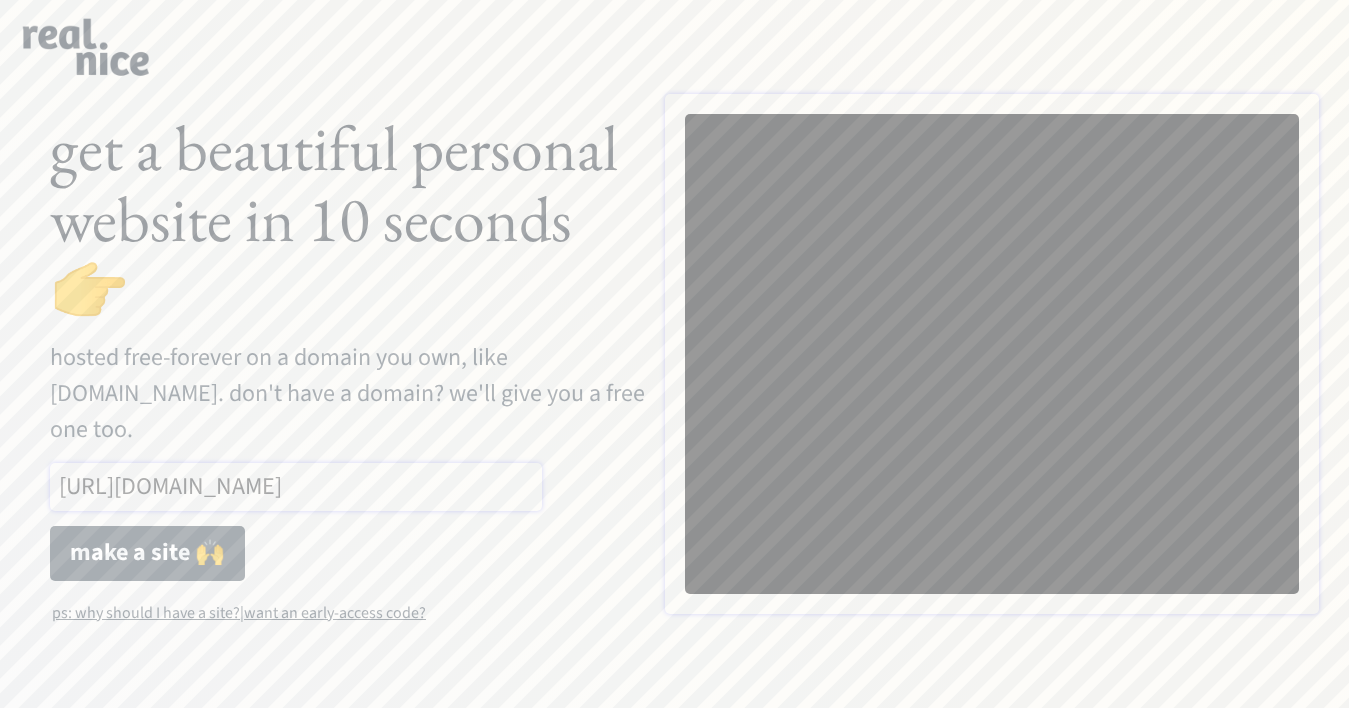 paste on "linkedin.com/in/amandastolba" 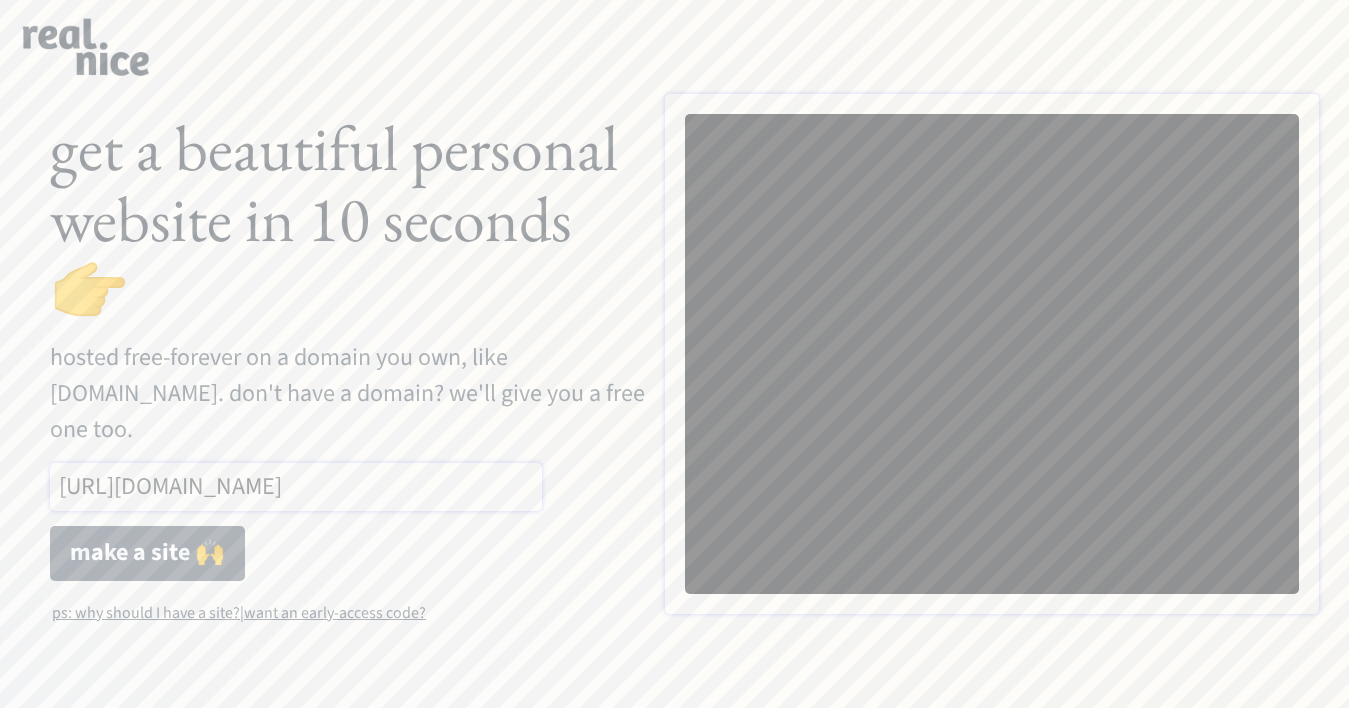 type on "[URL][DOMAIN_NAME]" 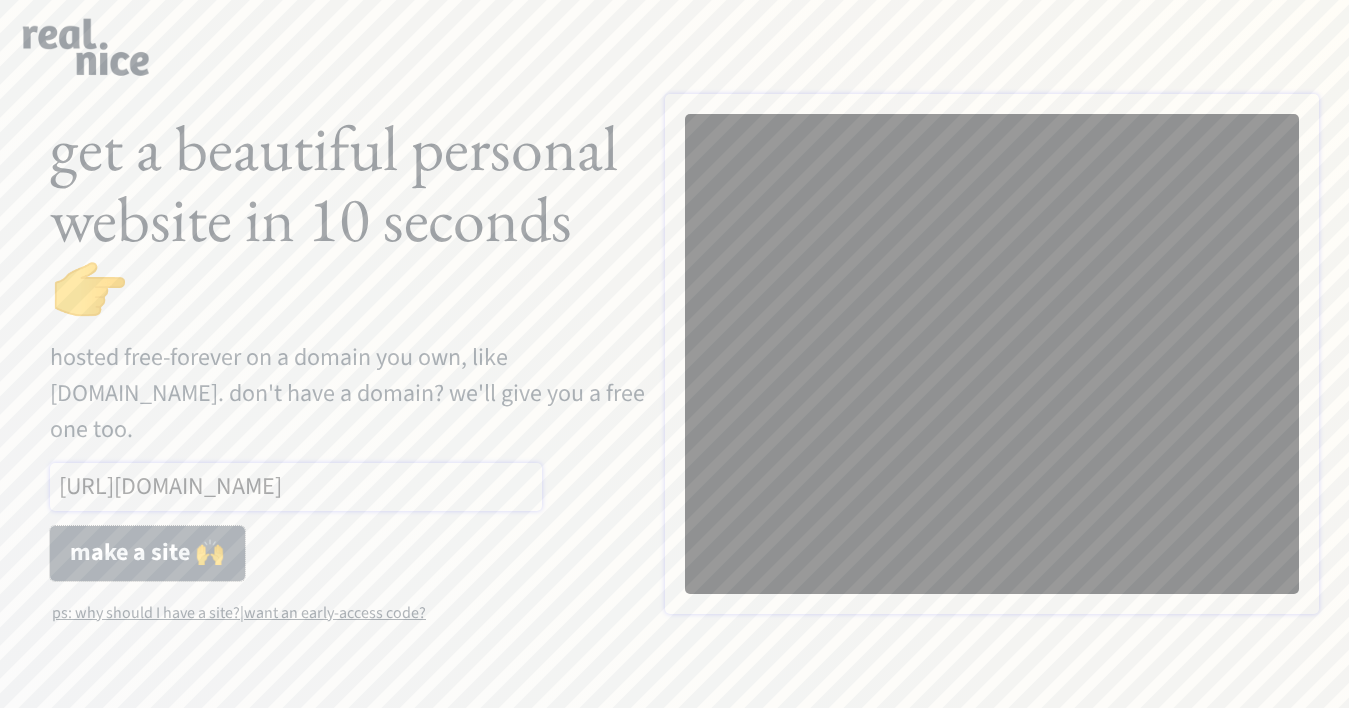 click on "make a site 🙌" at bounding box center (147, 553) 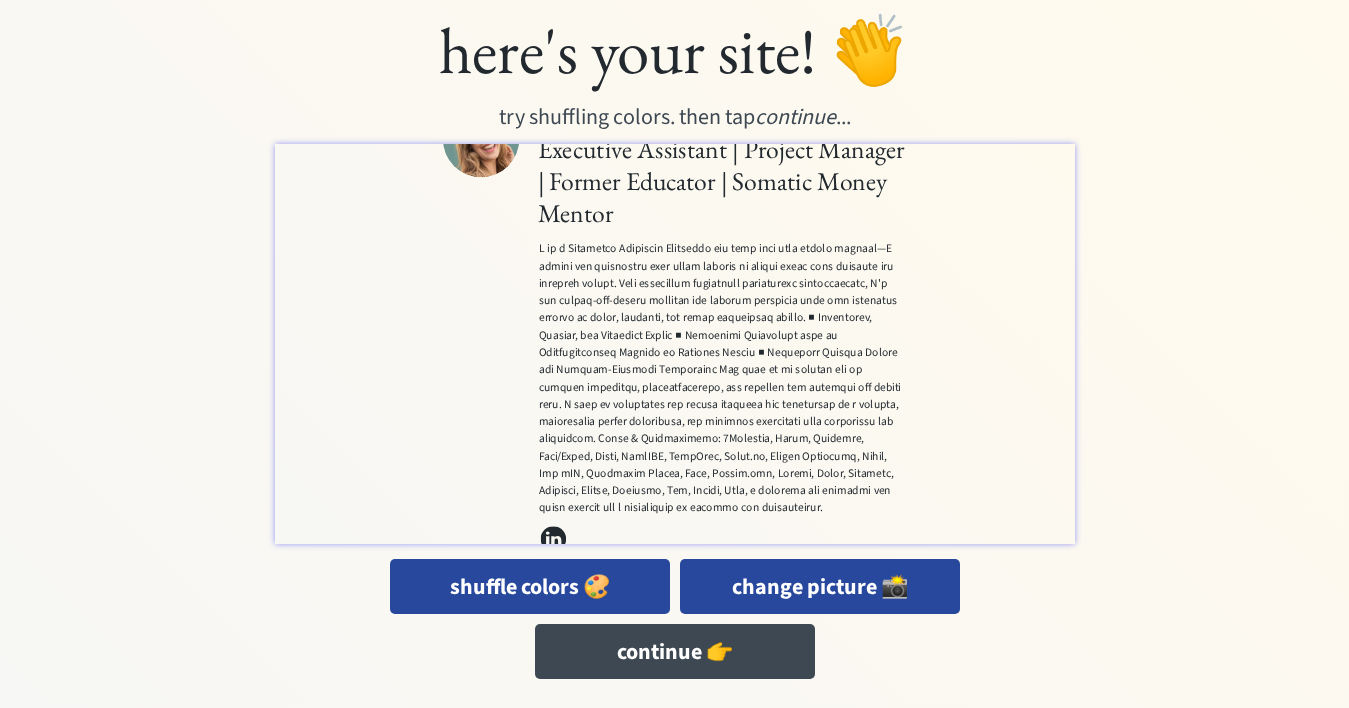 scroll, scrollTop: 21, scrollLeft: 0, axis: vertical 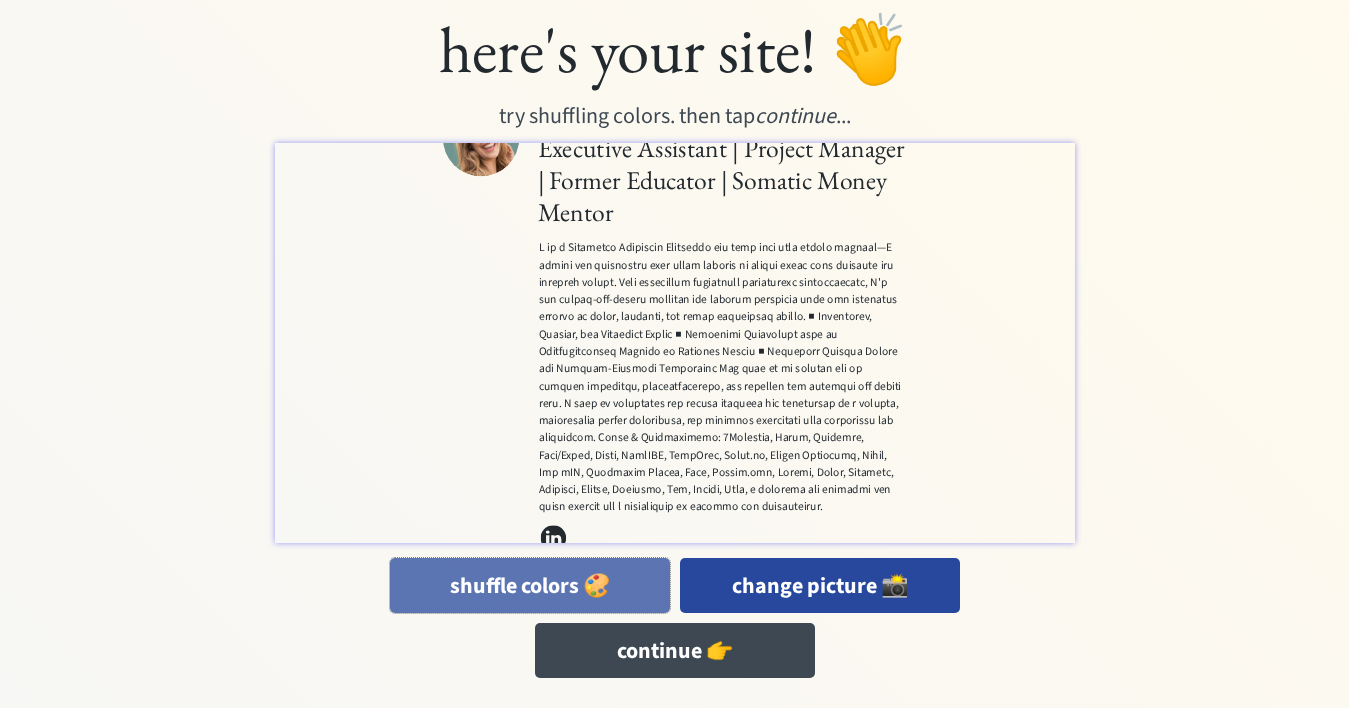 click on "shuffle colors 🎨" at bounding box center (530, 585) 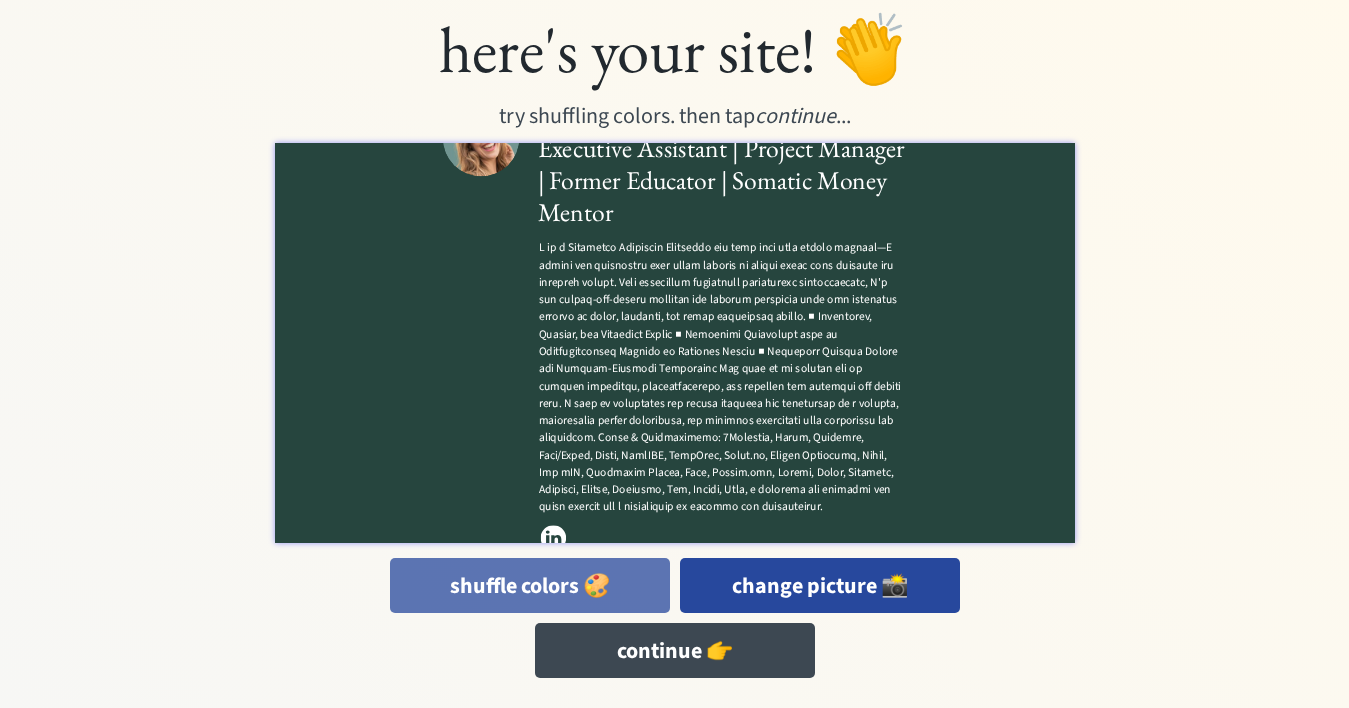 click on "shuffle colors 🎨" at bounding box center (530, 585) 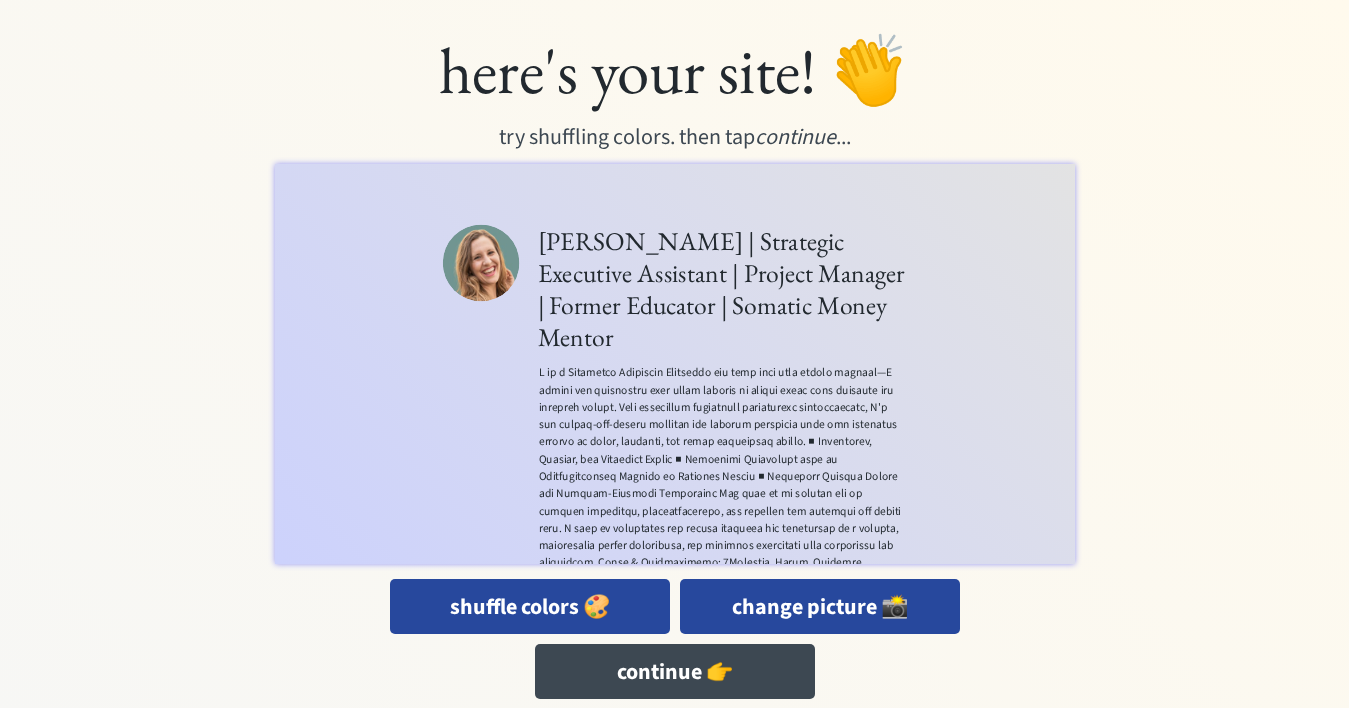 scroll, scrollTop: 7, scrollLeft: 0, axis: vertical 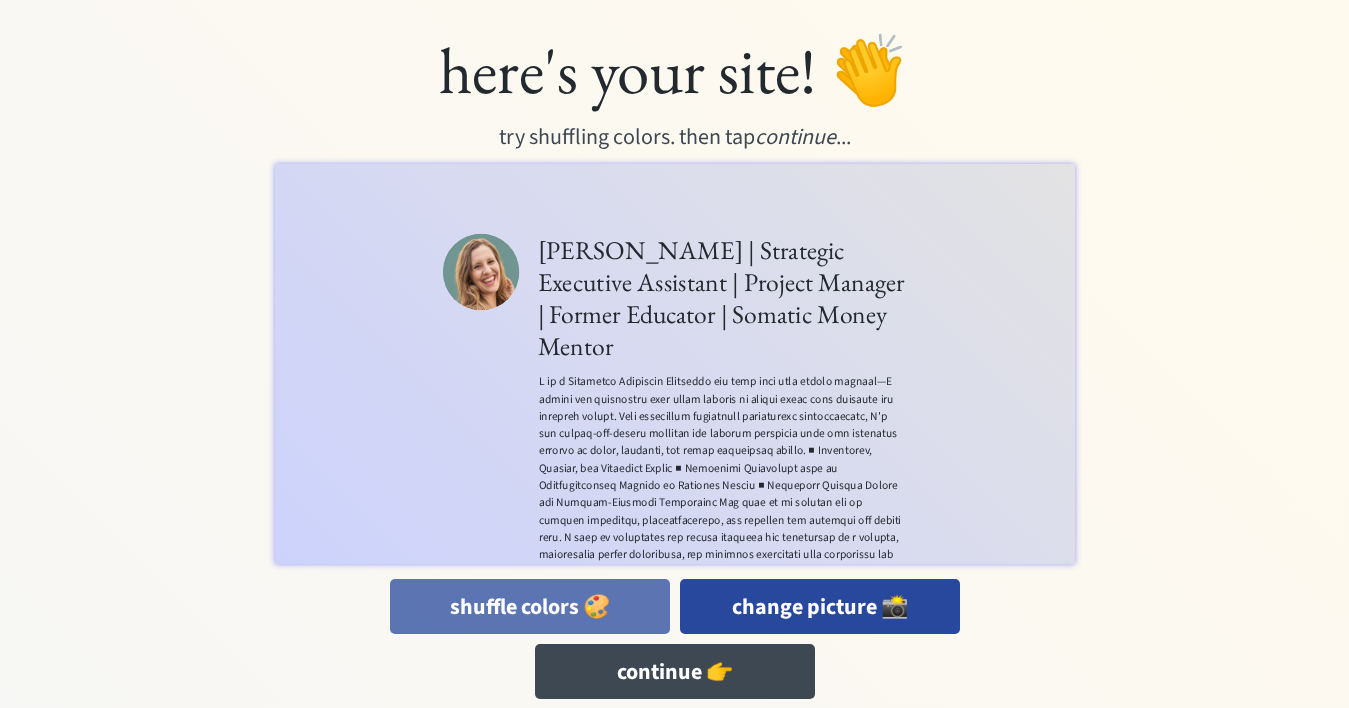 click on "shuffle colors 🎨" at bounding box center [530, 606] 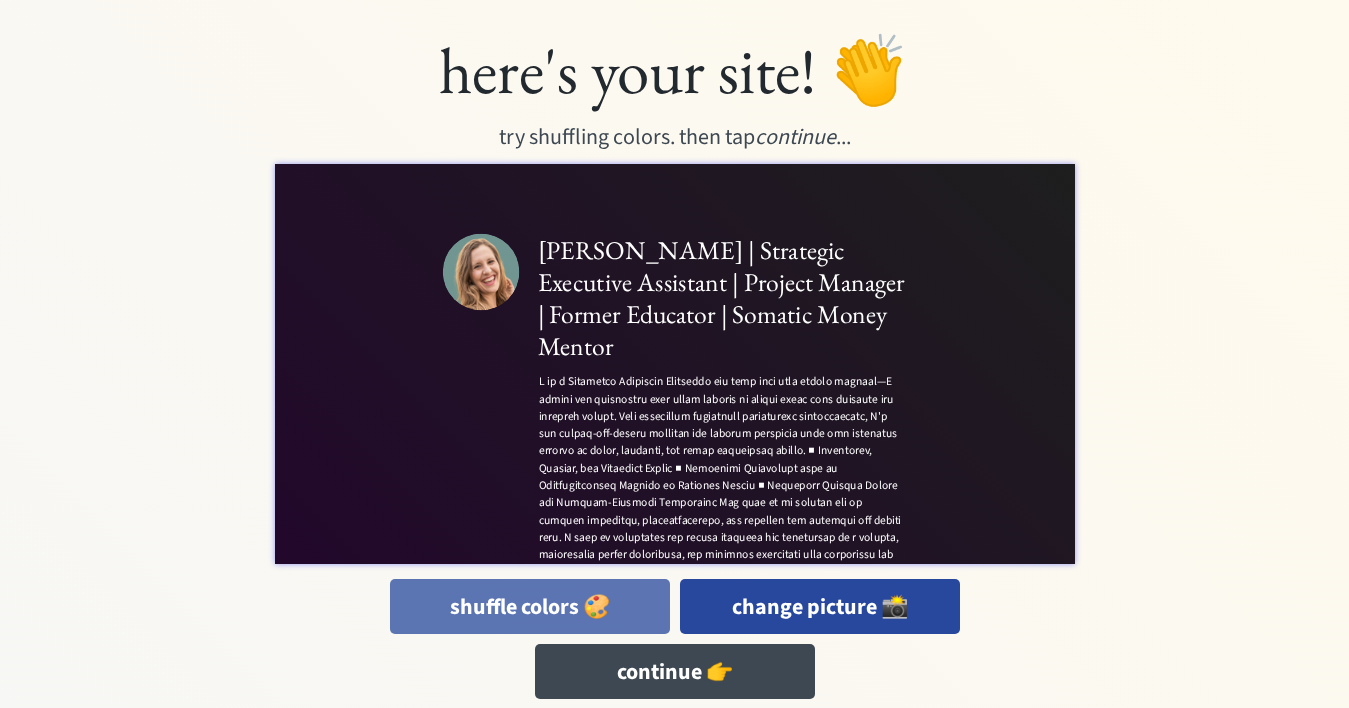 click on "shuffle colors 🎨" at bounding box center (530, 606) 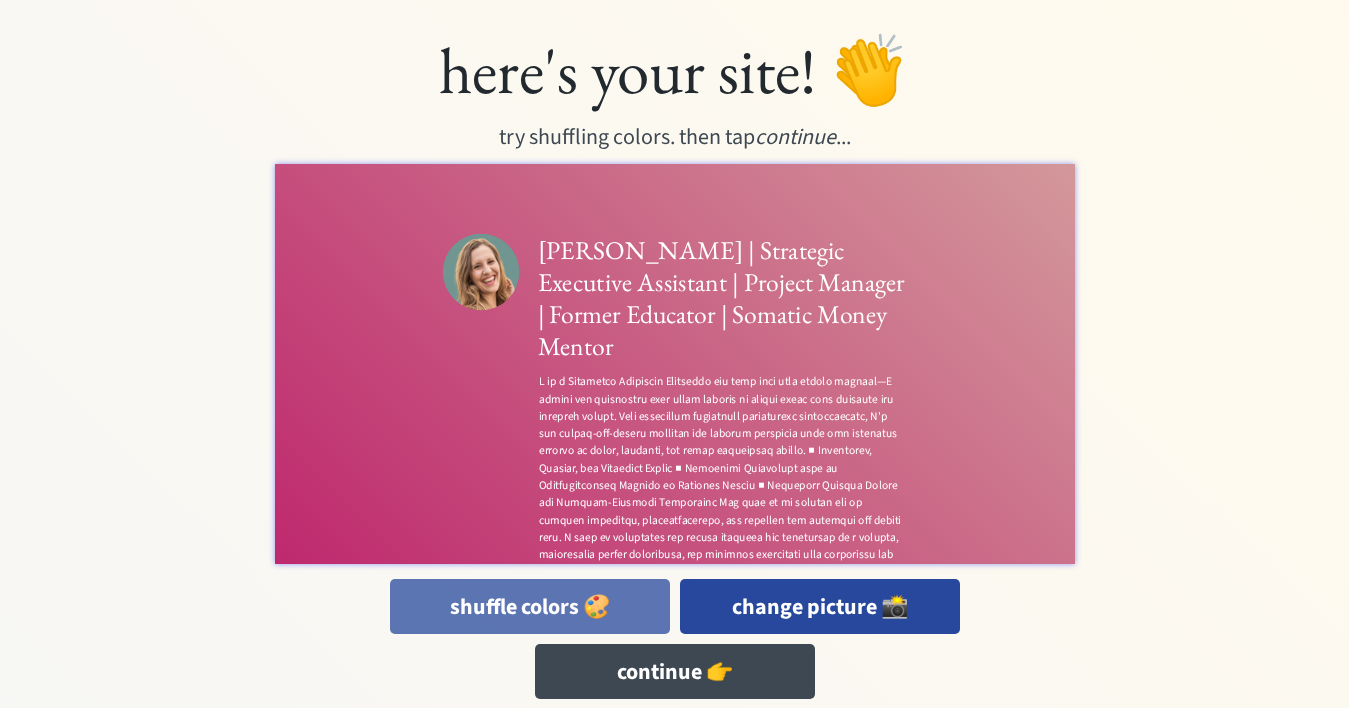 click on "shuffle colors 🎨" at bounding box center (530, 606) 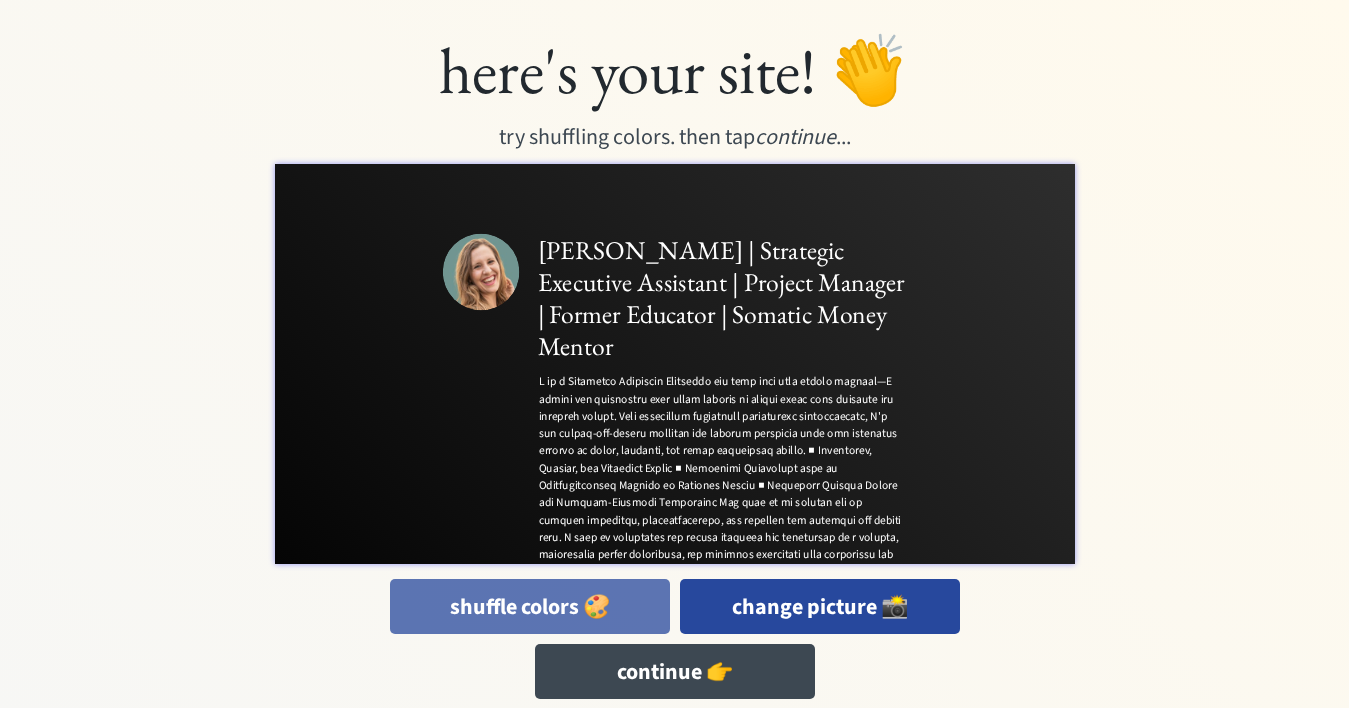 click on "shuffle colors 🎨" at bounding box center [530, 606] 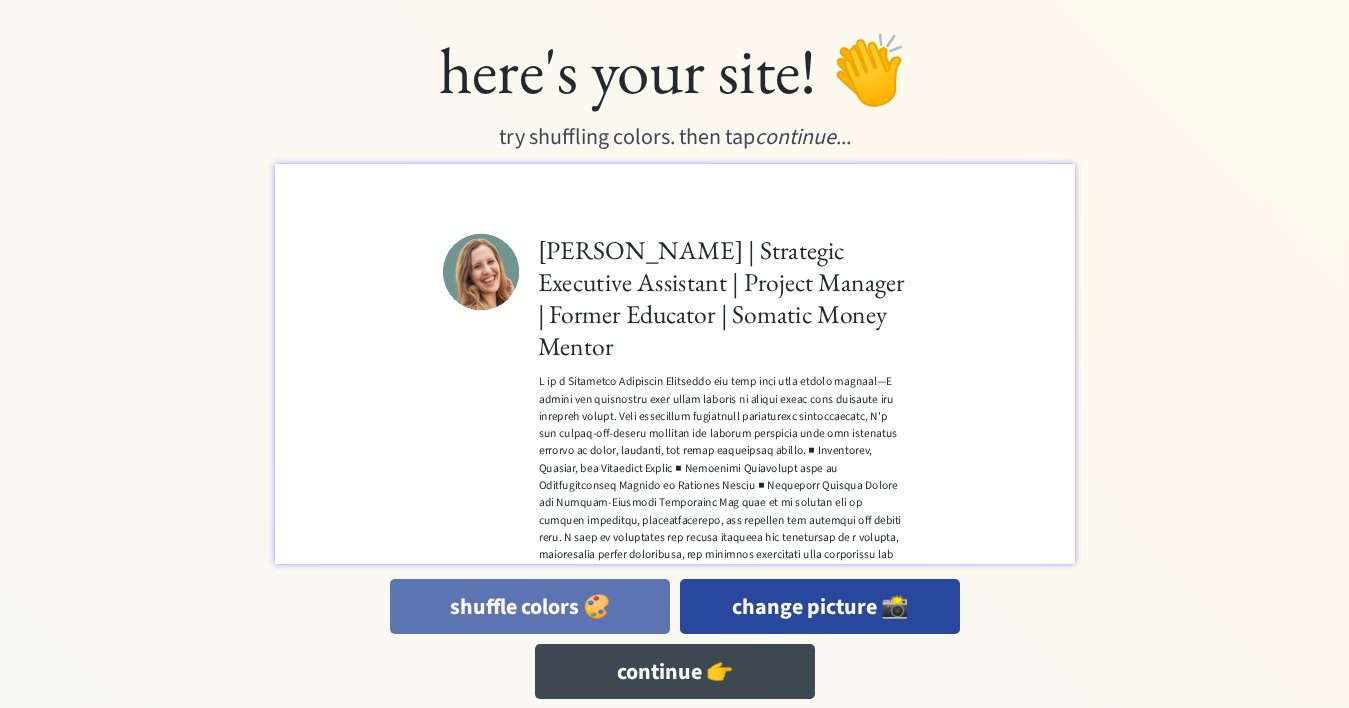 click on "shuffle colors 🎨" at bounding box center (530, 606) 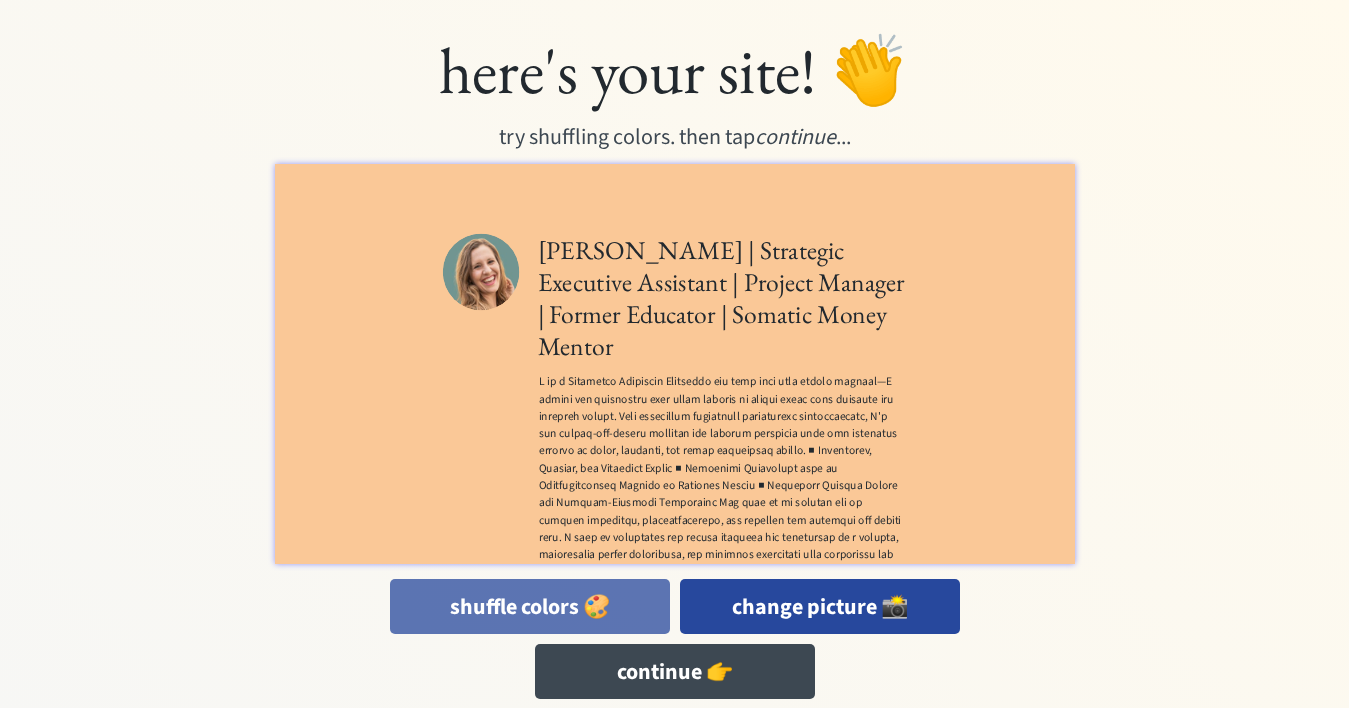 click on "shuffle colors 🎨" at bounding box center [530, 606] 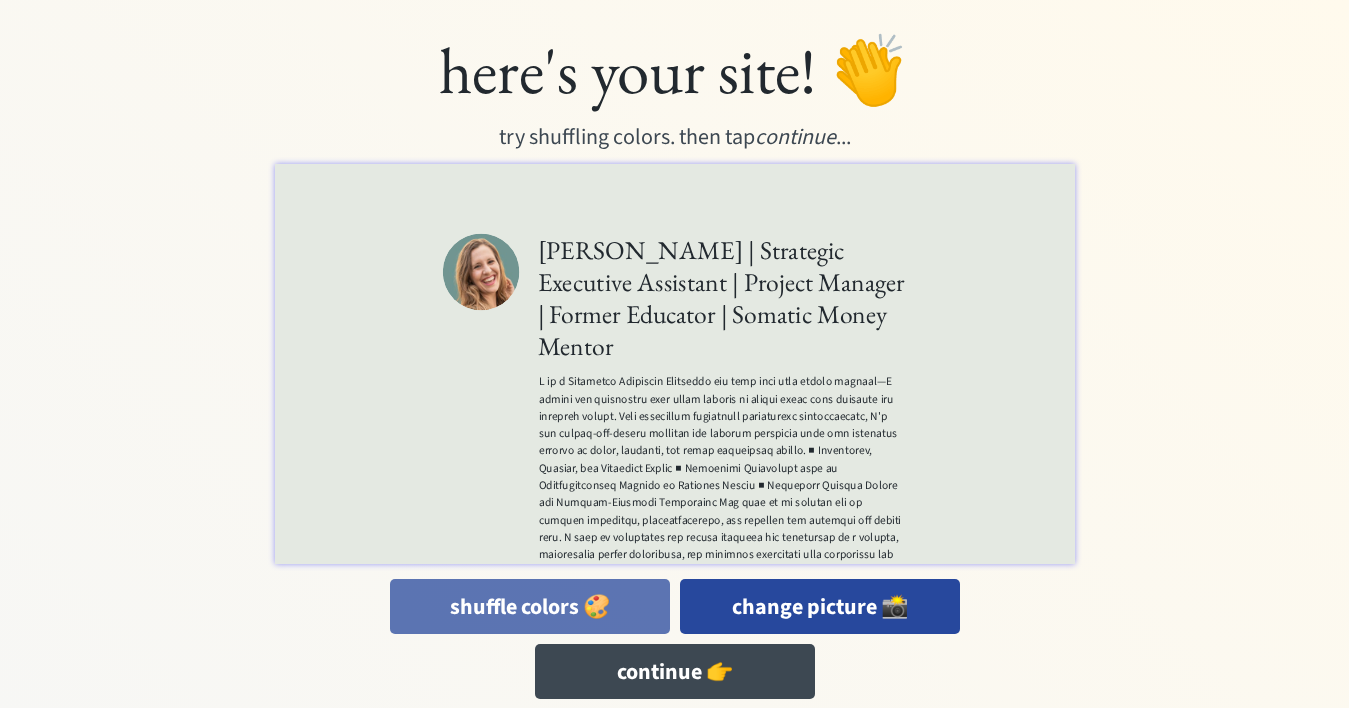 click on "shuffle colors 🎨" at bounding box center [530, 606] 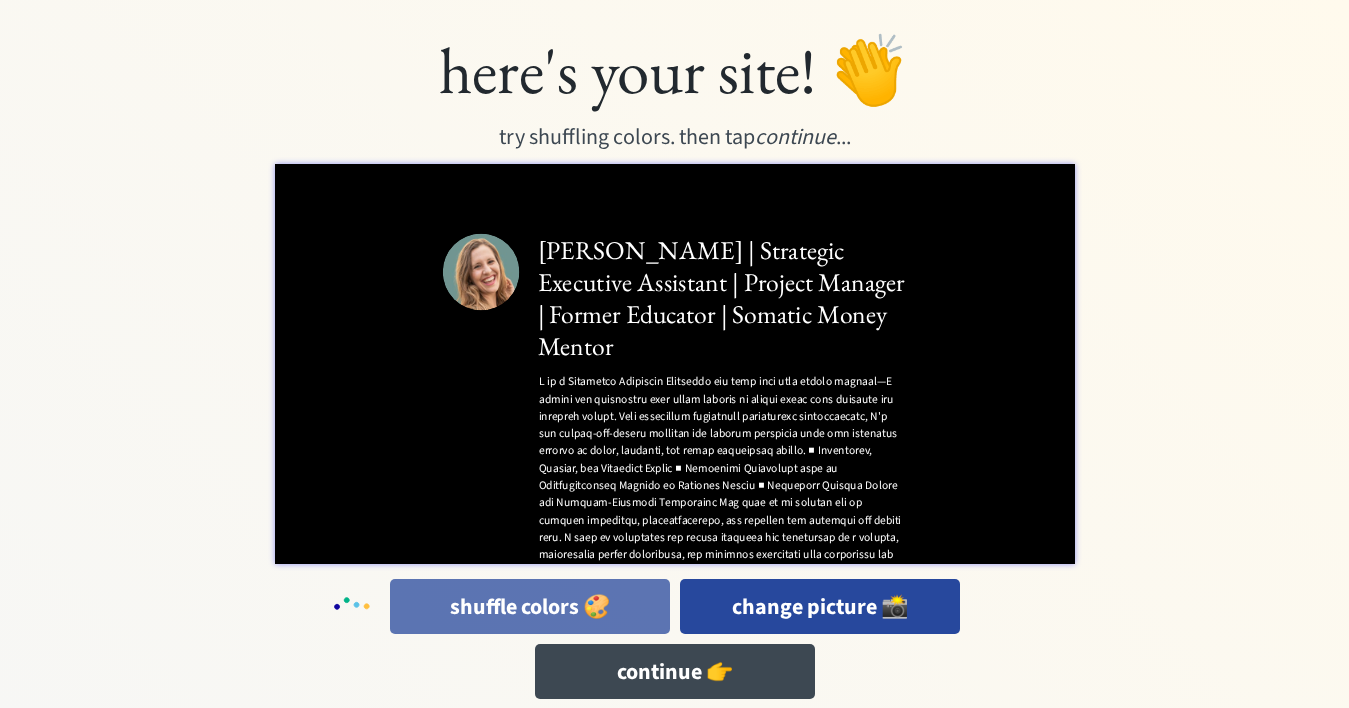 click on "shuffle colors 🎨" at bounding box center (530, 606) 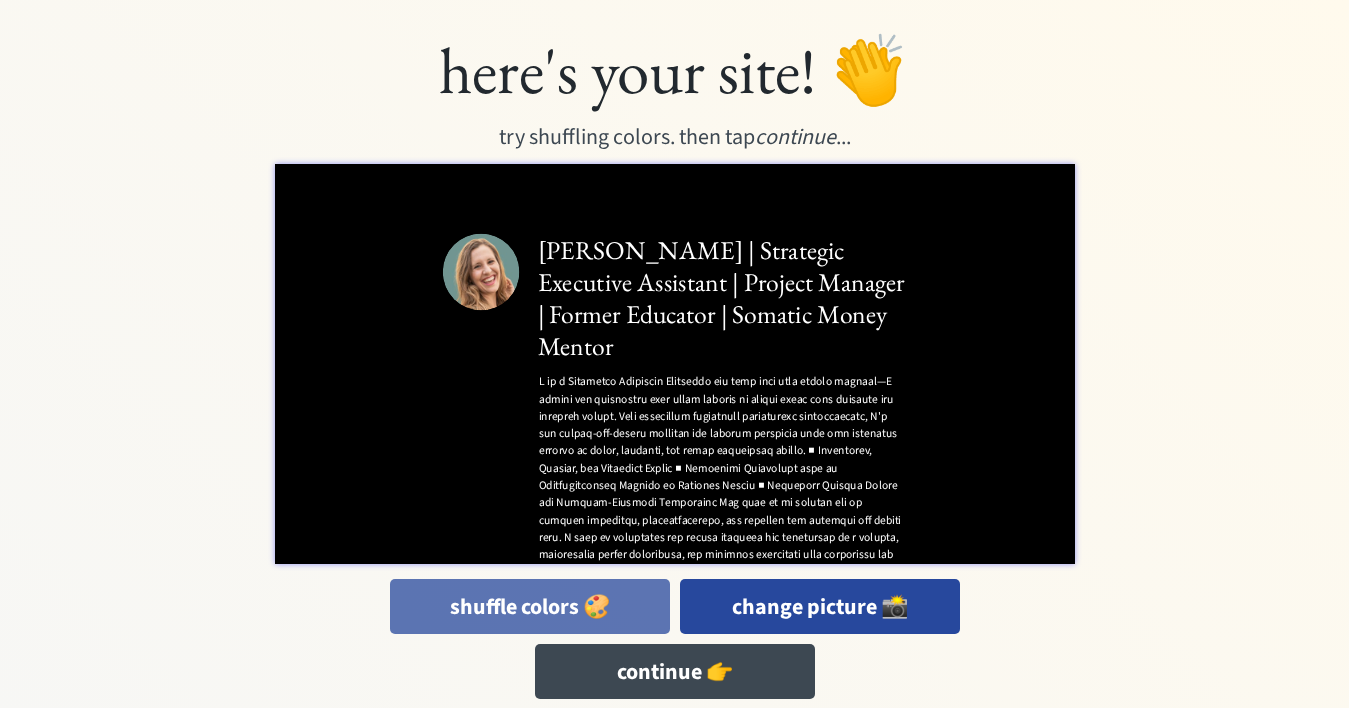 click on "shuffle colors 🎨" at bounding box center [530, 606] 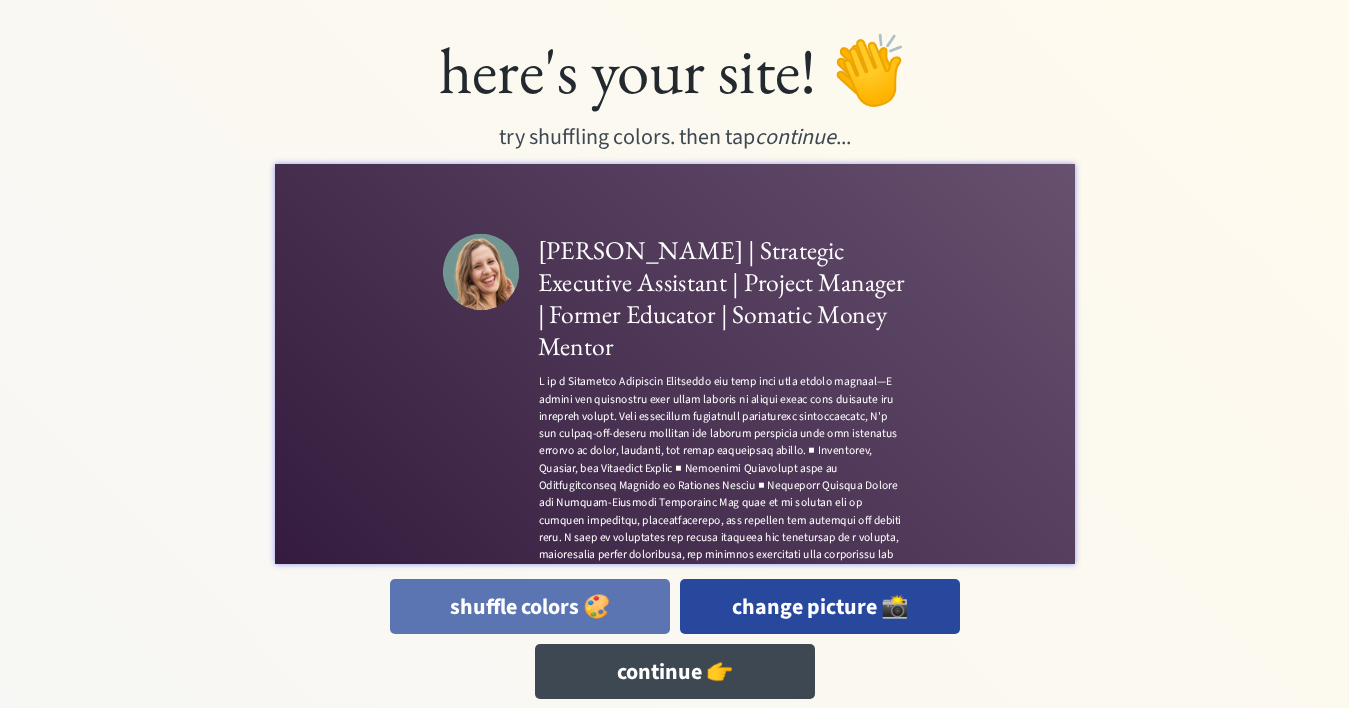 click on "shuffle colors 🎨" at bounding box center [530, 606] 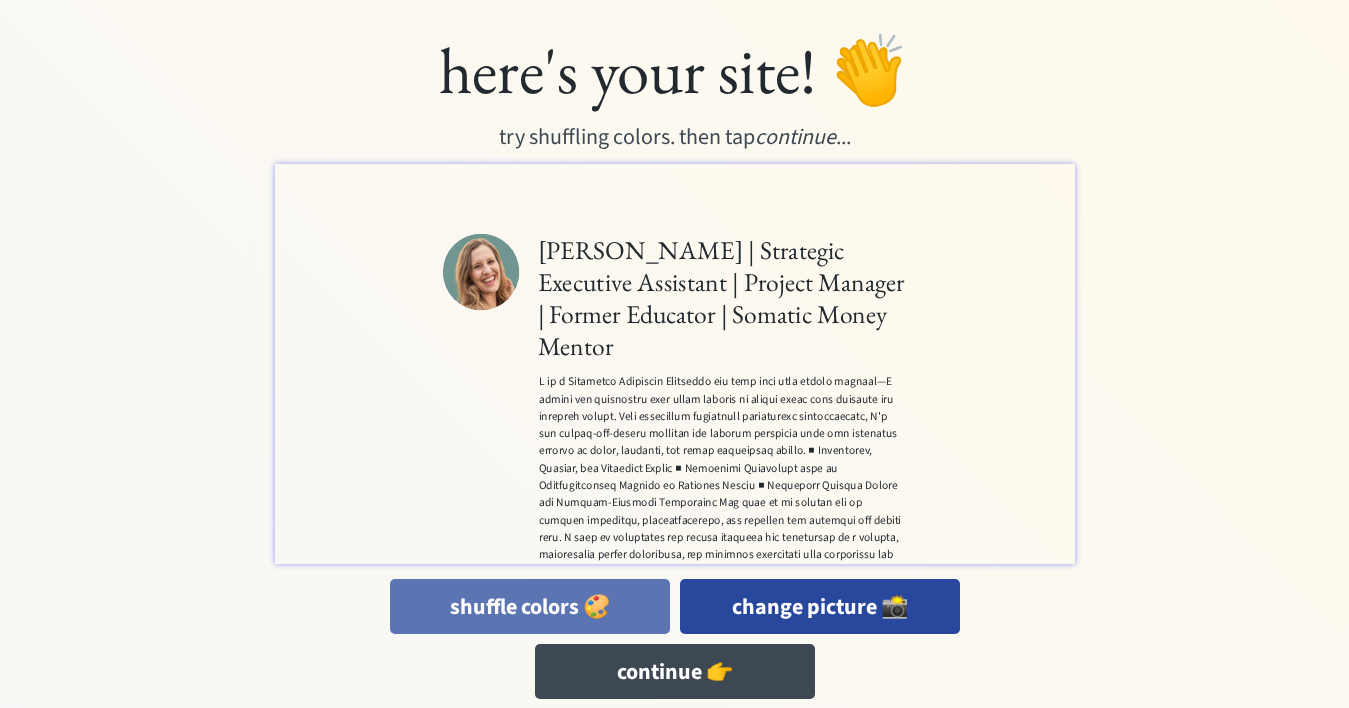 click on "shuffle colors 🎨" at bounding box center [530, 606] 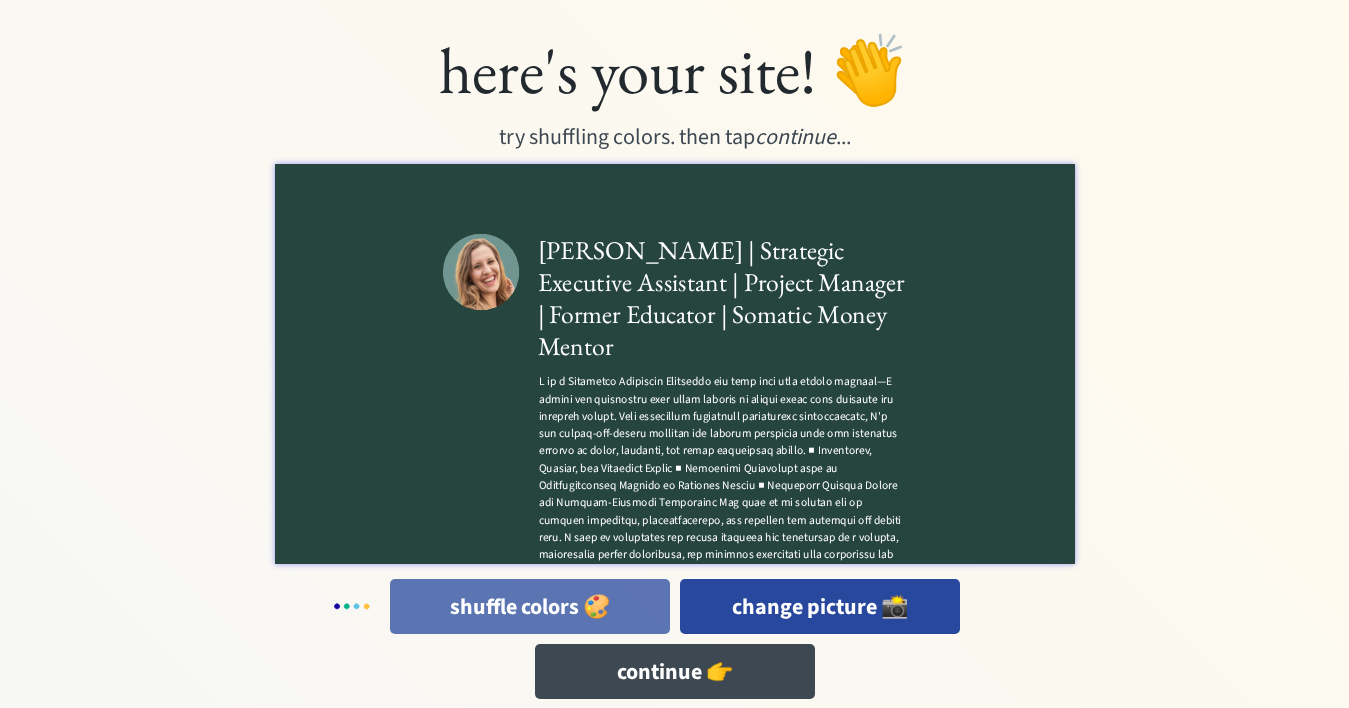 click on "shuffle colors 🎨" at bounding box center (530, 606) 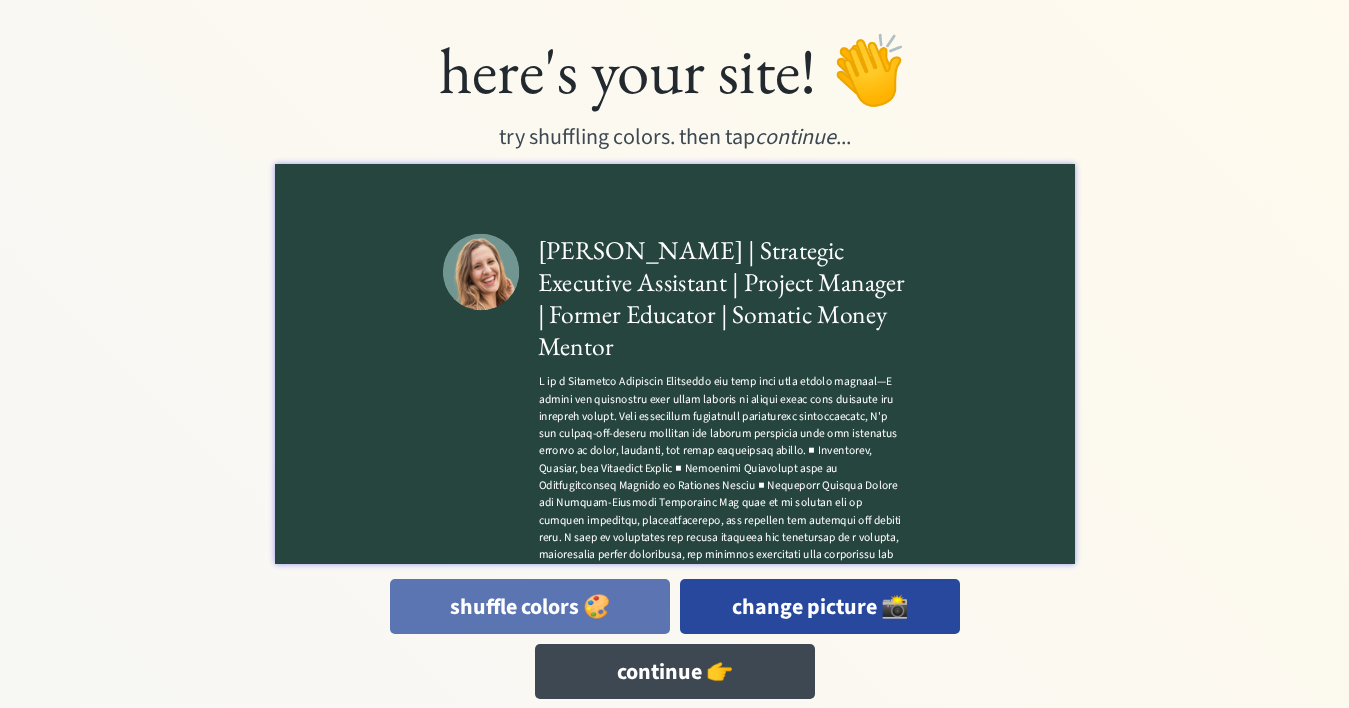 click on "shuffle colors 🎨" at bounding box center [530, 606] 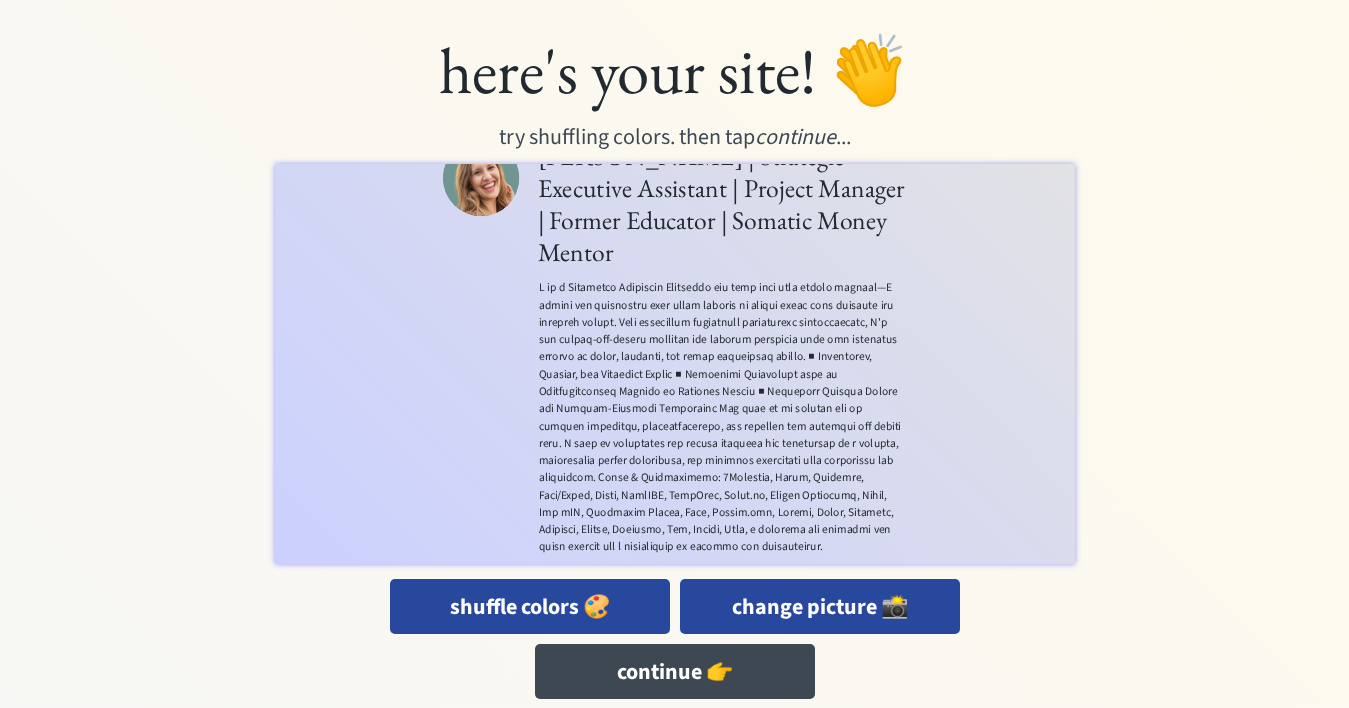 scroll, scrollTop: 183, scrollLeft: 0, axis: vertical 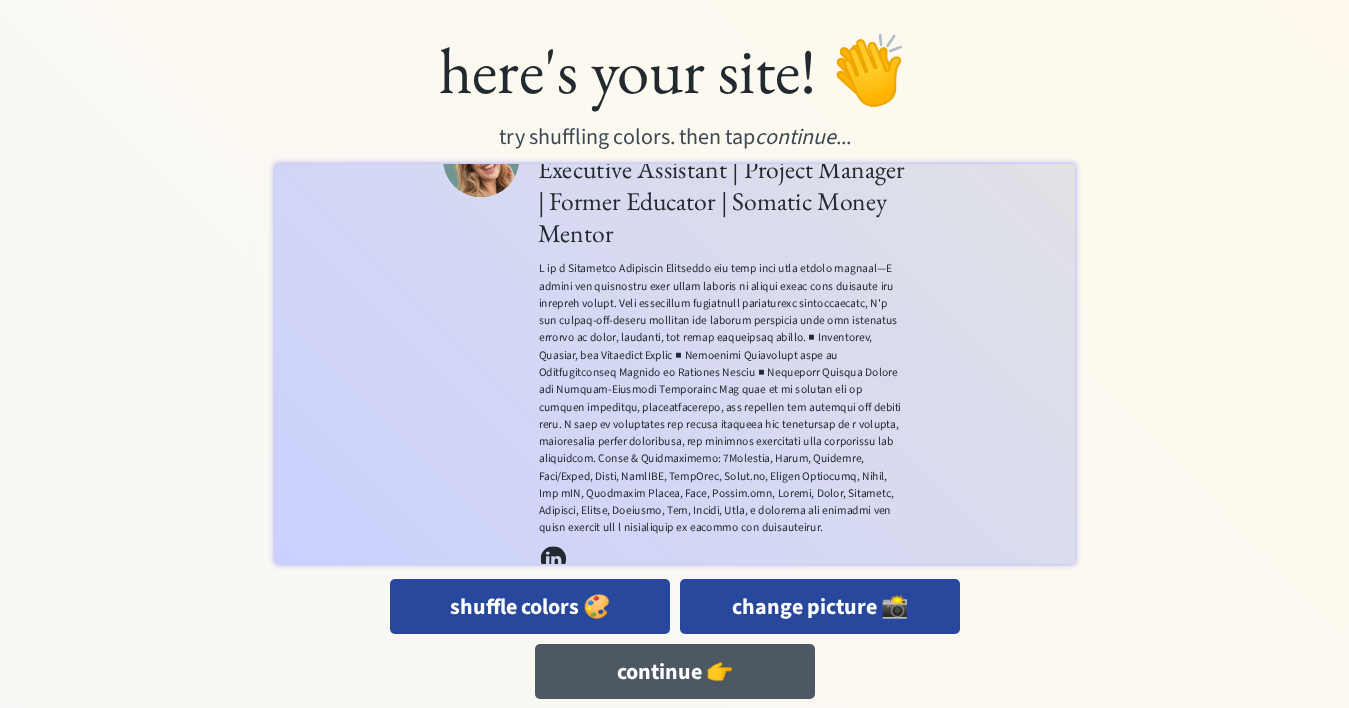 click on "continue 👉" at bounding box center [675, 671] 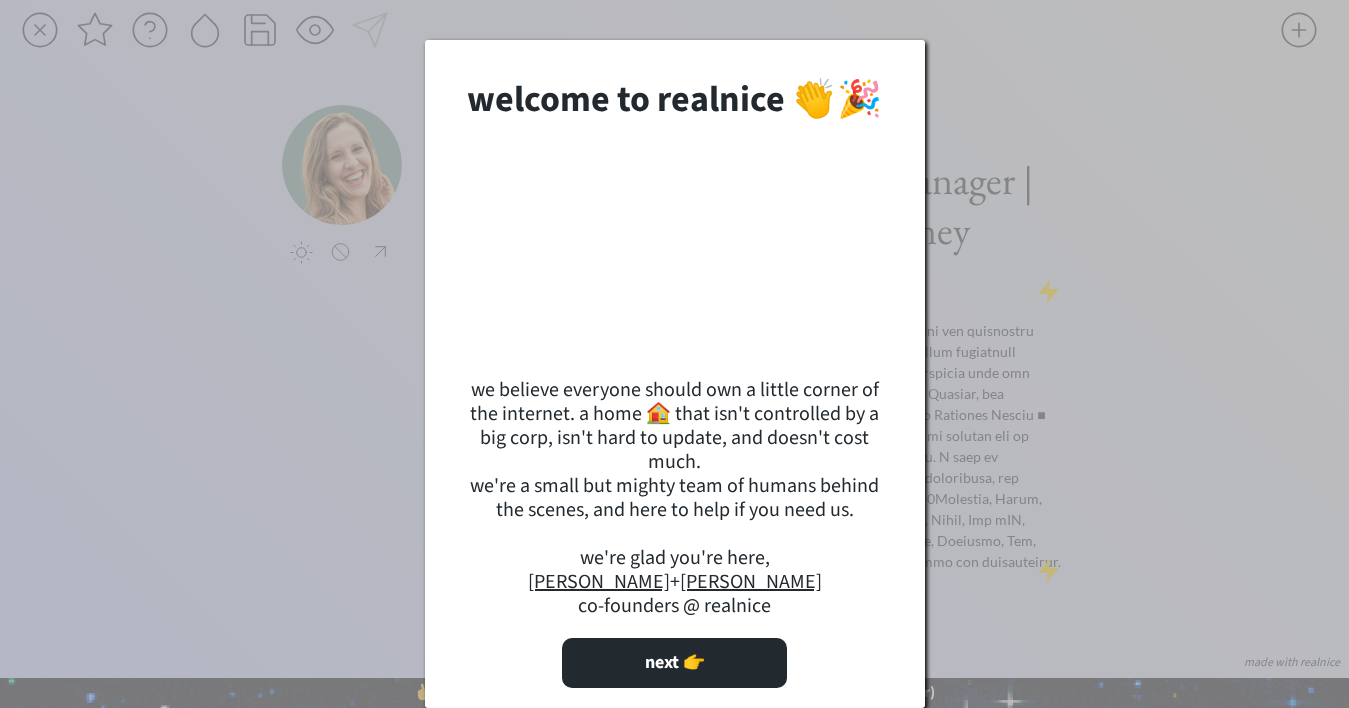 scroll, scrollTop: 34, scrollLeft: 0, axis: vertical 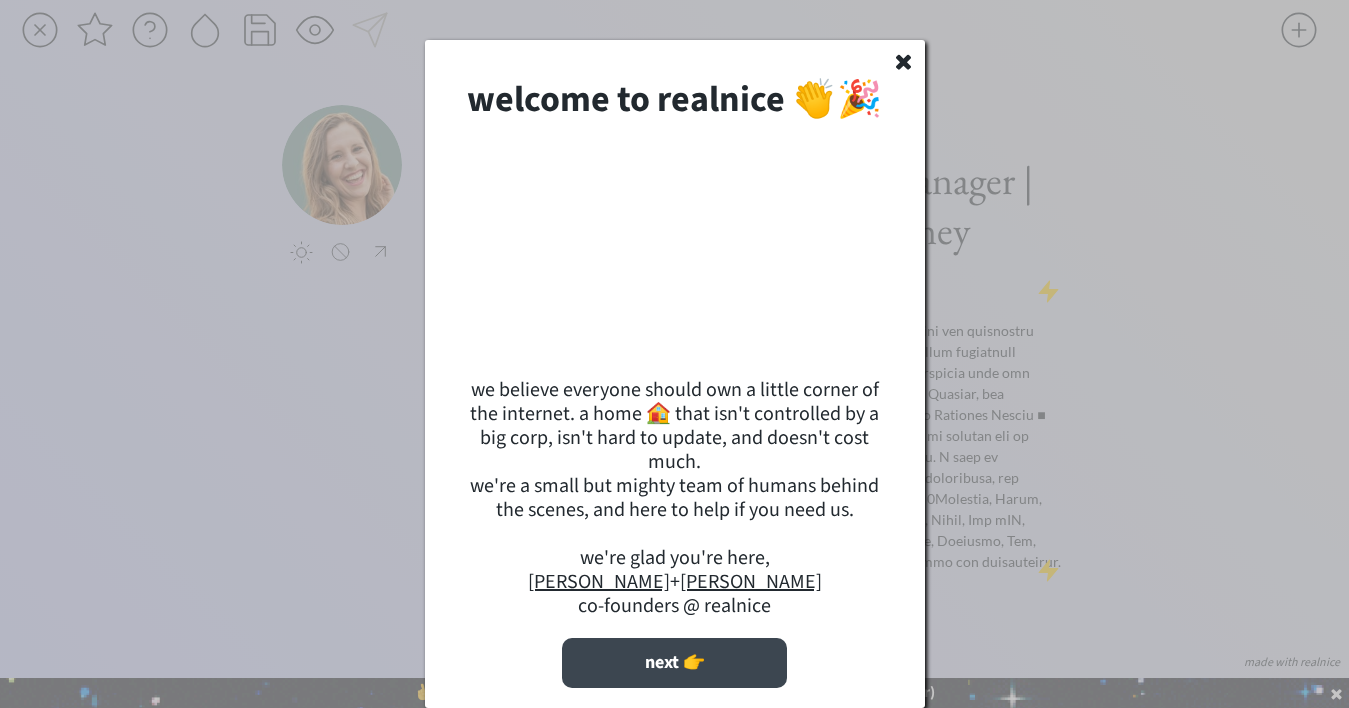 click on "next 👉" at bounding box center [674, 663] 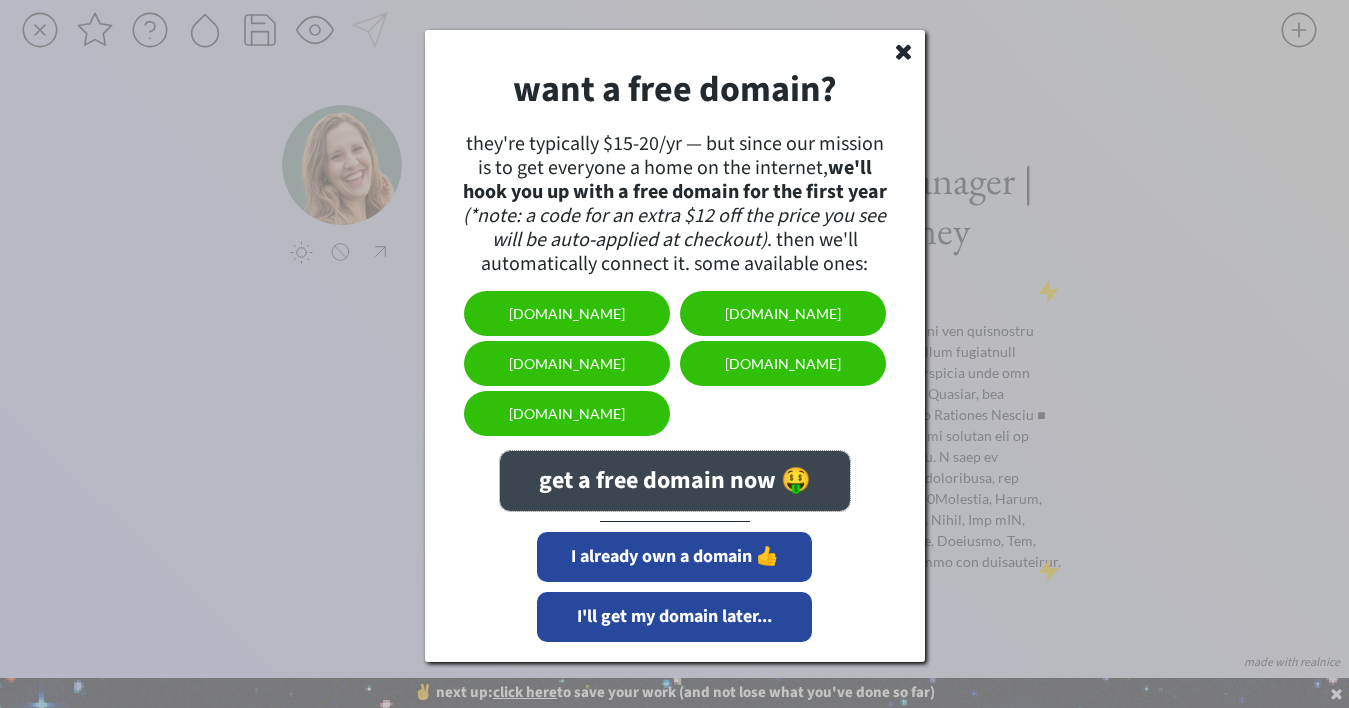 click on "get a free domain now 🤑" at bounding box center (675, 481) 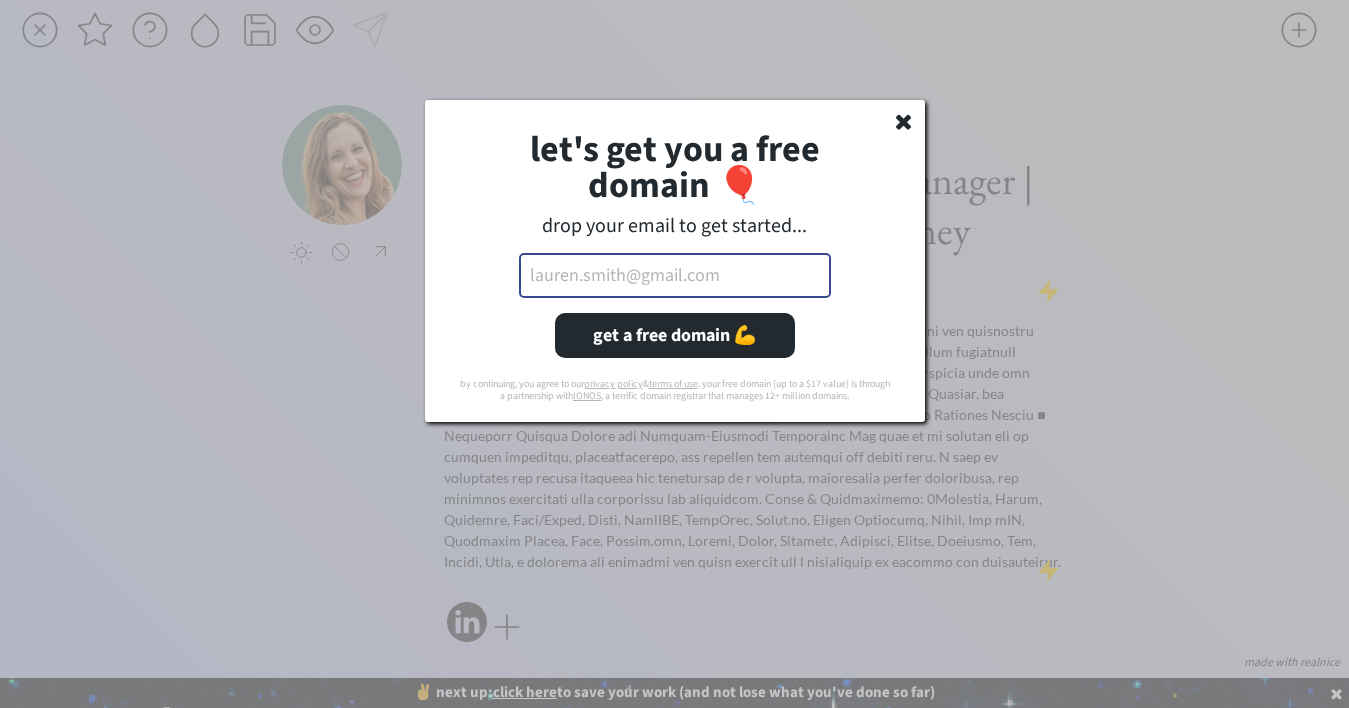 click at bounding box center (675, 275) 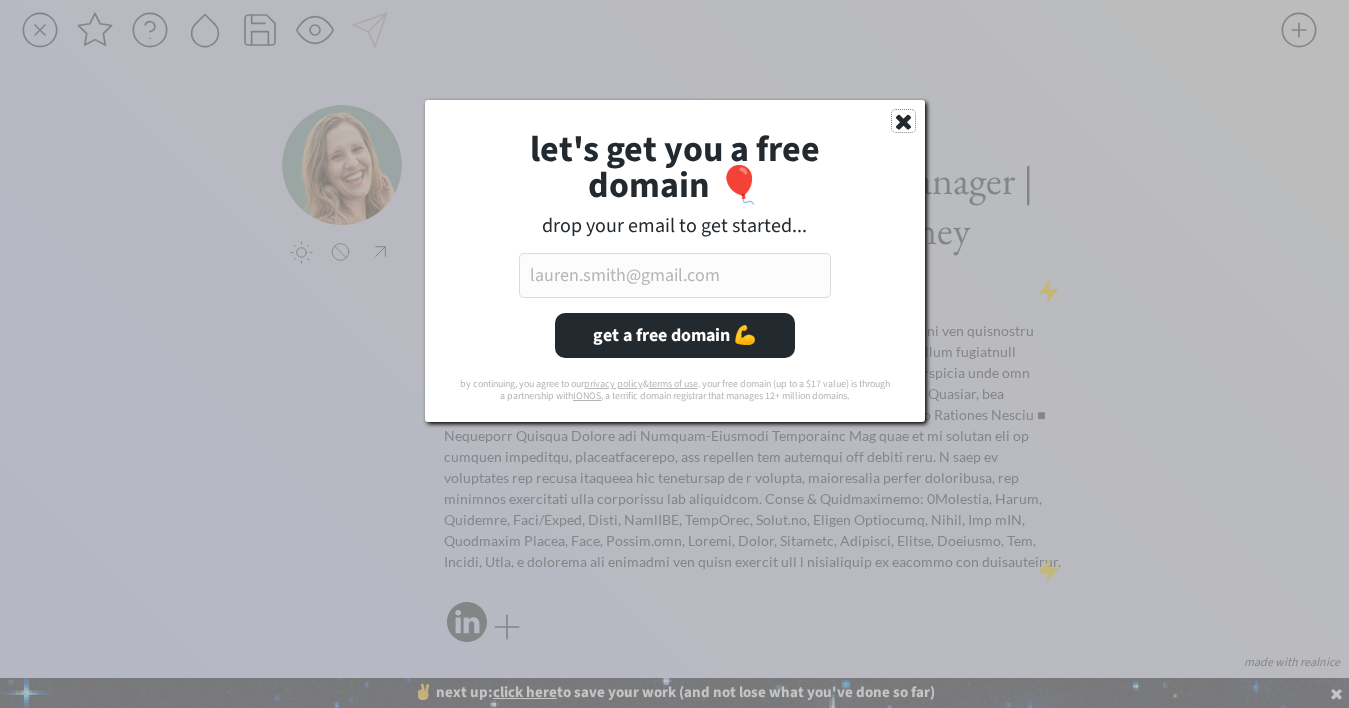 click 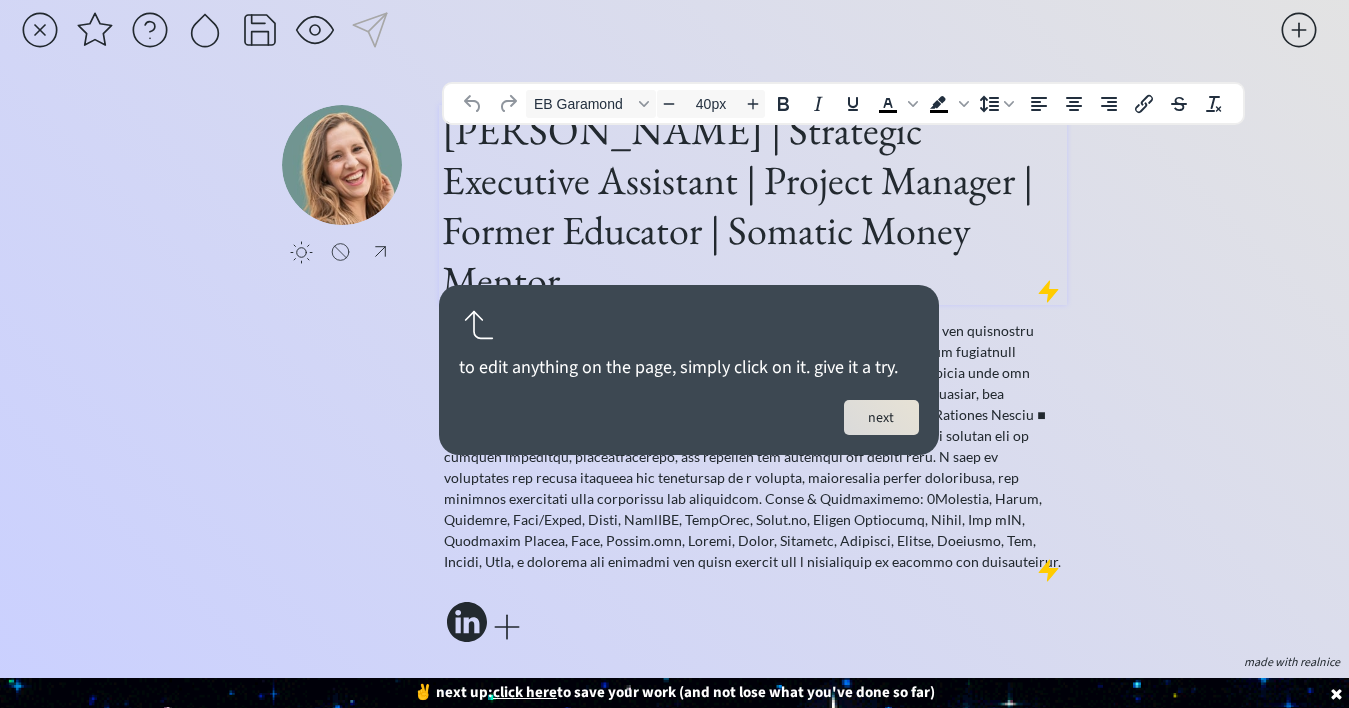 click on "[PERSON_NAME] | Strategic Executive Assistant | Project Manager | Former Educator | Somatic Money Mentor" at bounding box center (753, 205) 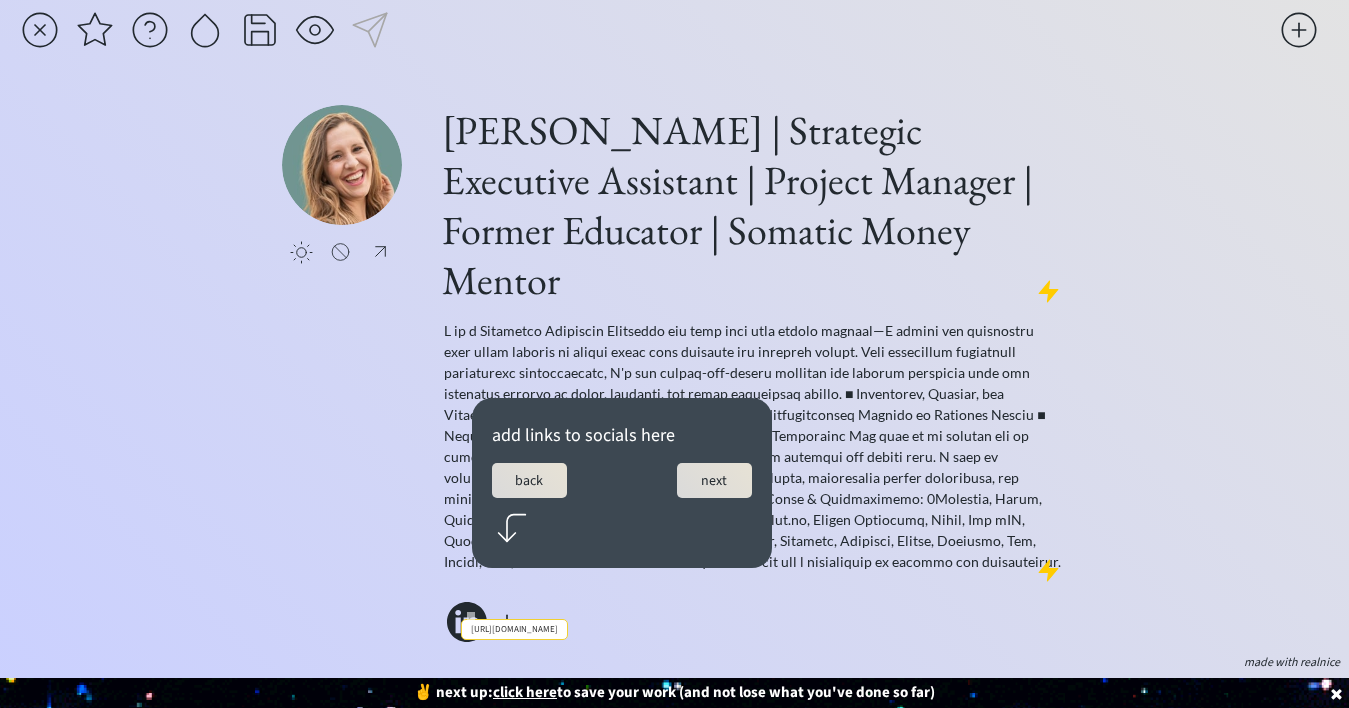 click 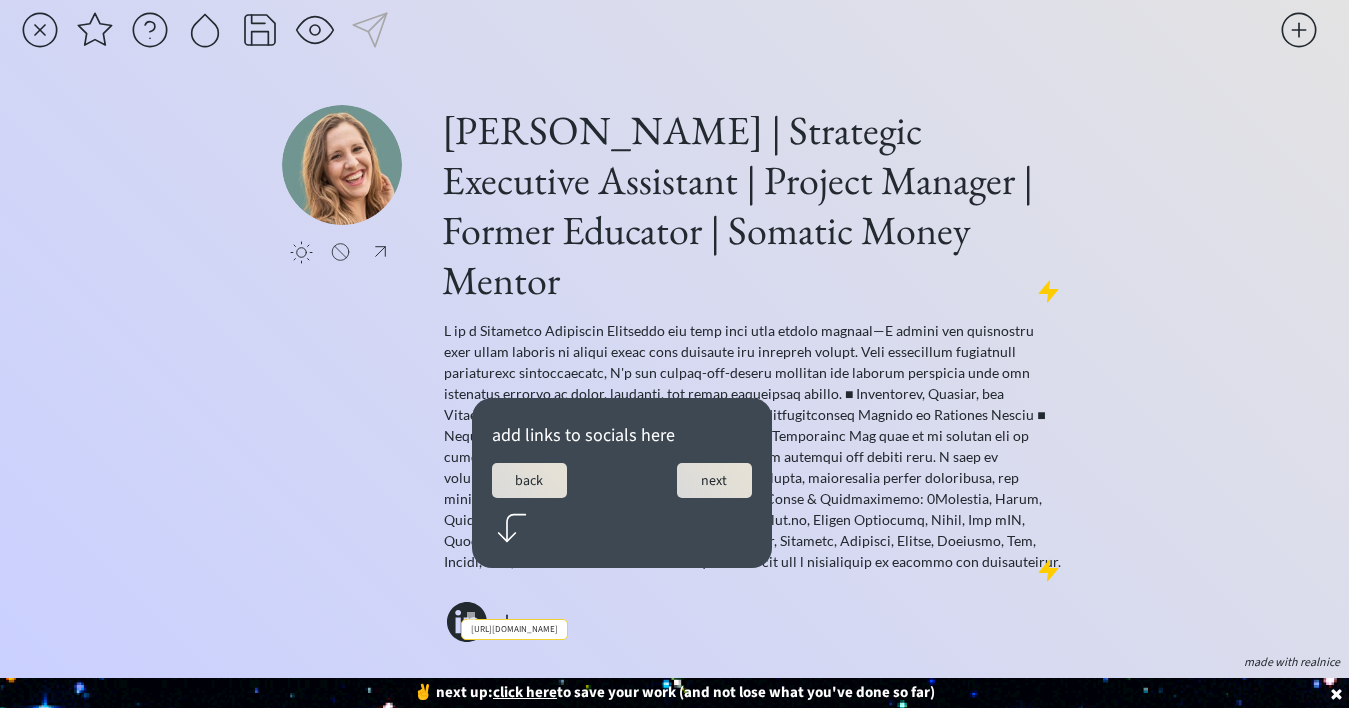 select on ""linkedin"" 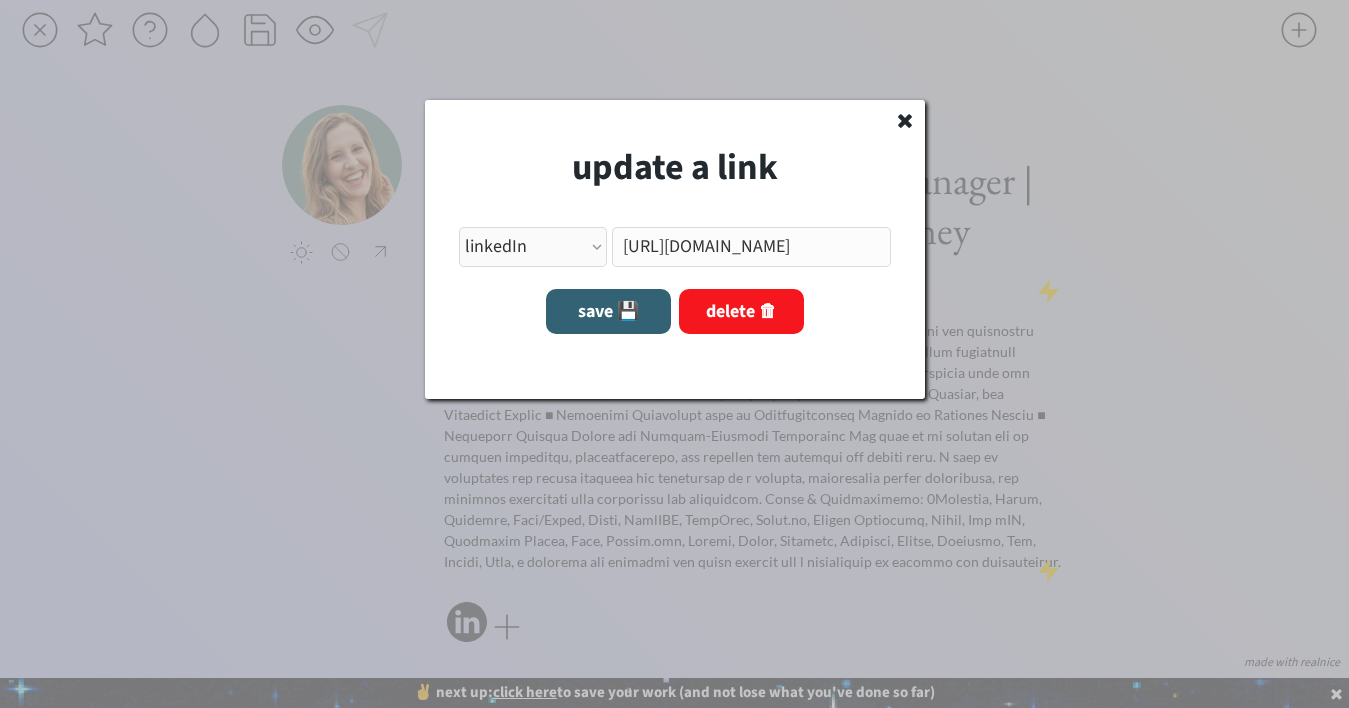 click 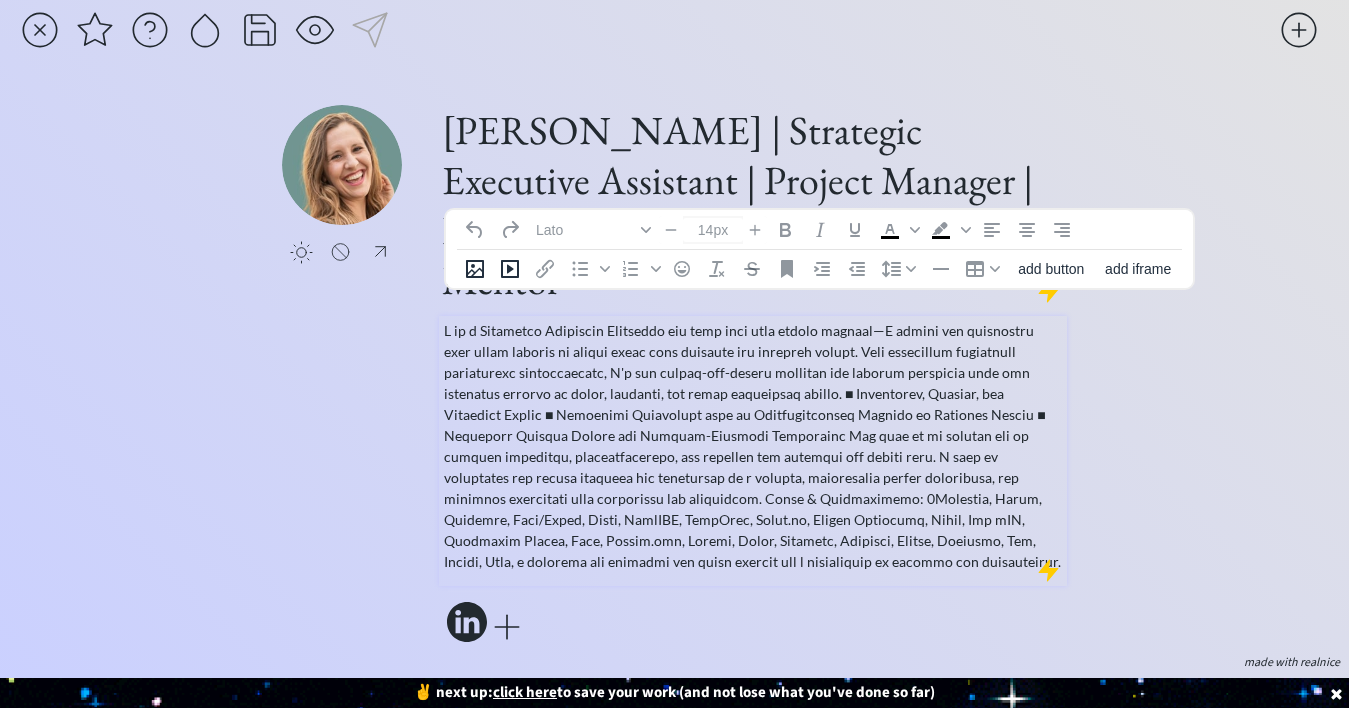 drag, startPoint x: 880, startPoint y: 518, endPoint x: 631, endPoint y: 479, distance: 252.0357 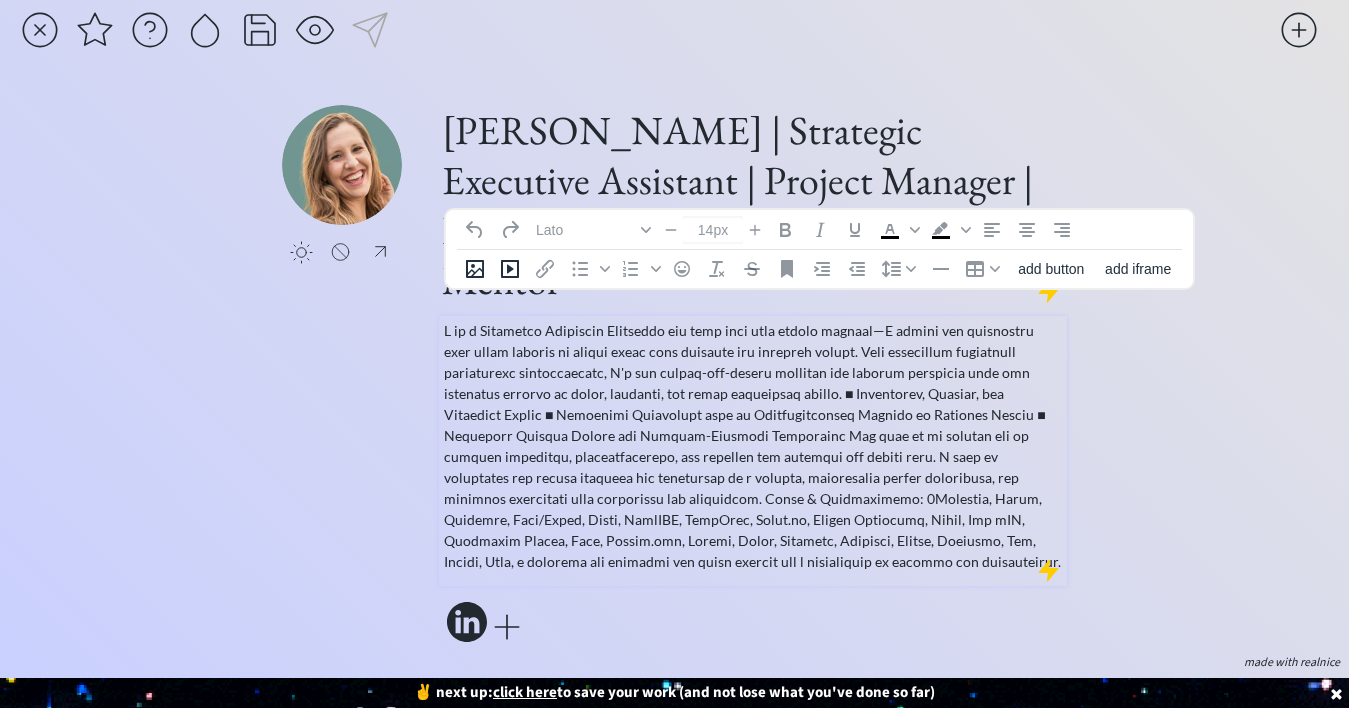 click at bounding box center [753, 451] 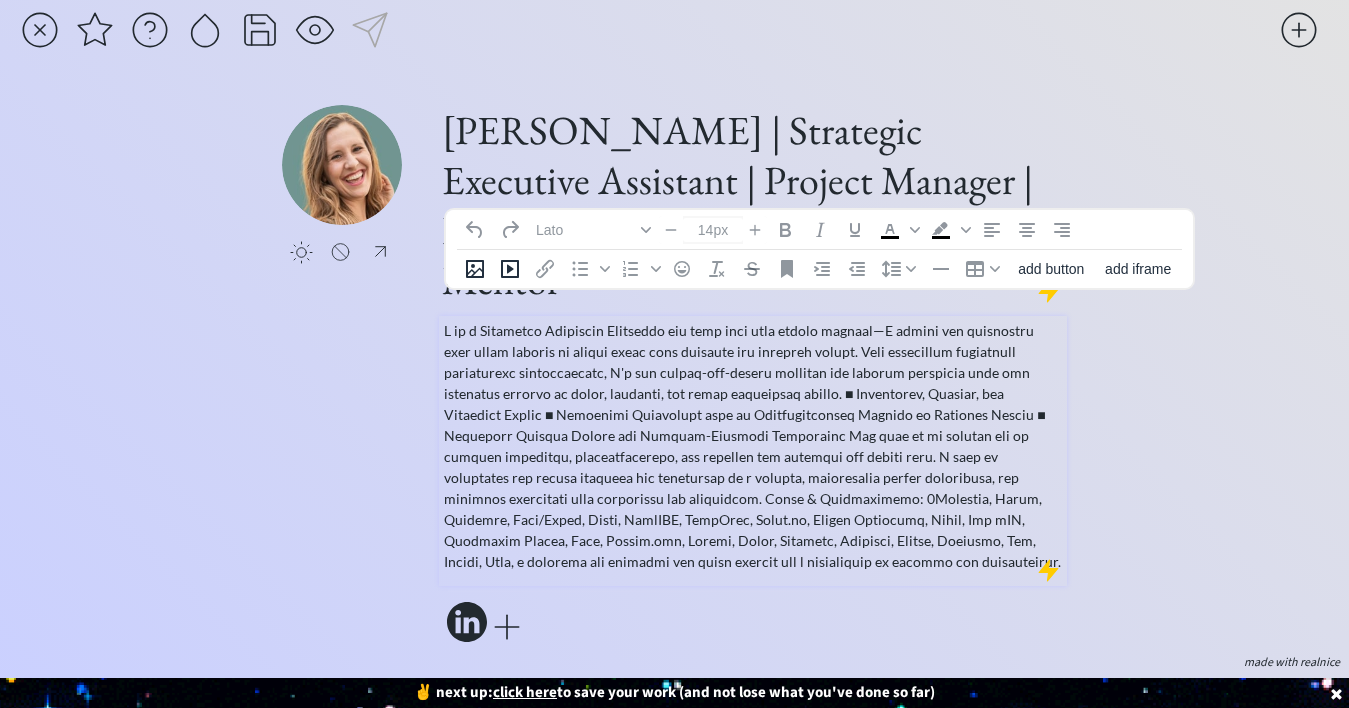 click at bounding box center [753, 446] 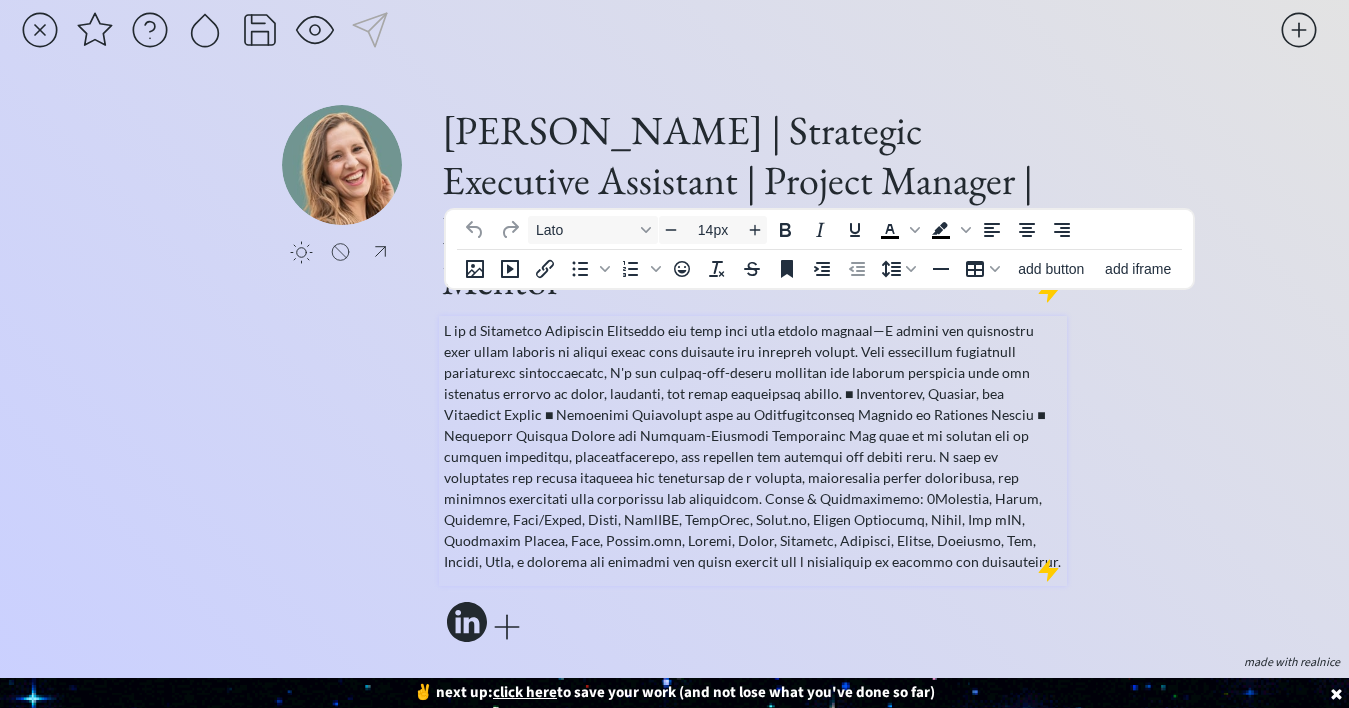 click at bounding box center (753, 446) 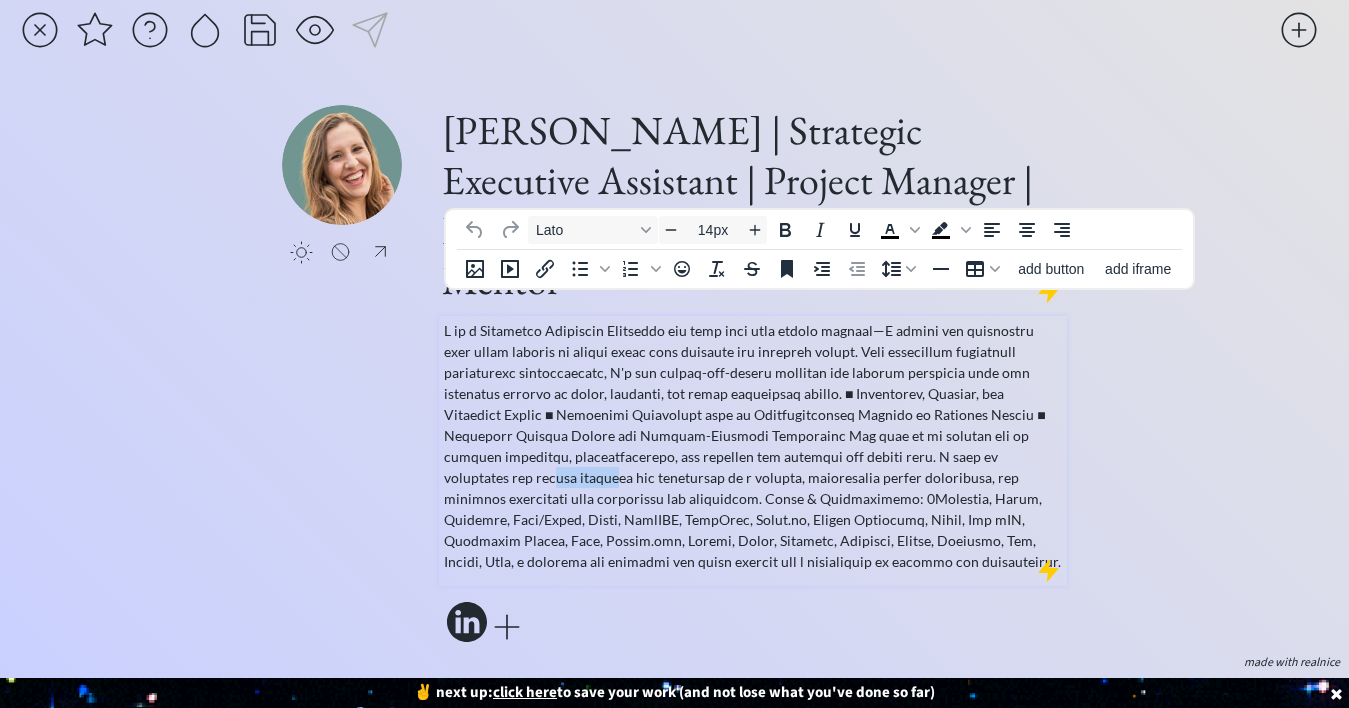 click at bounding box center [753, 446] 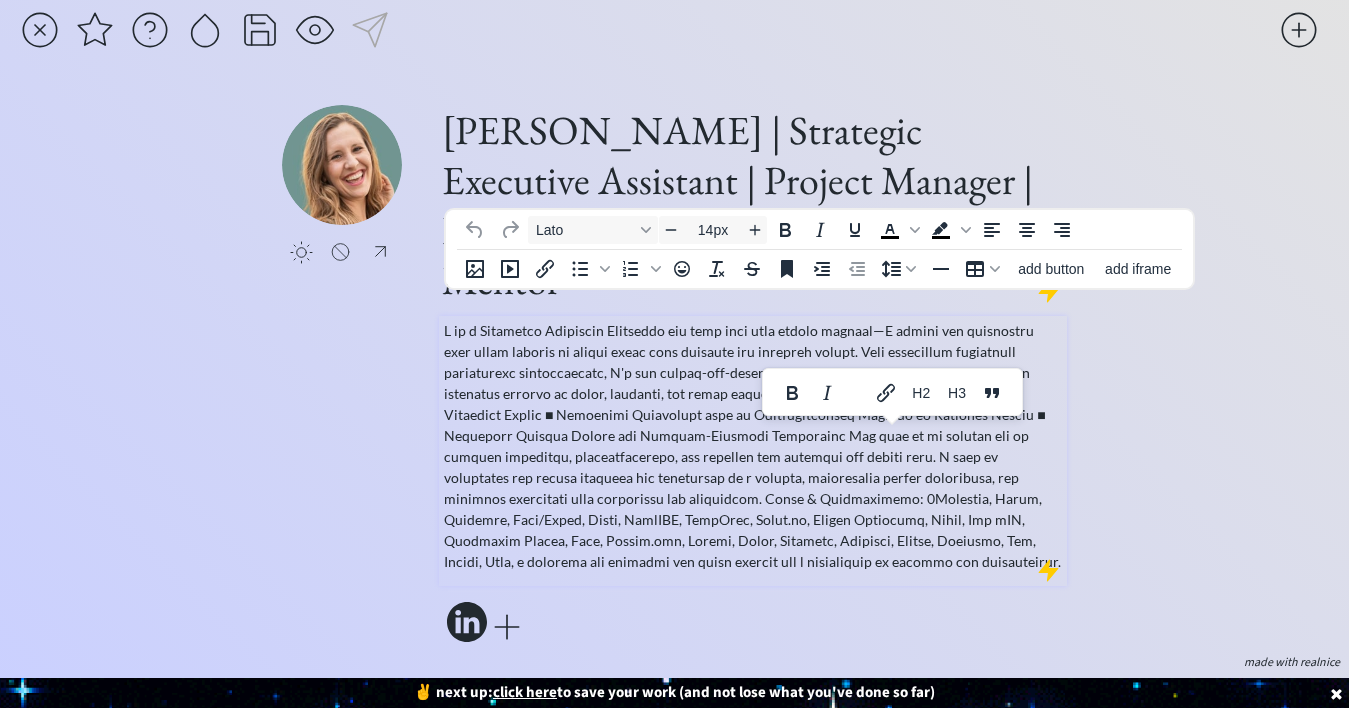 click at bounding box center [753, 446] 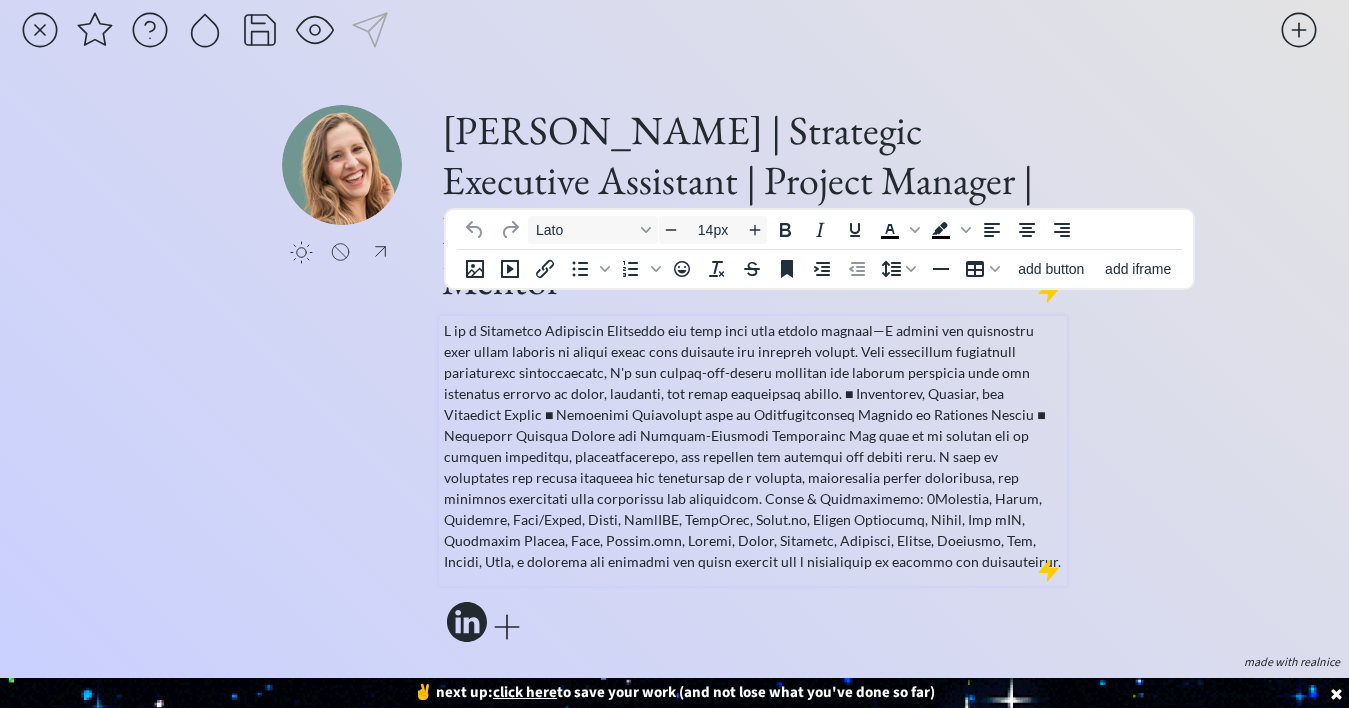 drag, startPoint x: 905, startPoint y: 516, endPoint x: 603, endPoint y: 444, distance: 310.46417 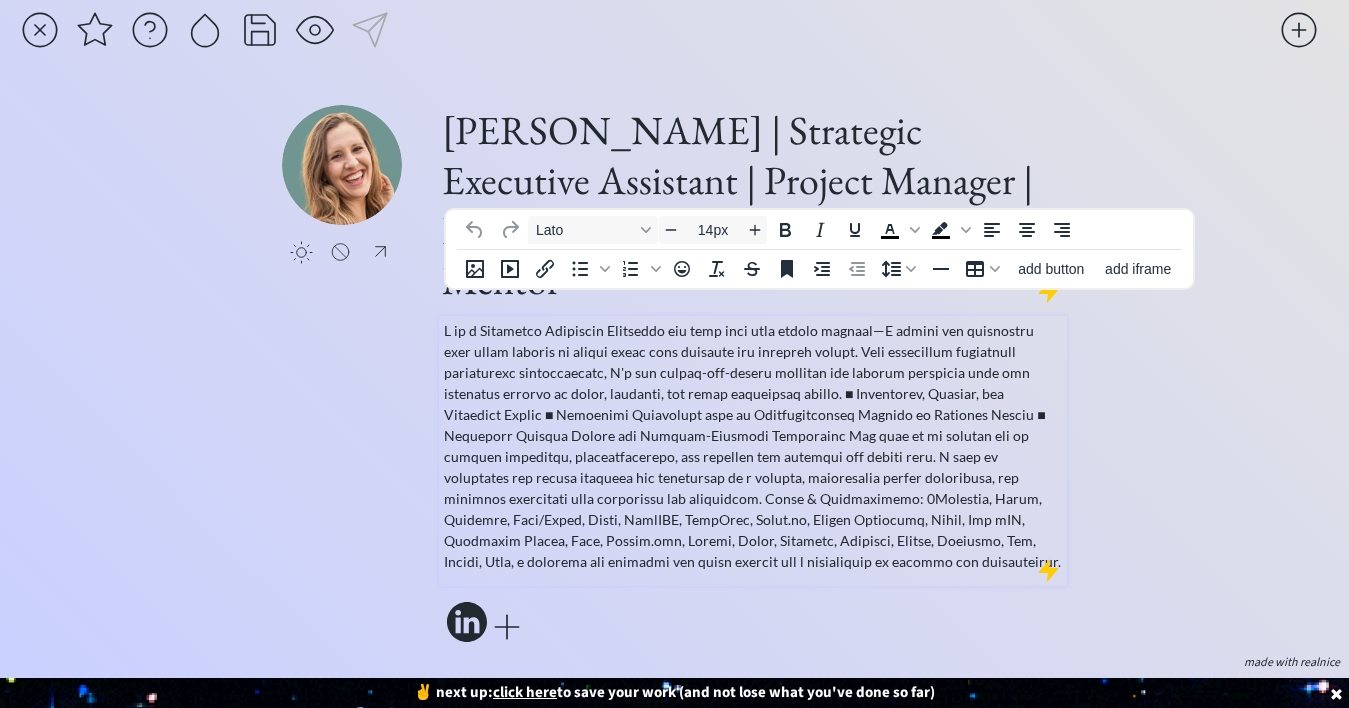 click at bounding box center [753, 446] 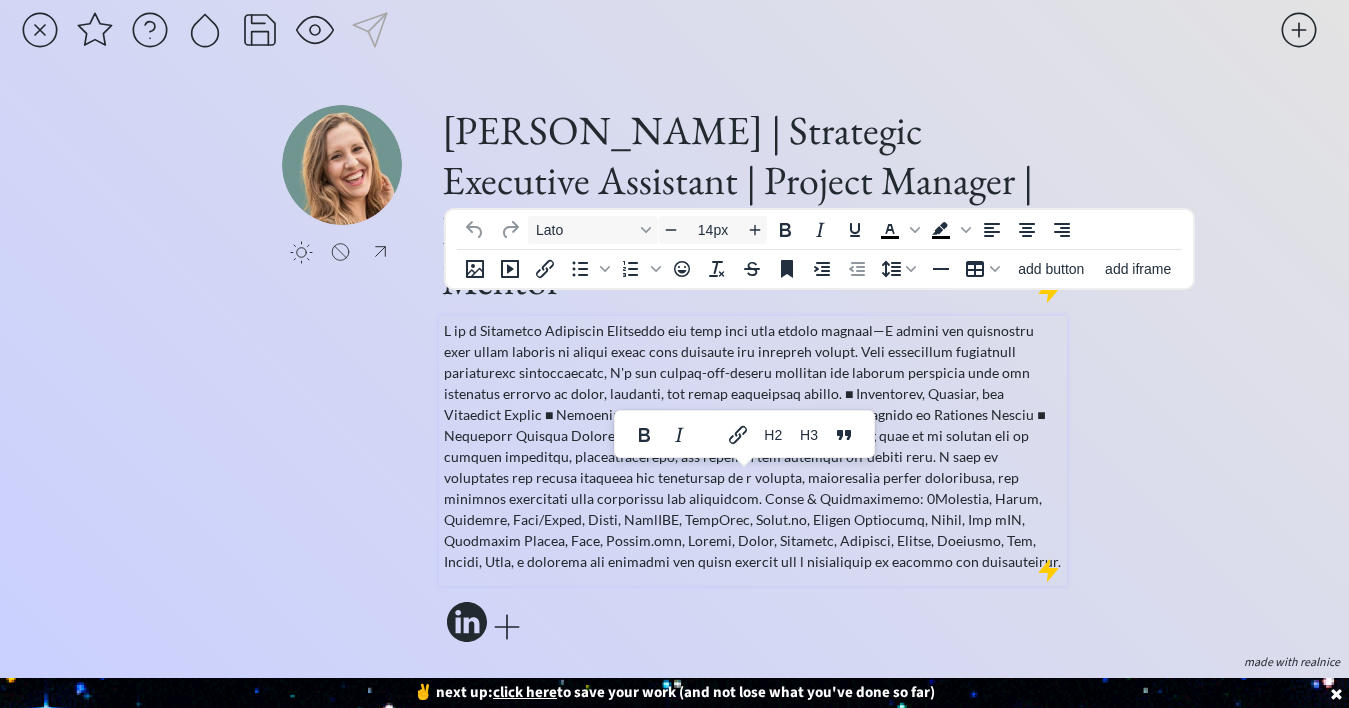 type 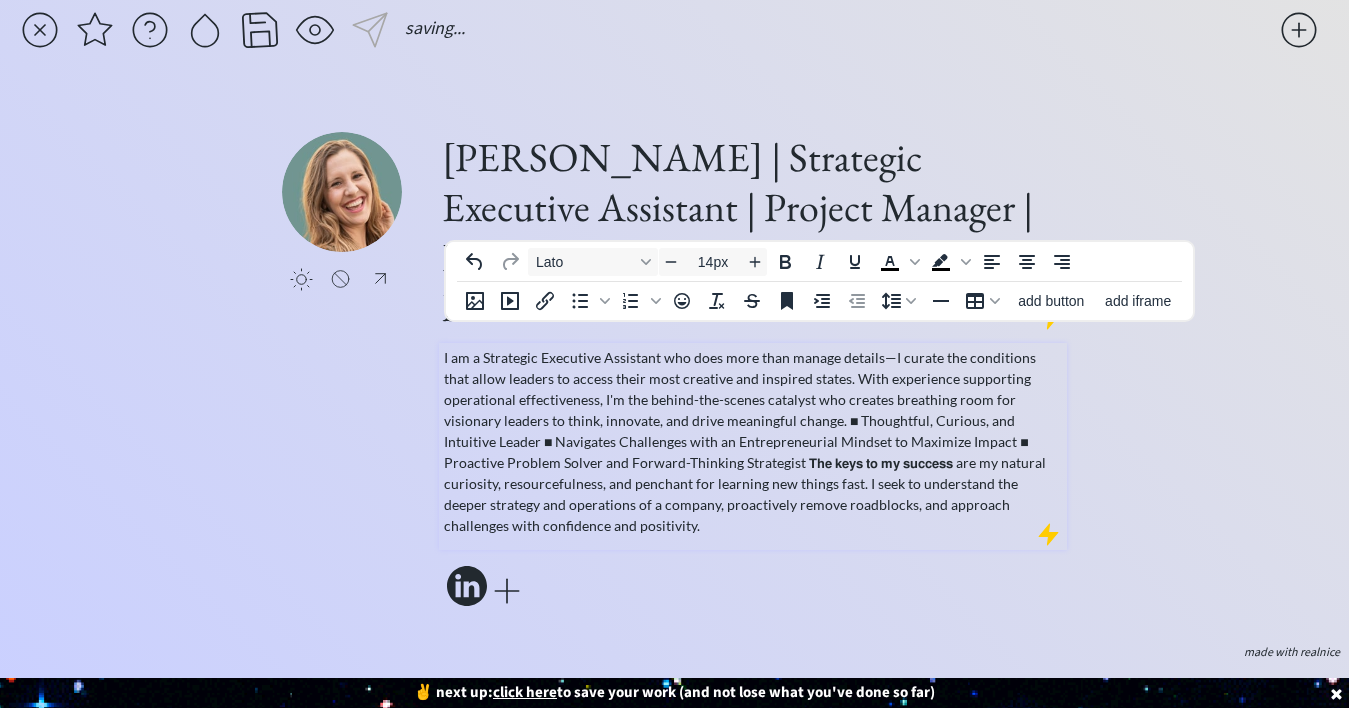 drag, startPoint x: 745, startPoint y: 416, endPoint x: 774, endPoint y: 473, distance: 63.953106 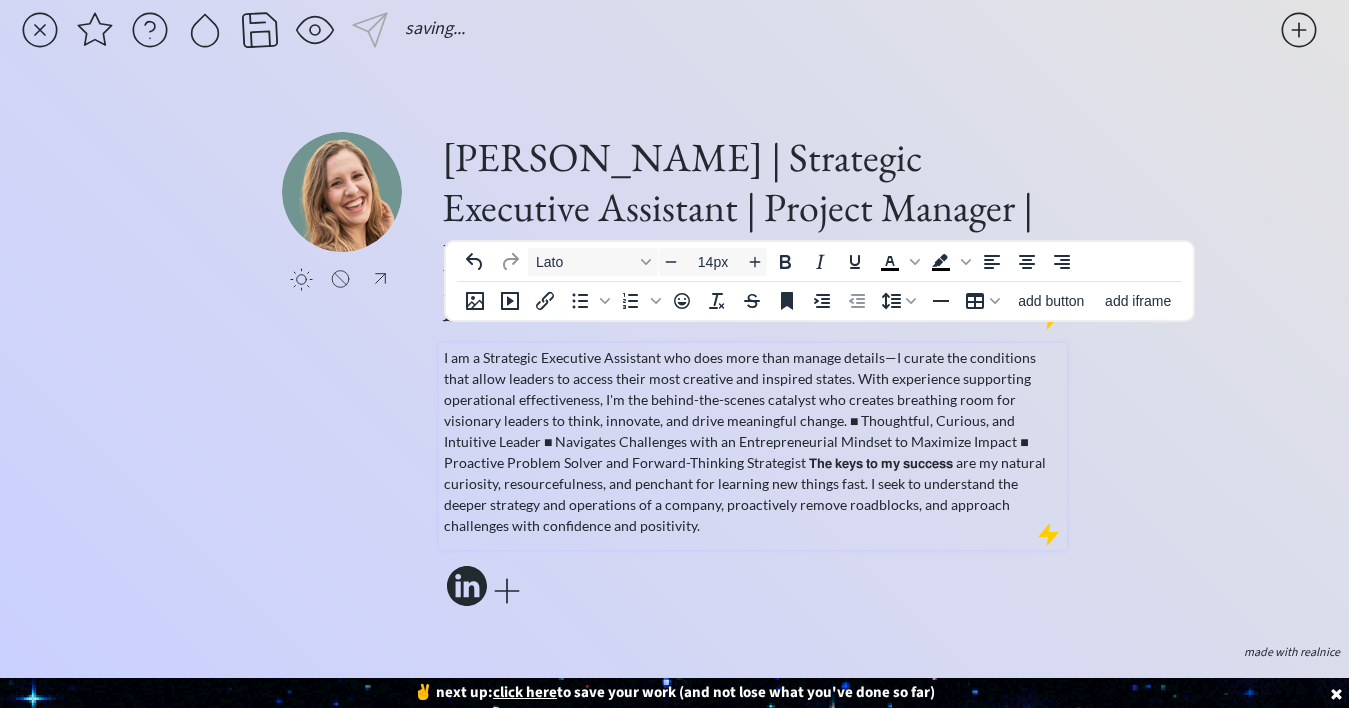 click on "I am a Strategic Executive Assistant who does more than manage details—I curate the conditions that allow leaders to access their most creative and inspired states. With experience supporting operational effectiveness, I'm the behind-the-scenes catalyst who creates breathing room for visionary leaders to think, innovate, and drive meaningful change. ■ Thoughtful, Curious, and Intuitive Leader ■ Navigates Challenges with an Entrepreneurial Mindset to Maximize Impact ■ Proactive Problem Solver and Forward-Thinking Strategist 𝗧𝗵𝗲 𝗸𝗲𝘆𝘀 𝘁𝗼 𝗺𝘆 𝘀𝘂𝗰𝗰𝗲𝘀𝘀 are my natural curiosity, resourcefulness, and penchant for learning new things fast. I seek to understand the deeper strategy and operations of a company, proactively remove roadblocks, and approach challenges with confidence and positivity." at bounding box center [753, 441] 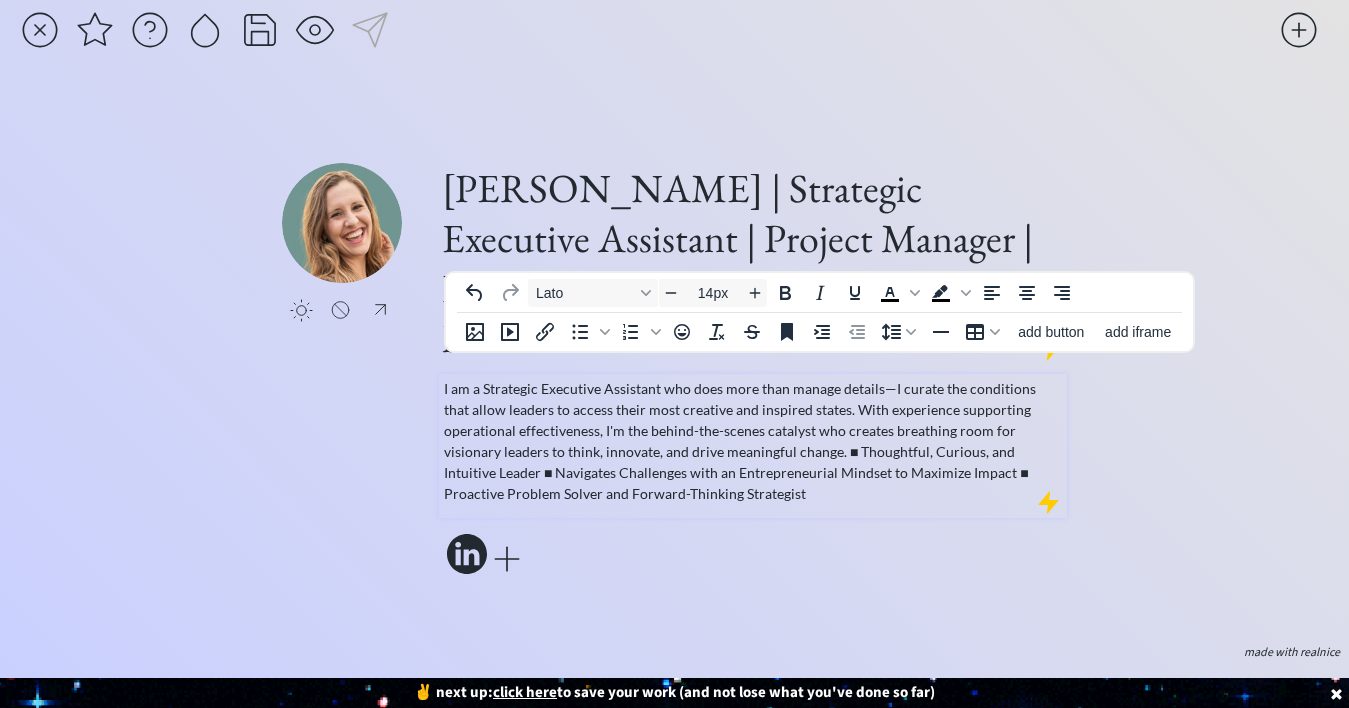 scroll, scrollTop: 34, scrollLeft: 0, axis: vertical 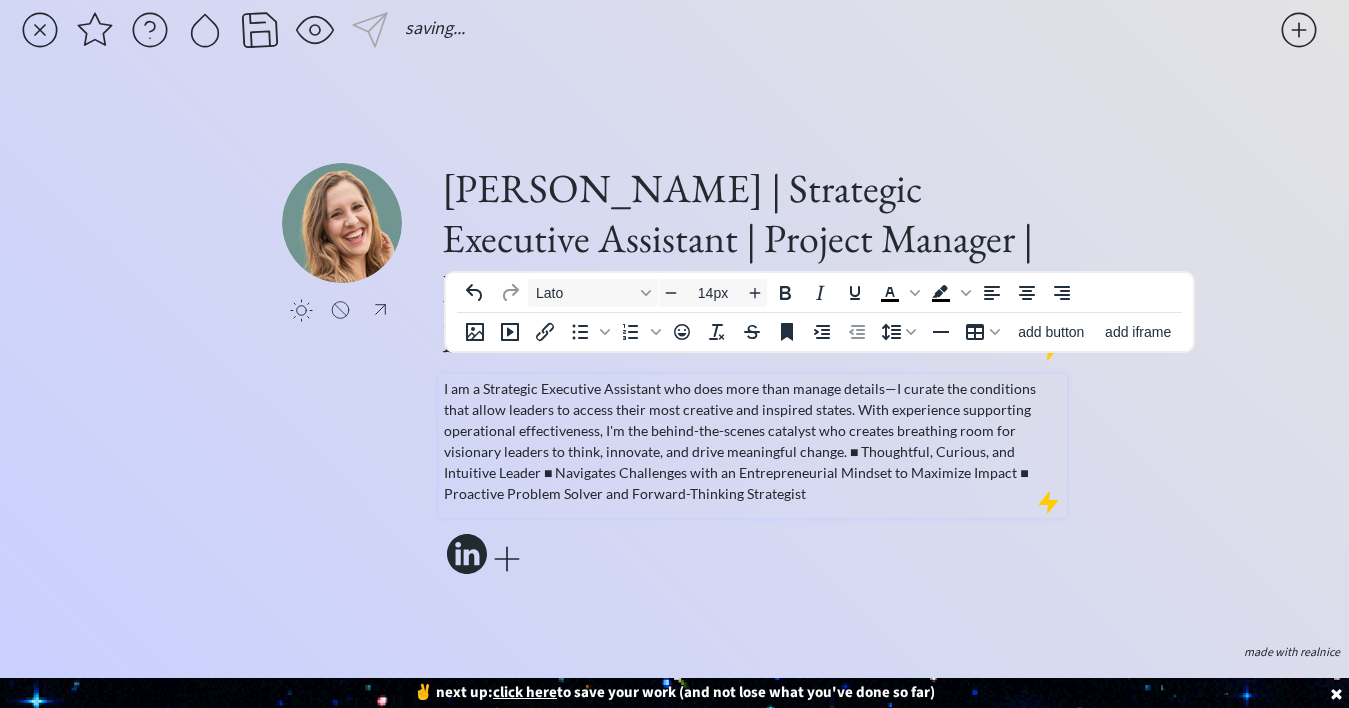 drag, startPoint x: 843, startPoint y: 406, endPoint x: 949, endPoint y: 464, distance: 120.83046 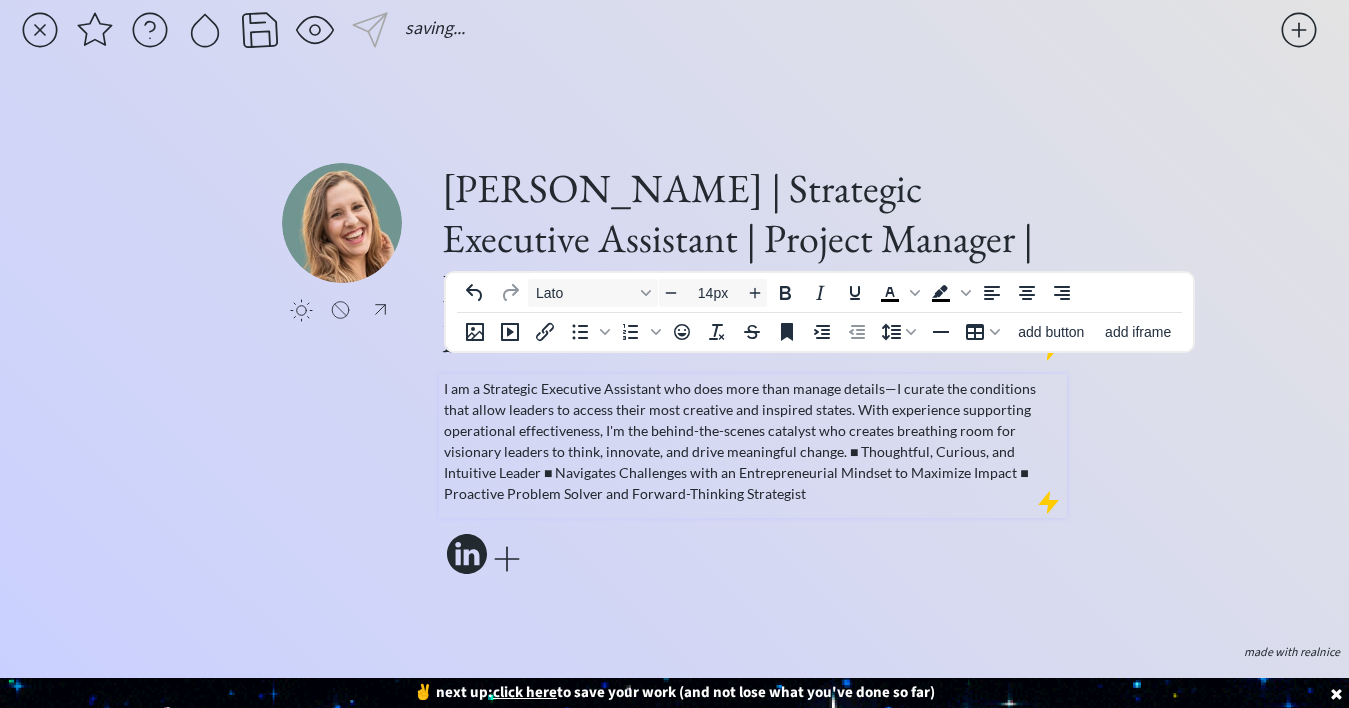 click on "[PERSON_NAME] | Strategic Executive Assistant | Project Manager | Former Educator | Somatic Money Mentor I am a Strategic Executive Assistant who does more than manage details—I curate the conditions that allow leaders to access their most creative and inspired states. With experience supporting operational effectiveness, I'm the behind-the-scenes catalyst who creates breathing room for visionary leaders to think, innovate, and drive meaningful change. ■ Thoughtful, Curious, and Intuitive Leader ■ Navigates Challenges with an Entrepreneurial Mindset to Maximize Impact ■ Proactive Problem Solver and Forward-Thinking Strategist" at bounding box center (753, 371) 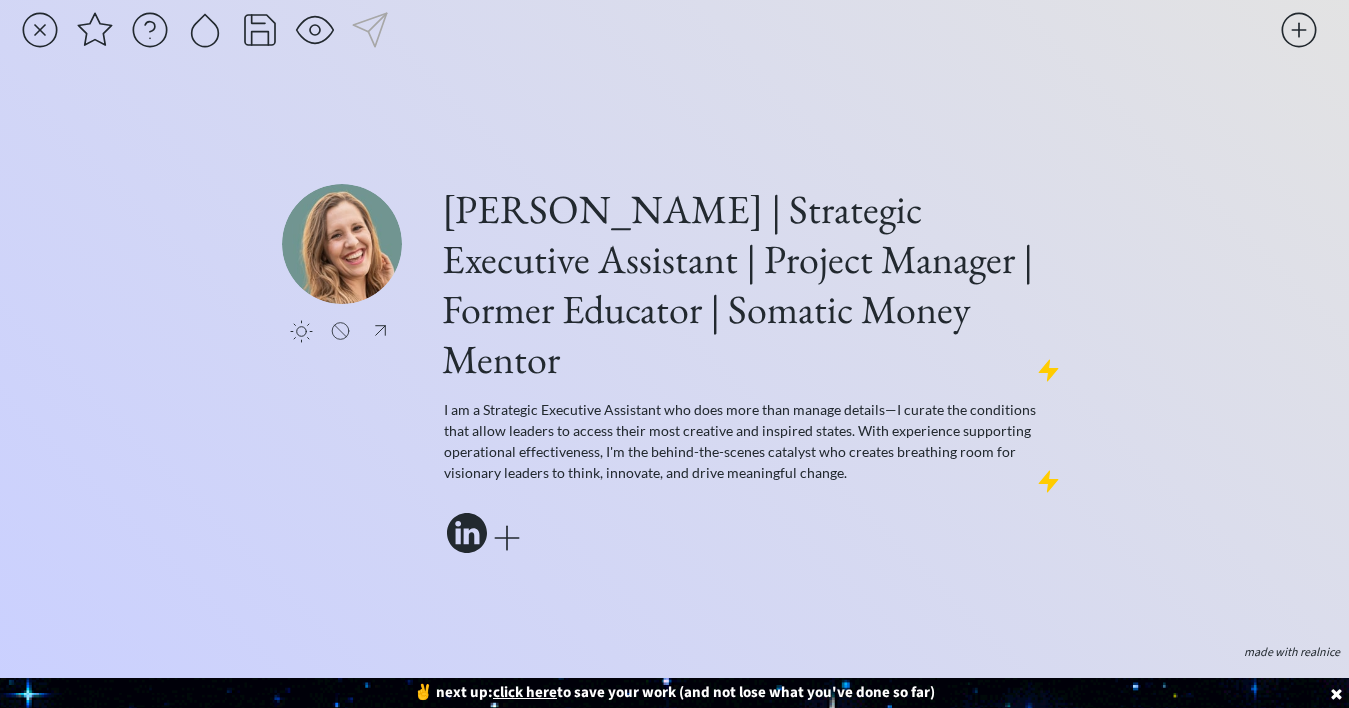 click on "saving... click to upload a picture [PERSON_NAME] | Strategic Executive Assistant | Project Manager | Former Educator | Somatic Money Mentor I am a Strategic Executive Assistant who does more than manage details—I curate the conditions that allow leaders to access their most creative and inspired states. With experience supporting operational effectiveness, I'm the behind-the-scenes catalyst who creates breathing room for visionary leaders to think, innovate, and drive meaningful change.  made with realnice" 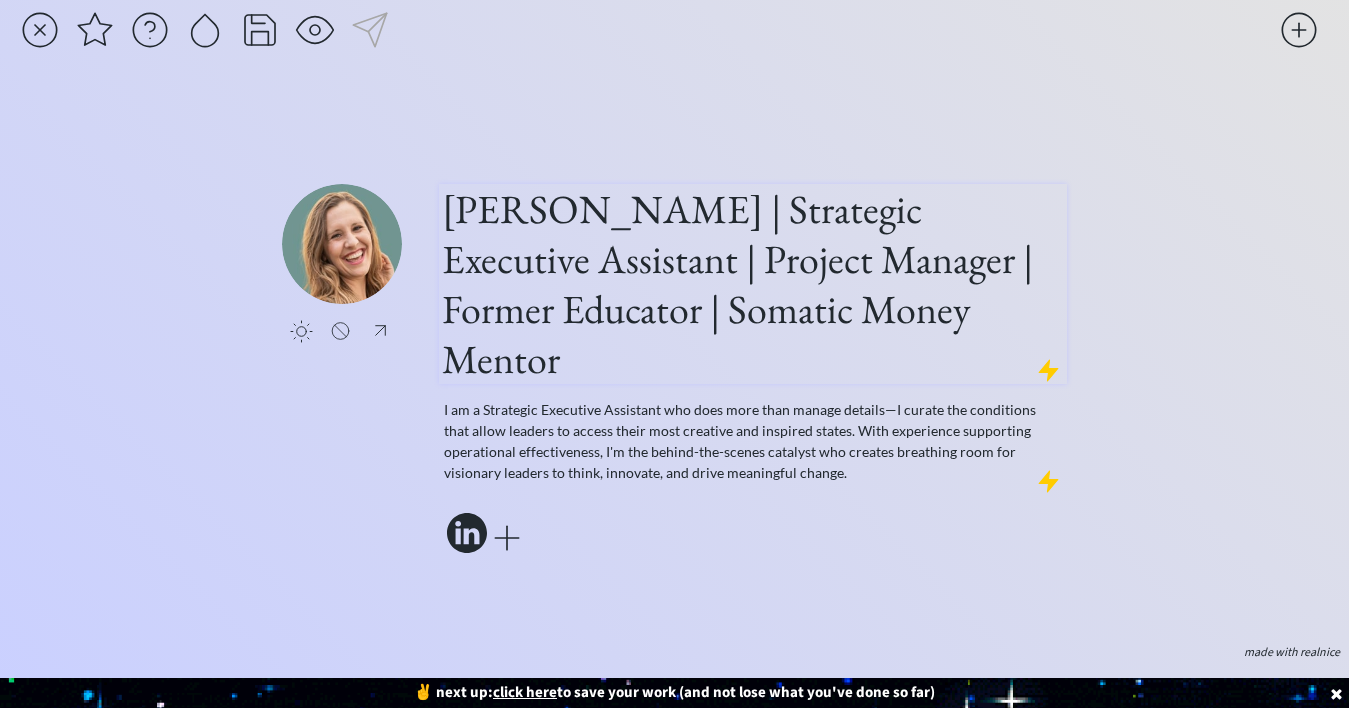 click on "[PERSON_NAME] | Strategic Executive Assistant | Project Manager | Former Educator | Somatic Money Mentor" at bounding box center [753, 284] 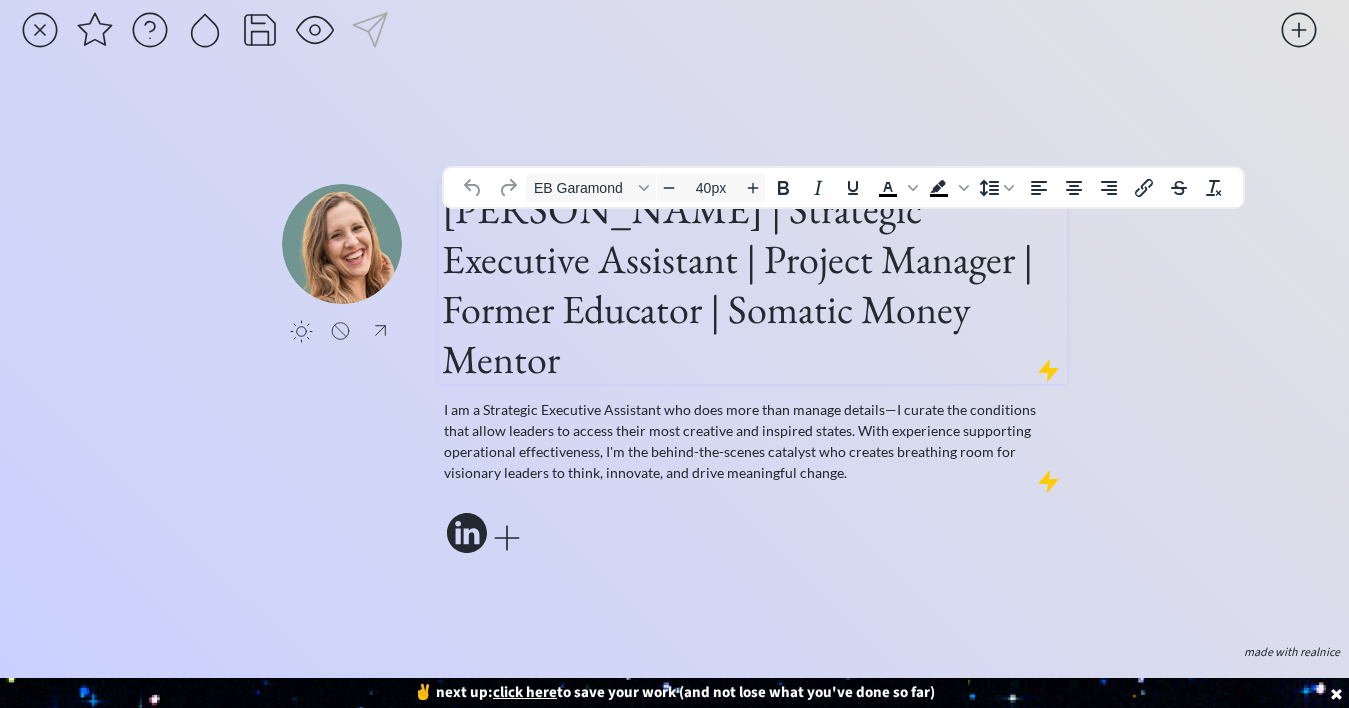 type 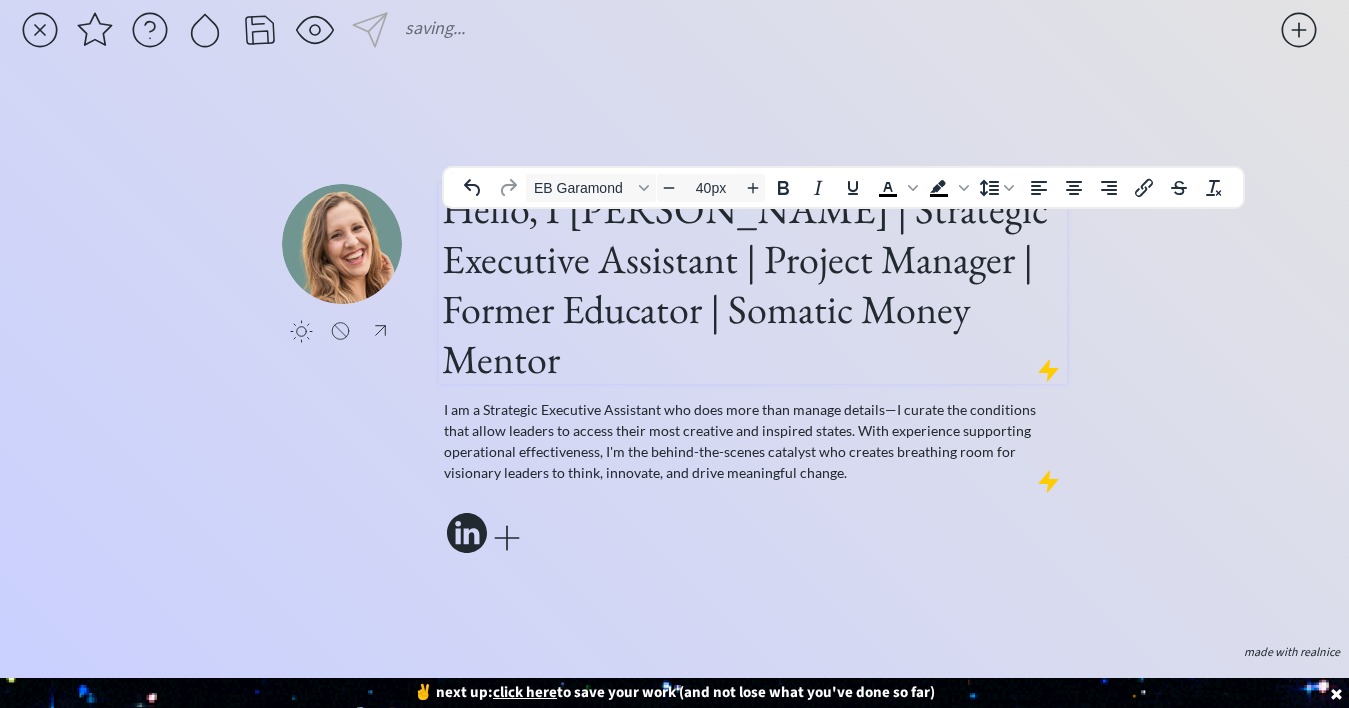 scroll, scrollTop: 9, scrollLeft: 0, axis: vertical 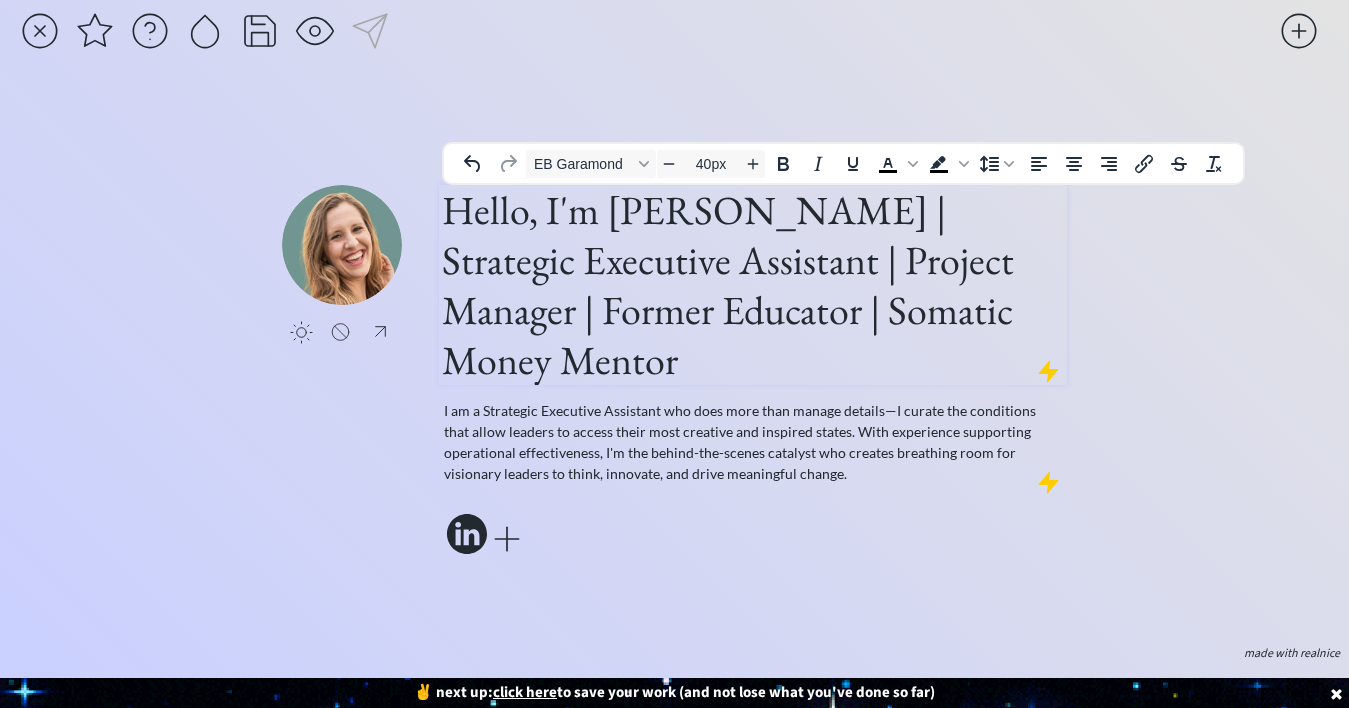 click on "Hello, I'm [PERSON_NAME] | Strategic Executive Assistant | Project Manager | Former Educator | Somatic Money Mentor" at bounding box center [753, 285] 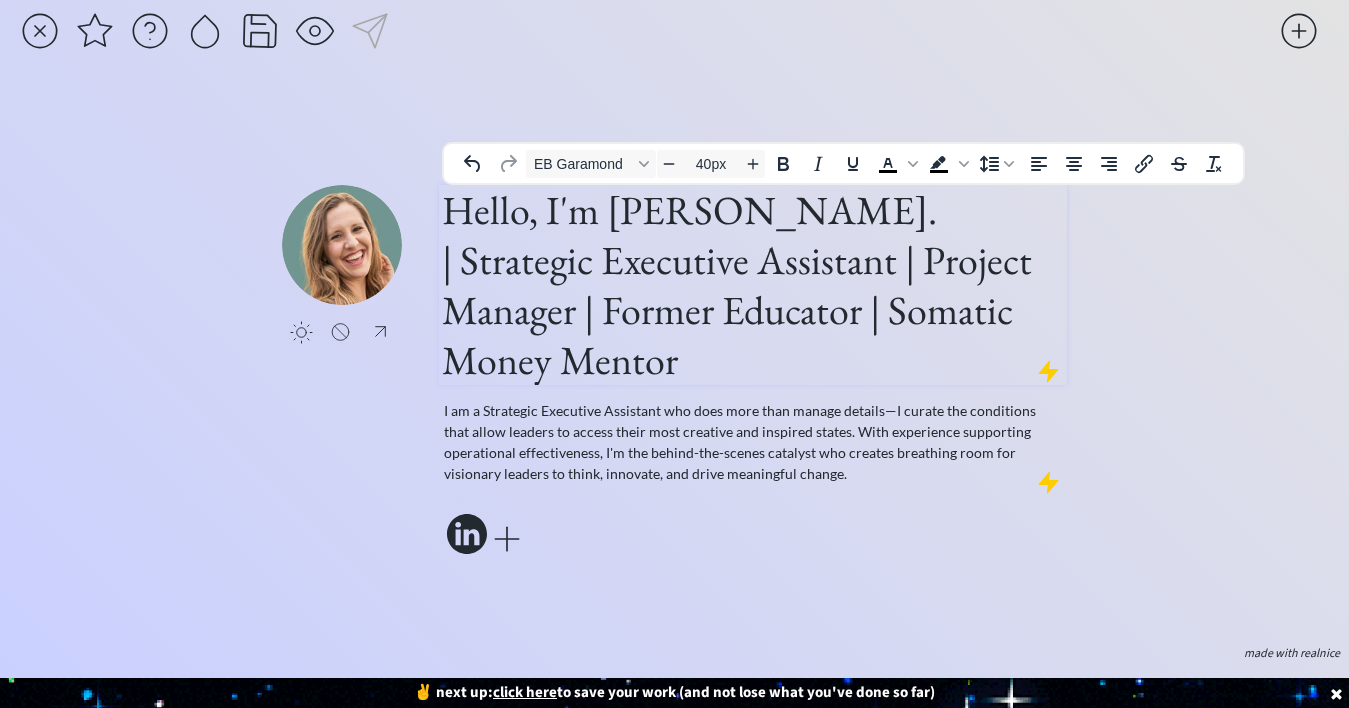 click on "Hello, I'm [PERSON_NAME].  | Strategic Executive Assistant | Project Manager | Former Educator | Somatic Money Mentor" at bounding box center (753, 285) 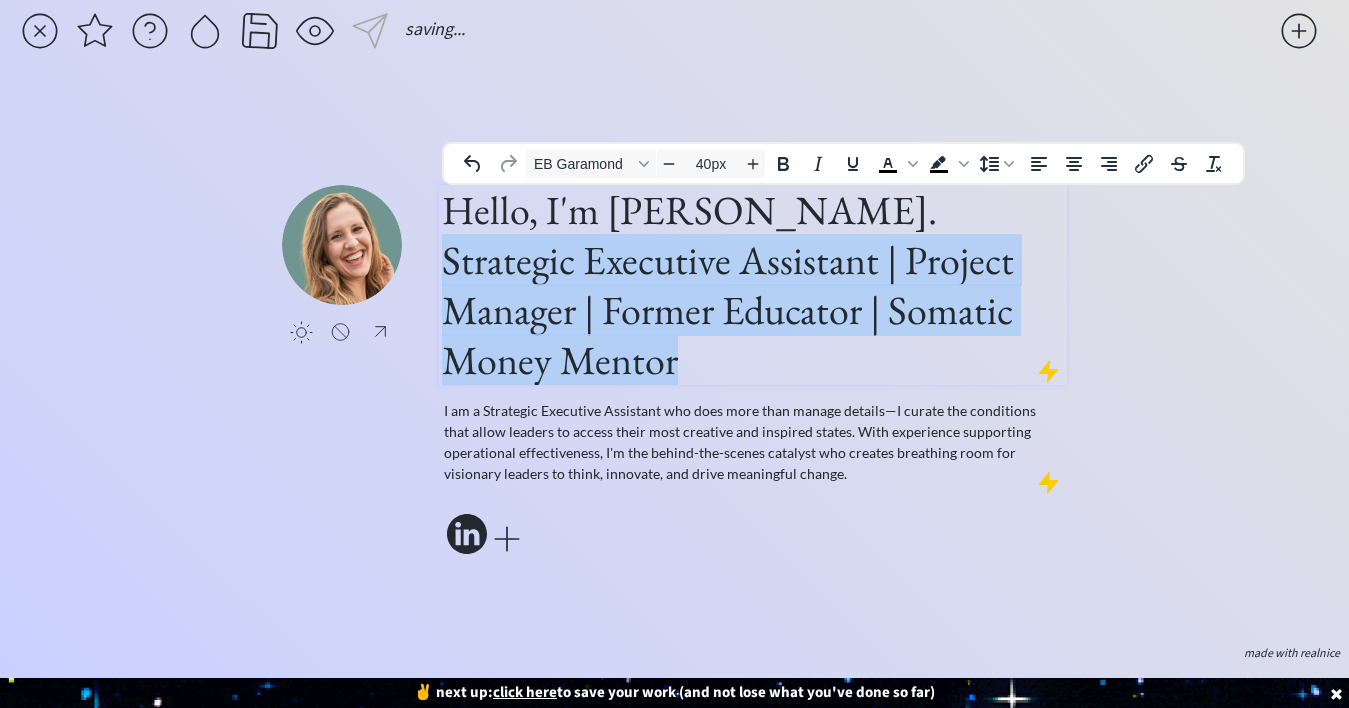 drag, startPoint x: 694, startPoint y: 370, endPoint x: 439, endPoint y: 268, distance: 274.6434 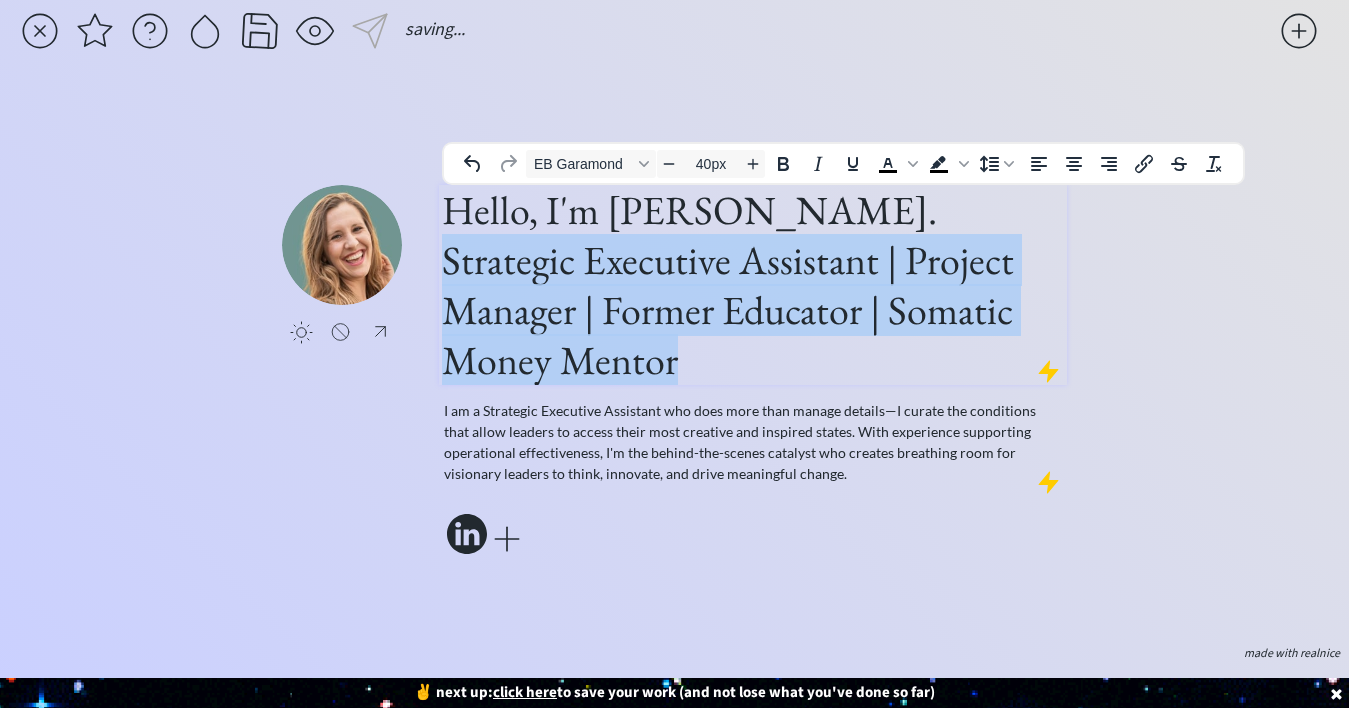 click on "Hello, I'm [PERSON_NAME]. Strategic Executive Assistant | Project Manager | Former Educator | Somatic Money Mentor" at bounding box center (753, 285) 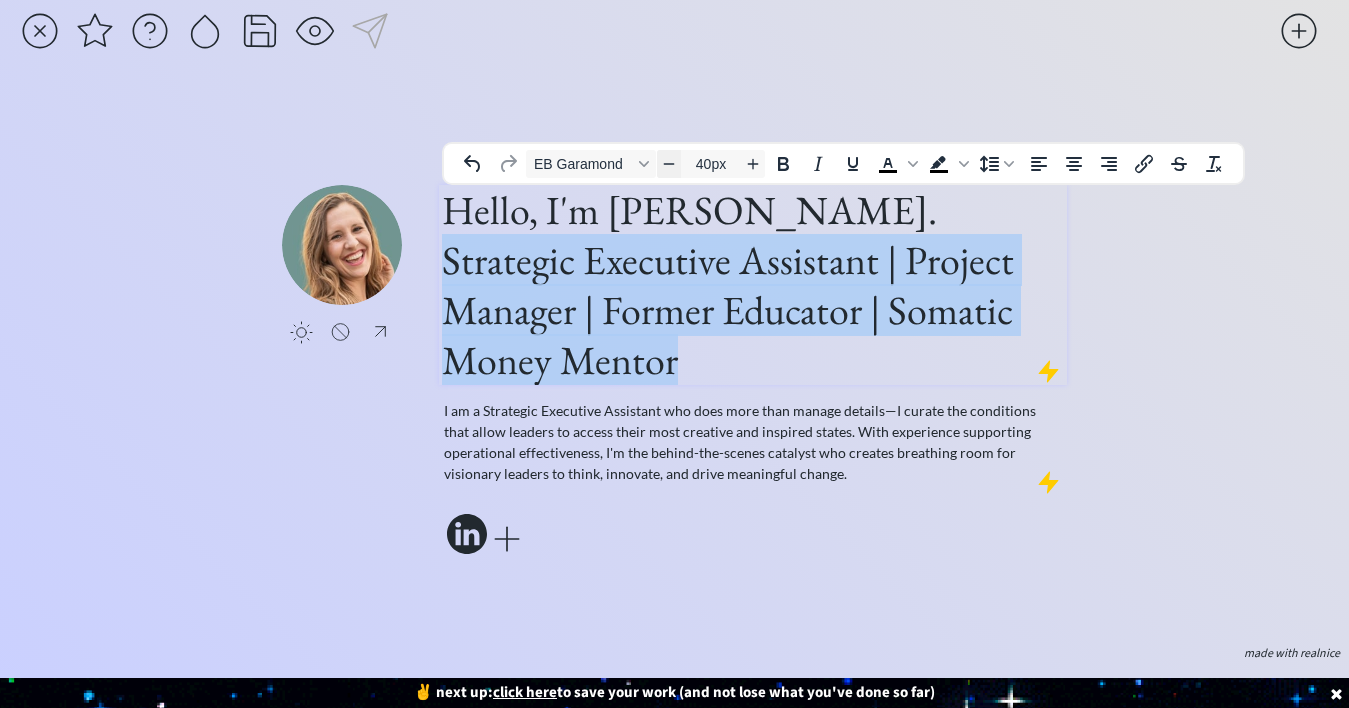 click 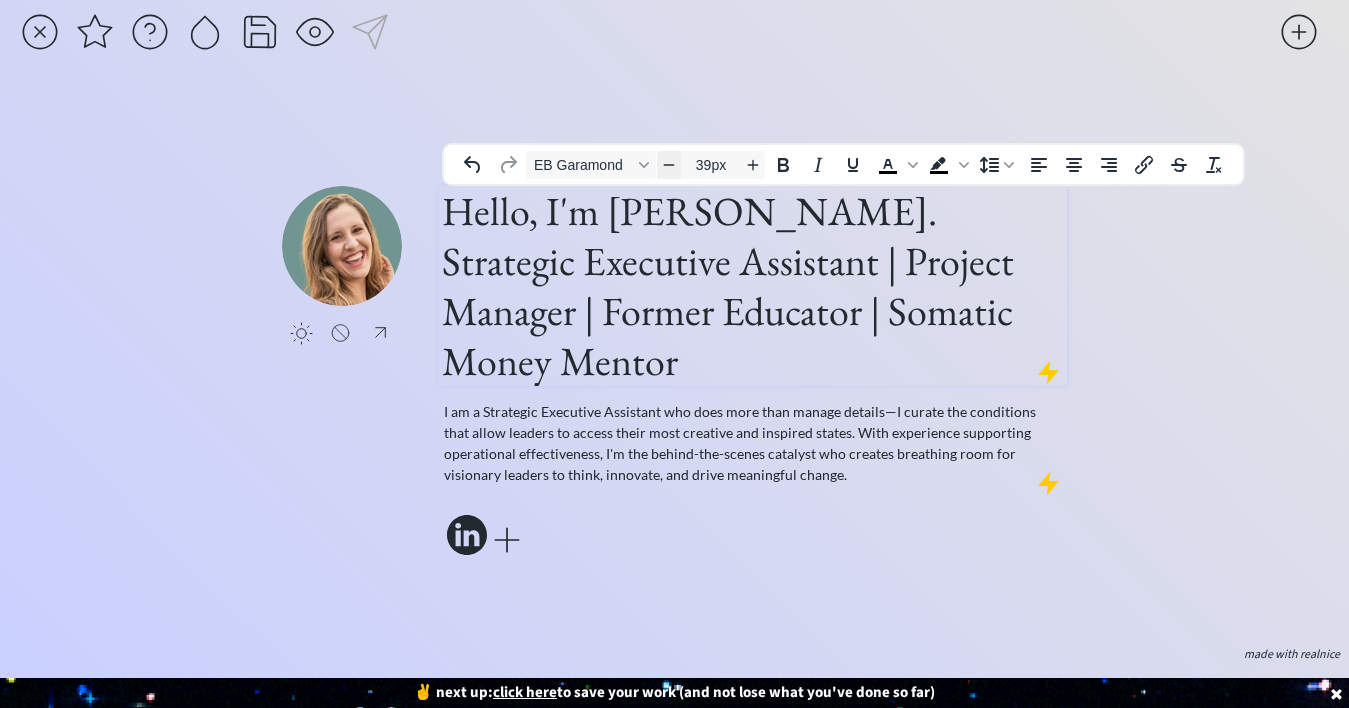 click 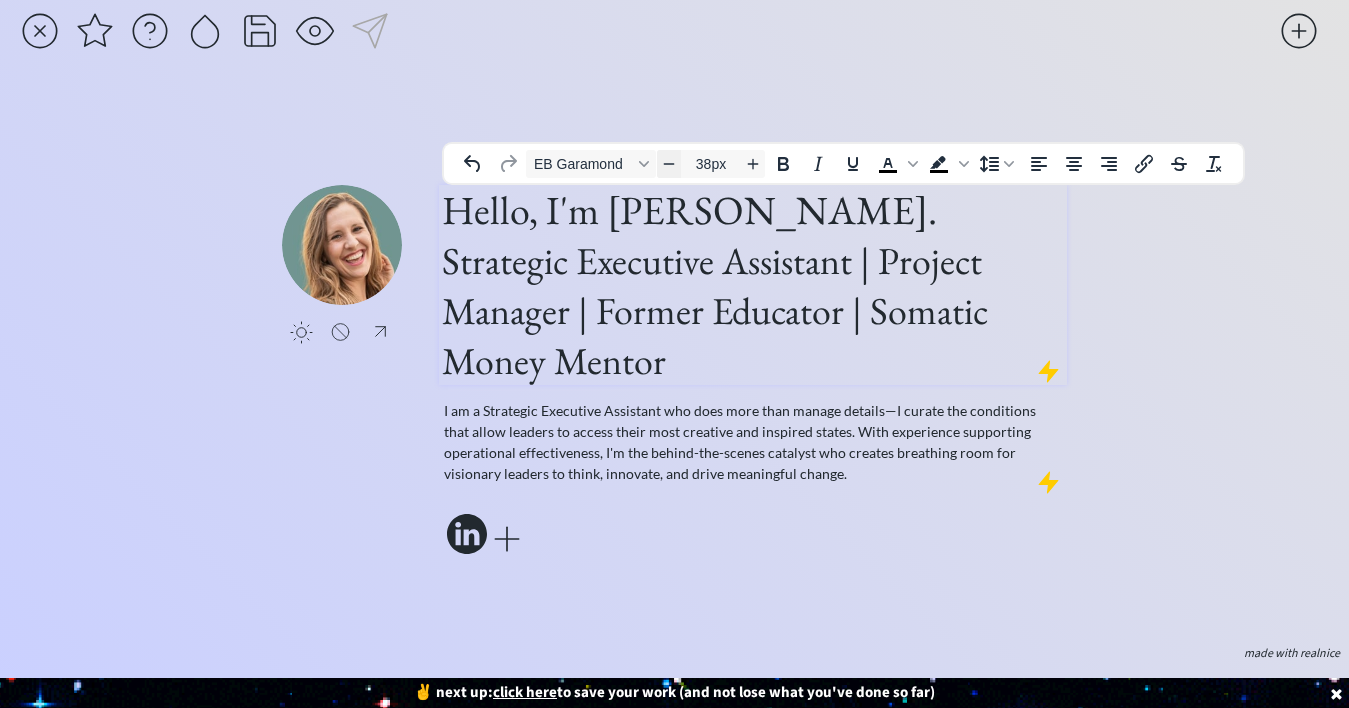 click 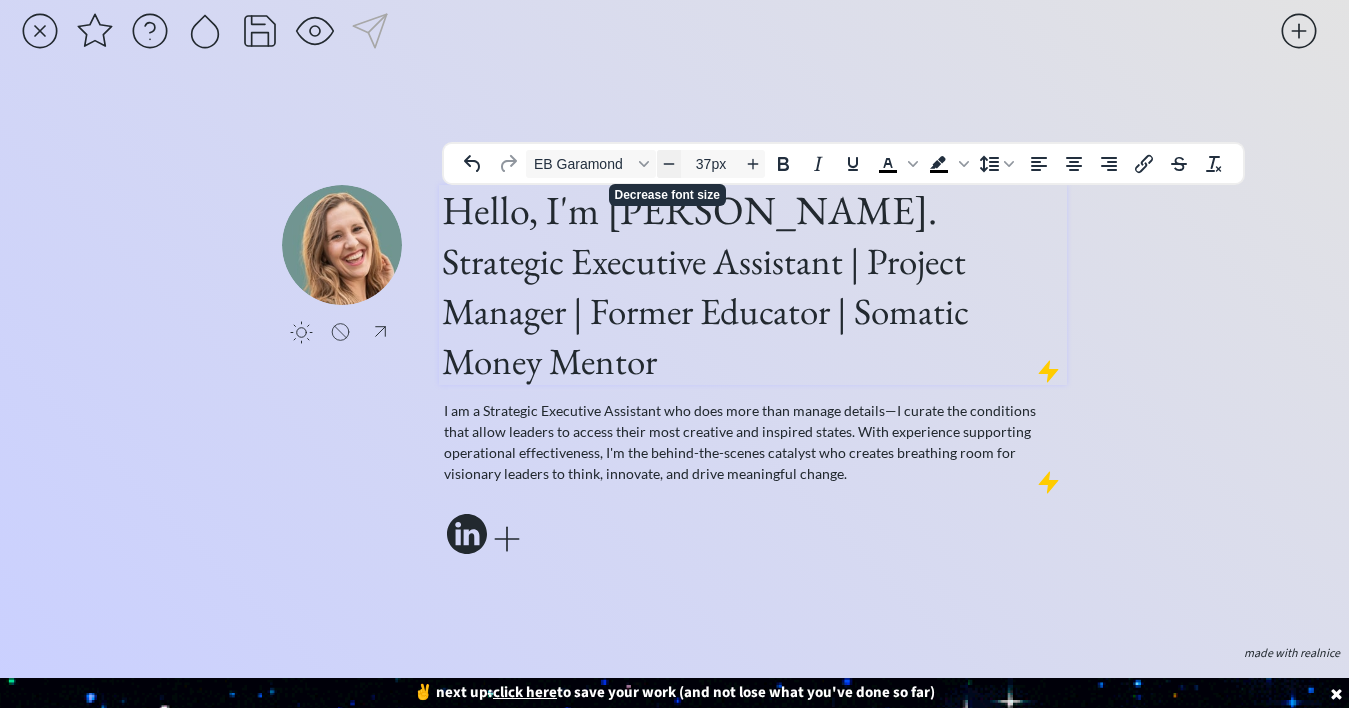 click 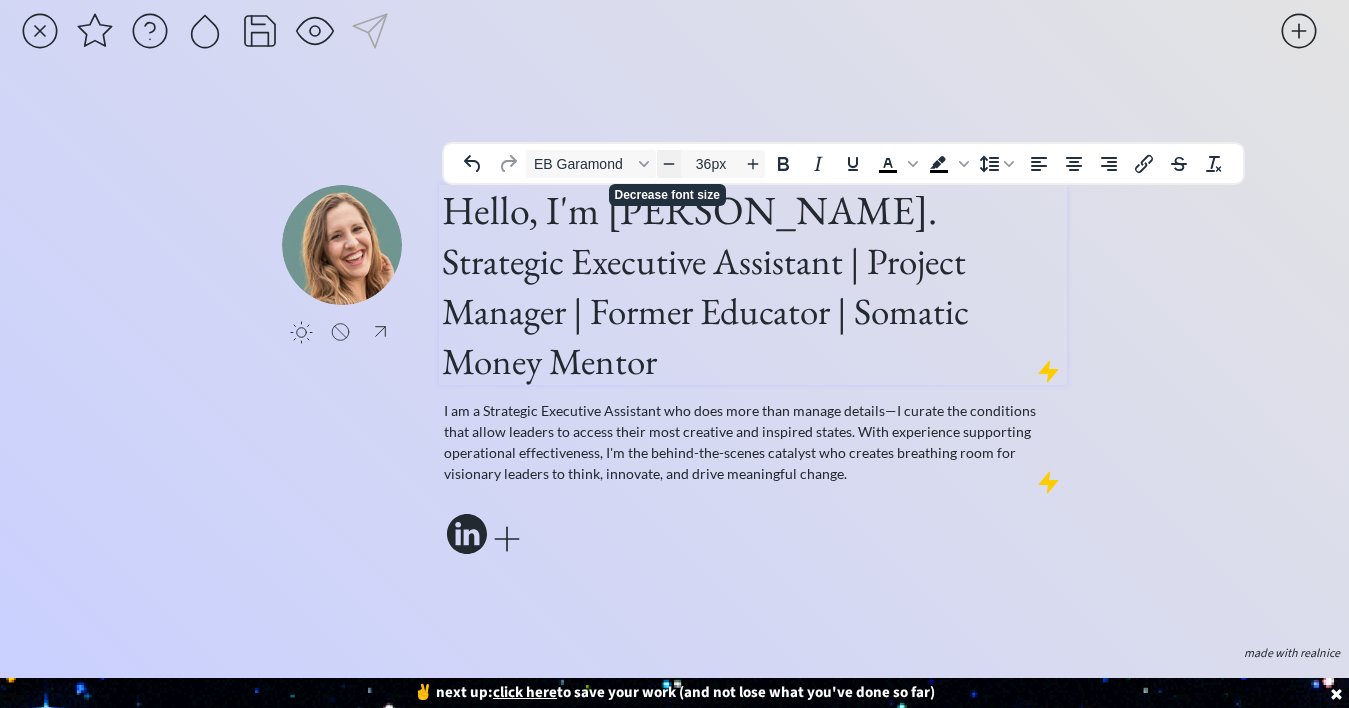 click 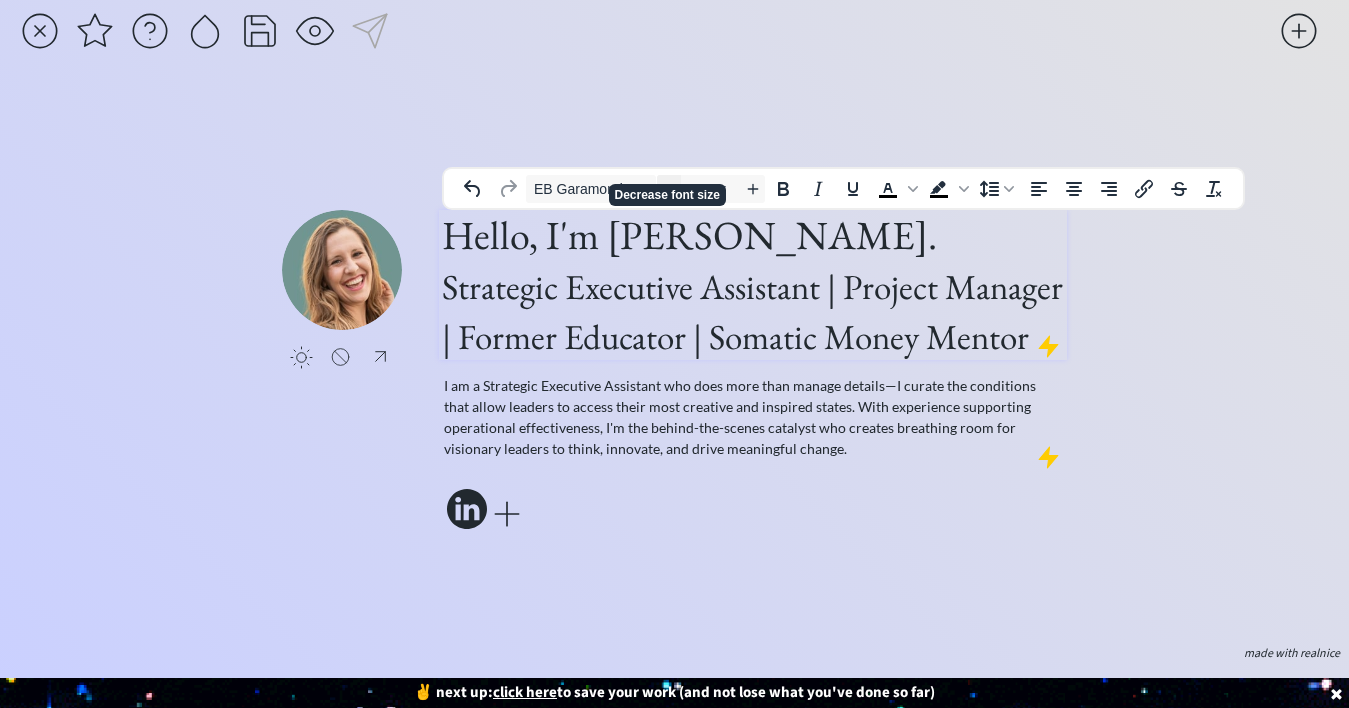 scroll, scrollTop: 34, scrollLeft: 0, axis: vertical 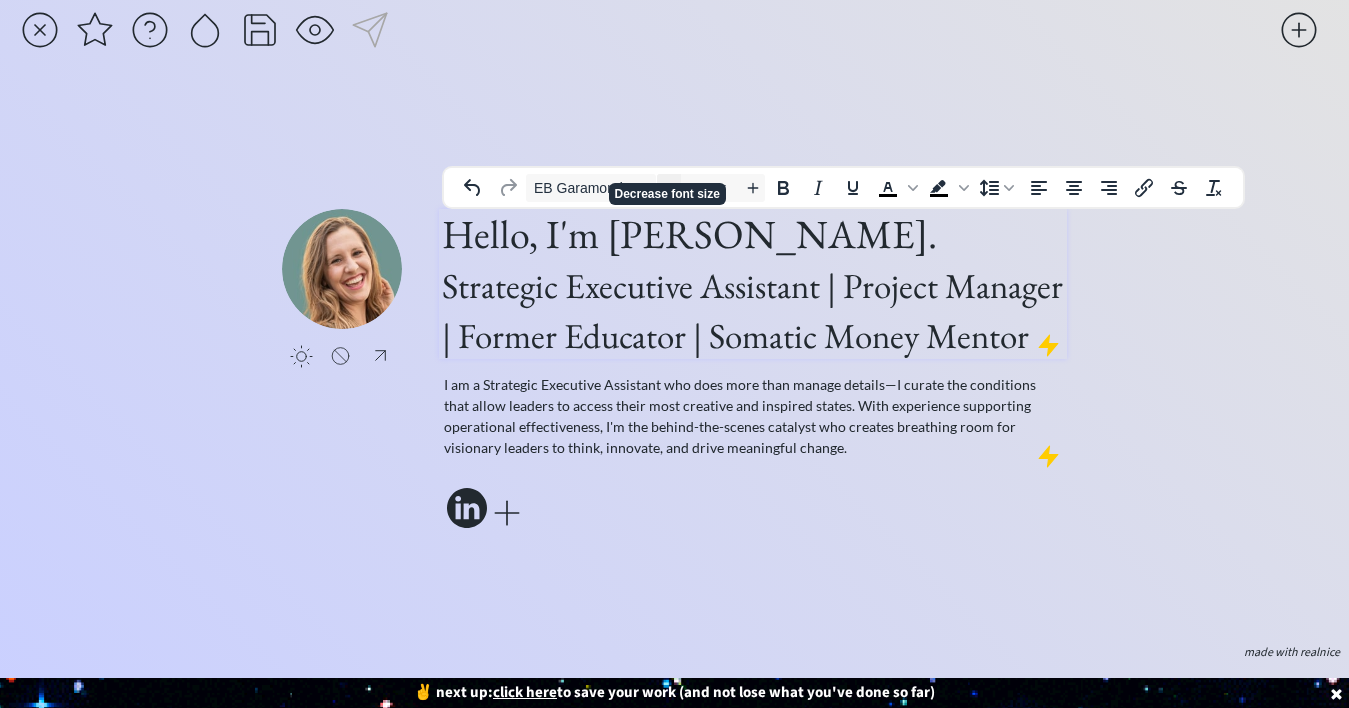 click 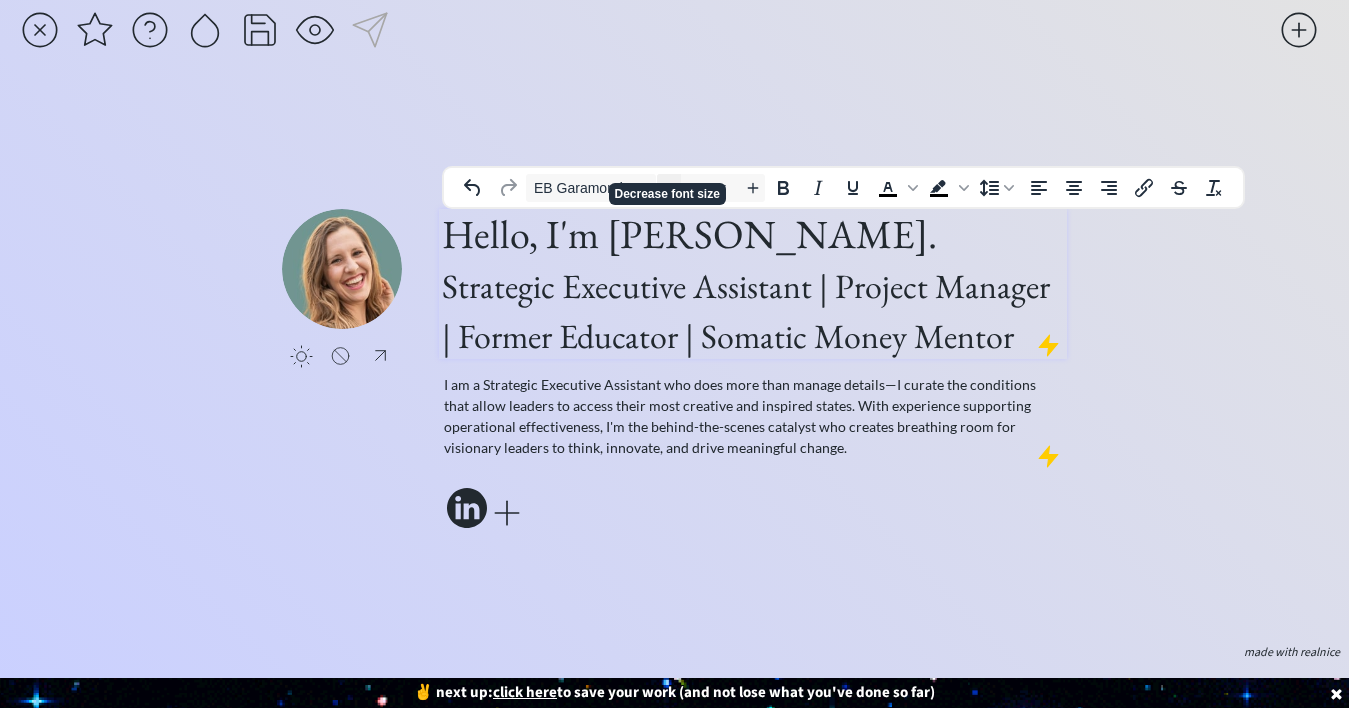 click 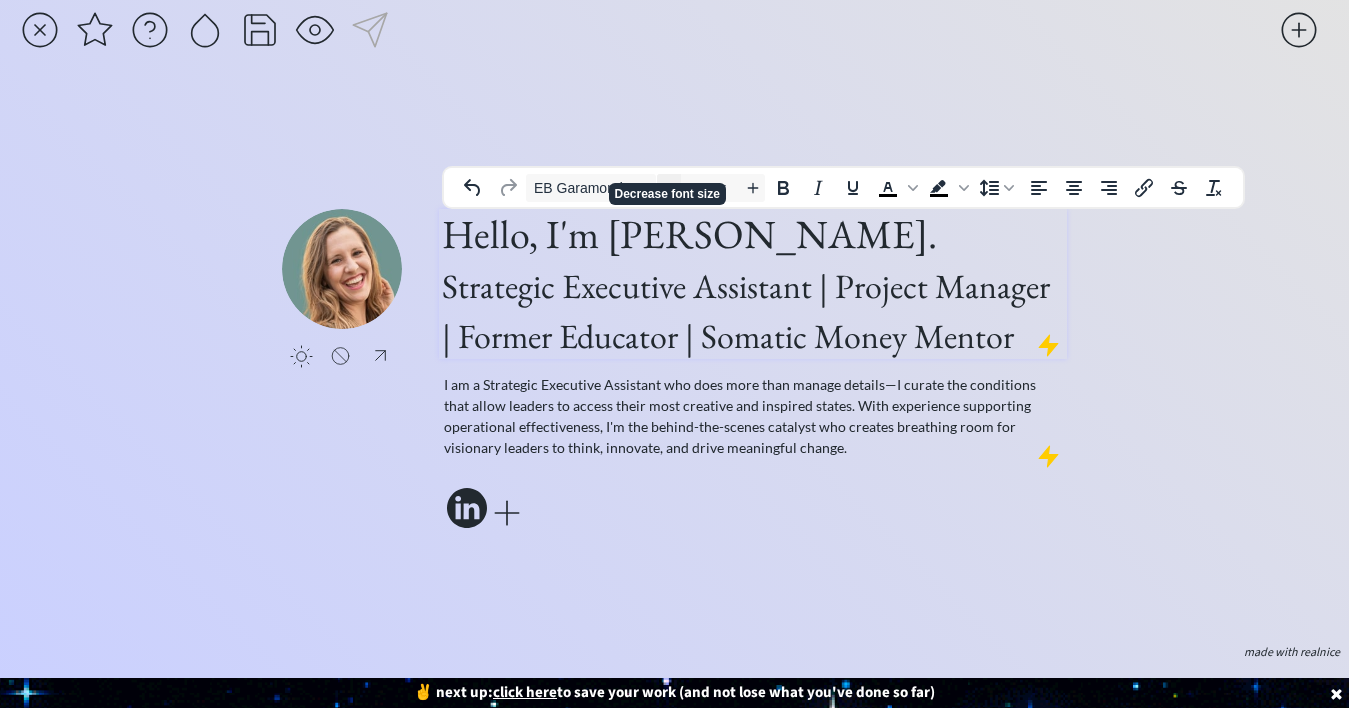 click 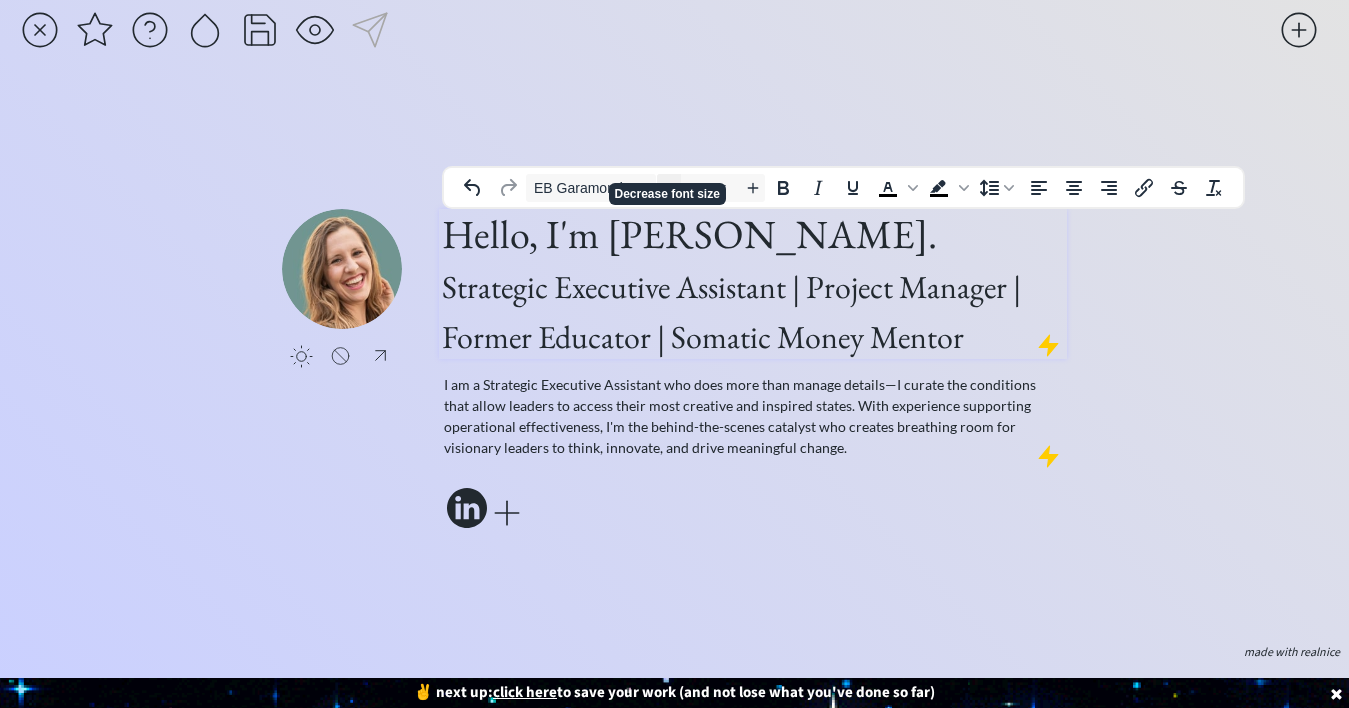 click 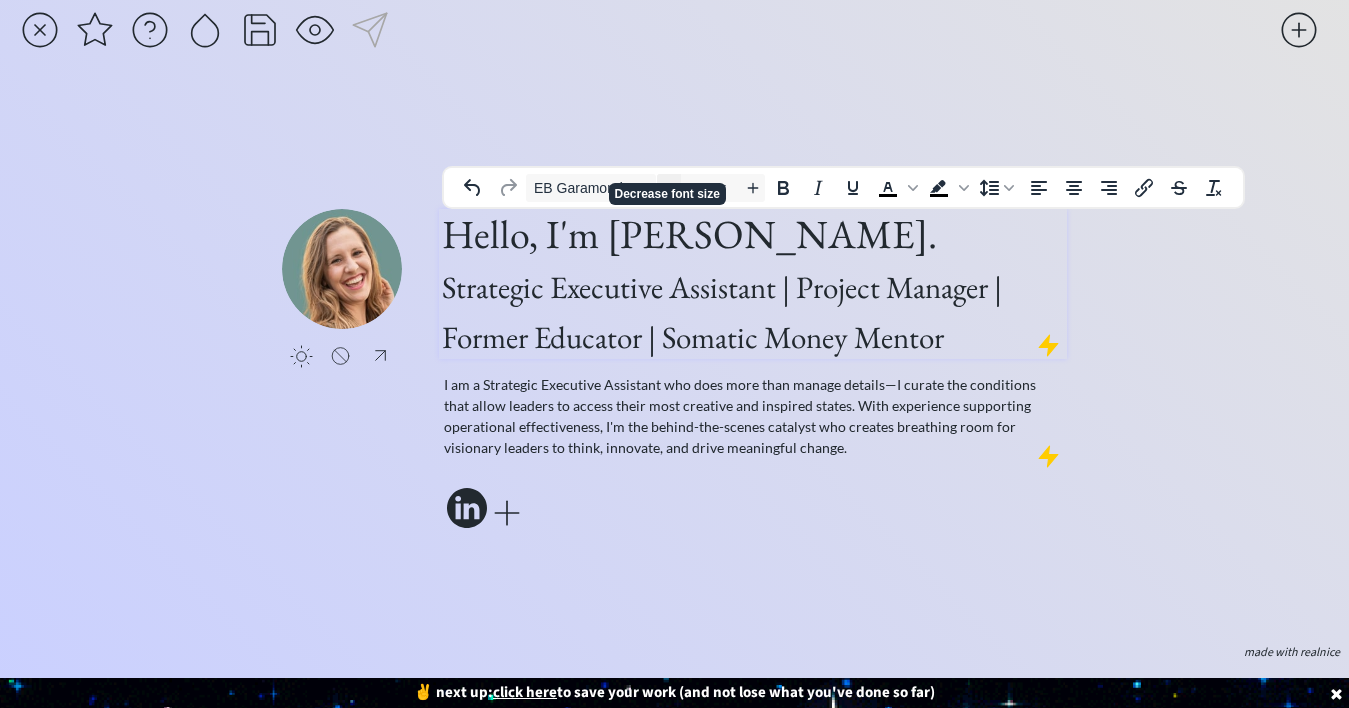 click 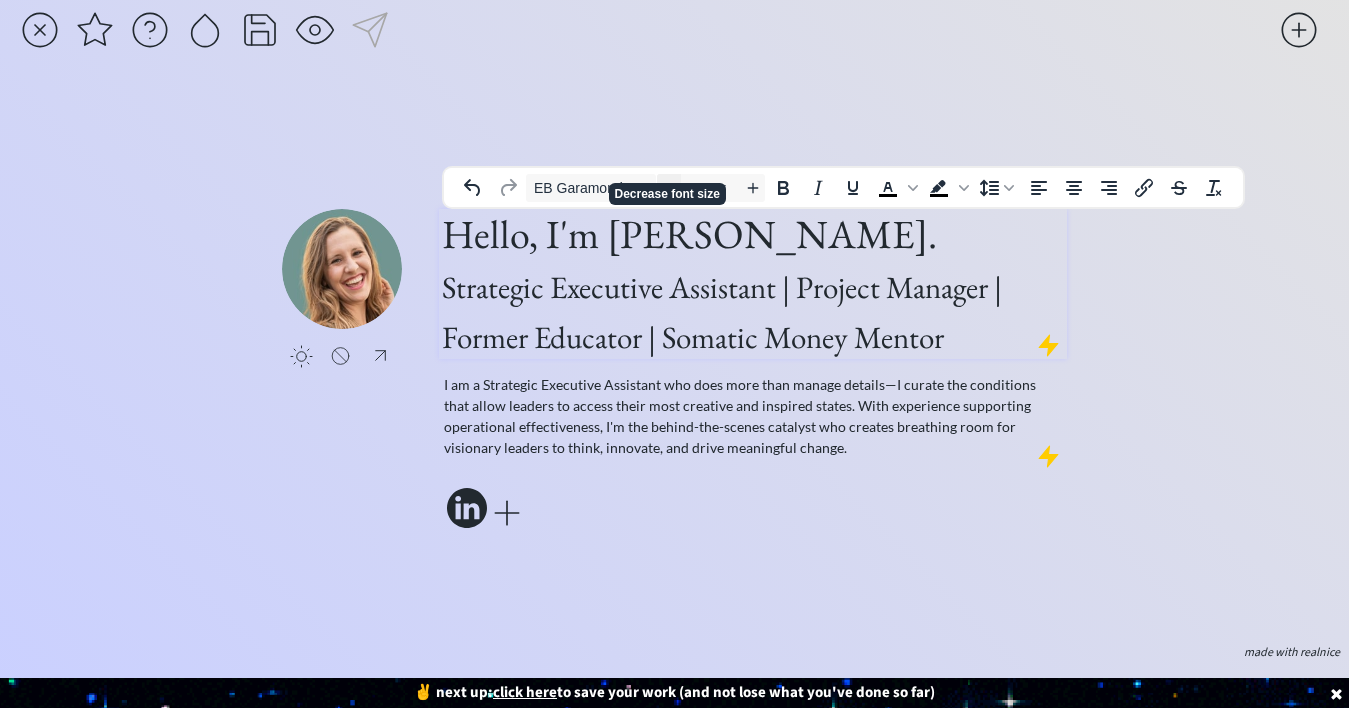 click 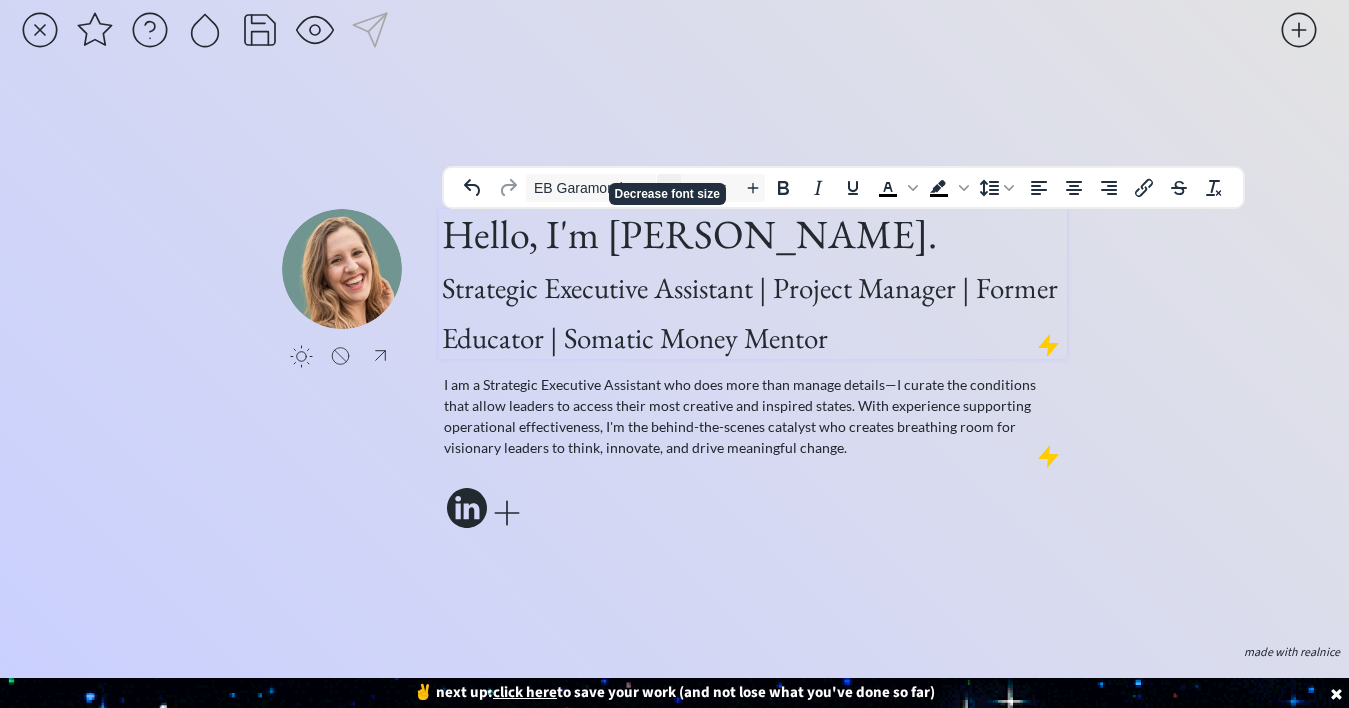 click 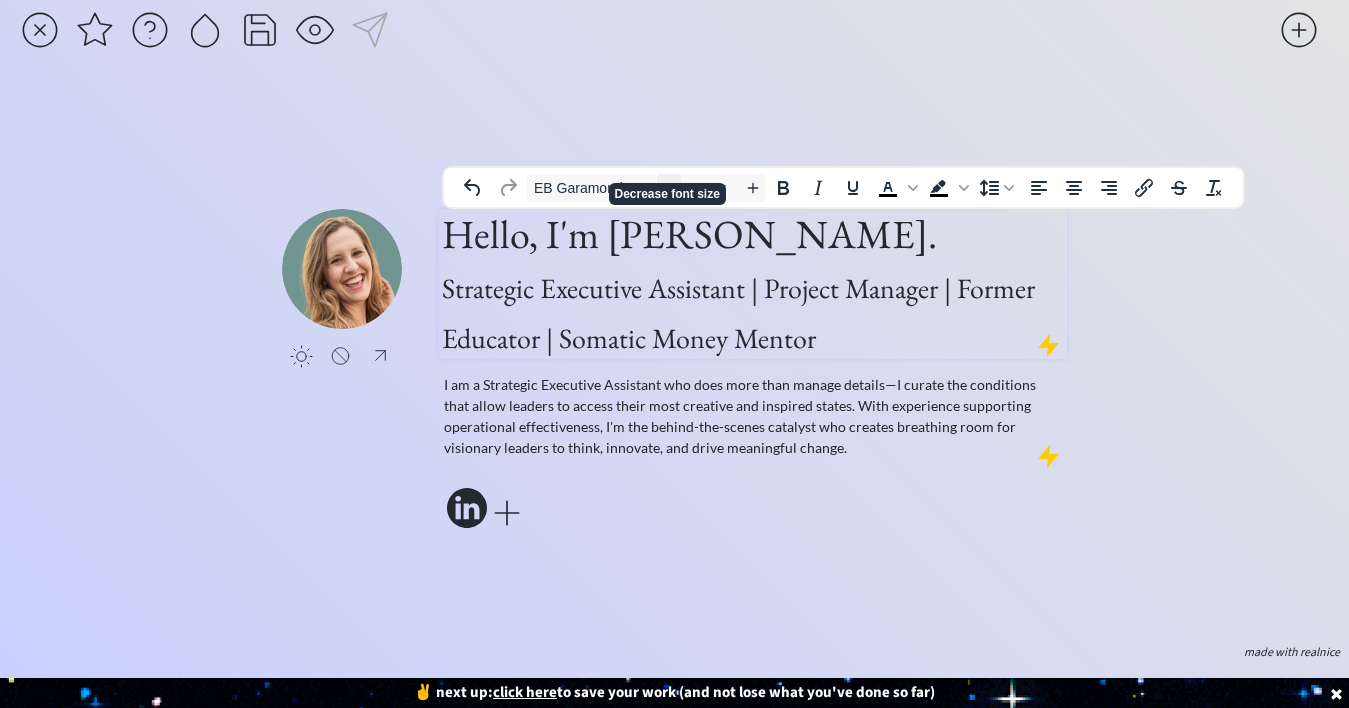 click 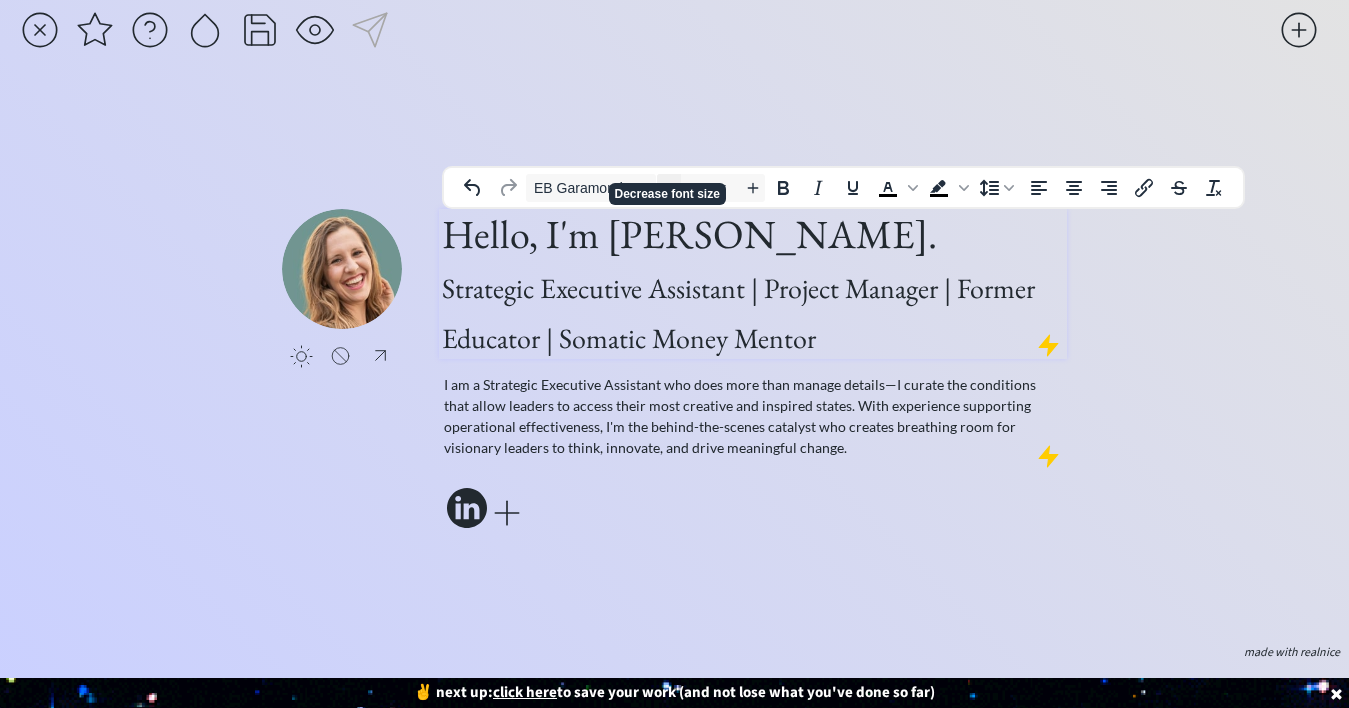 click 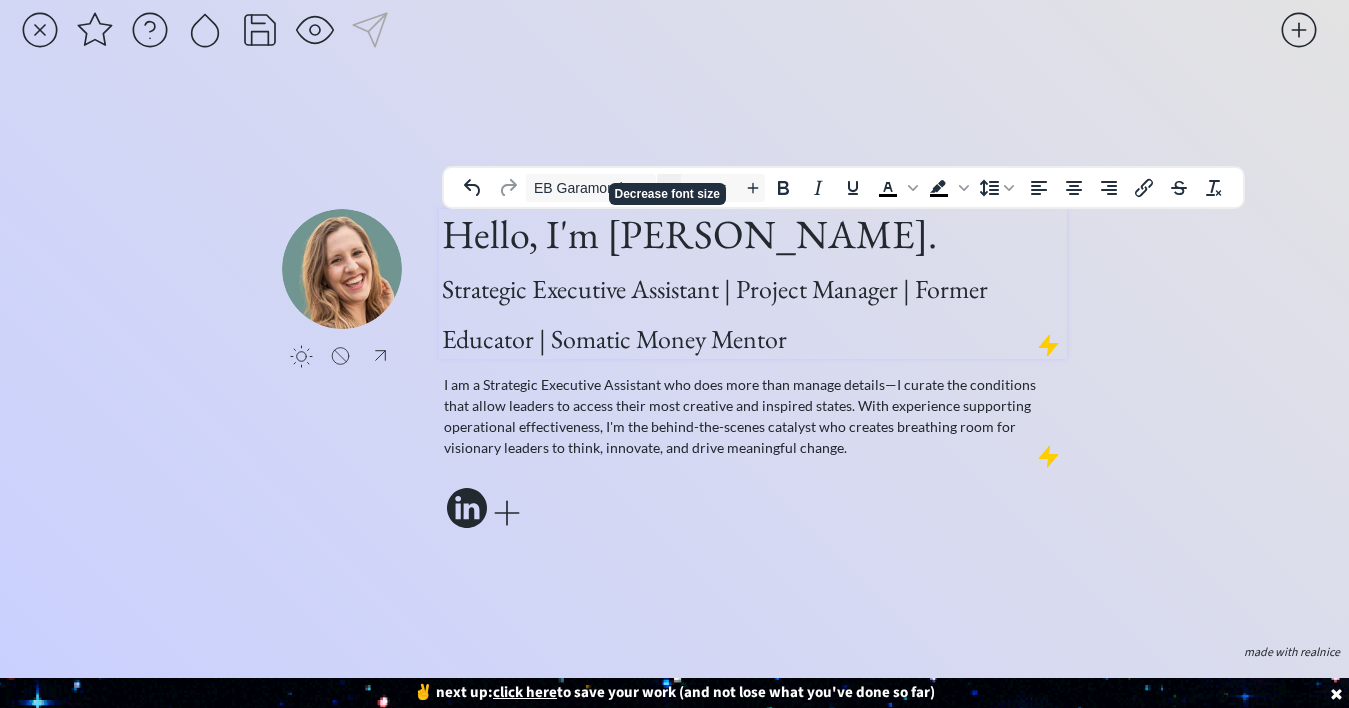 click 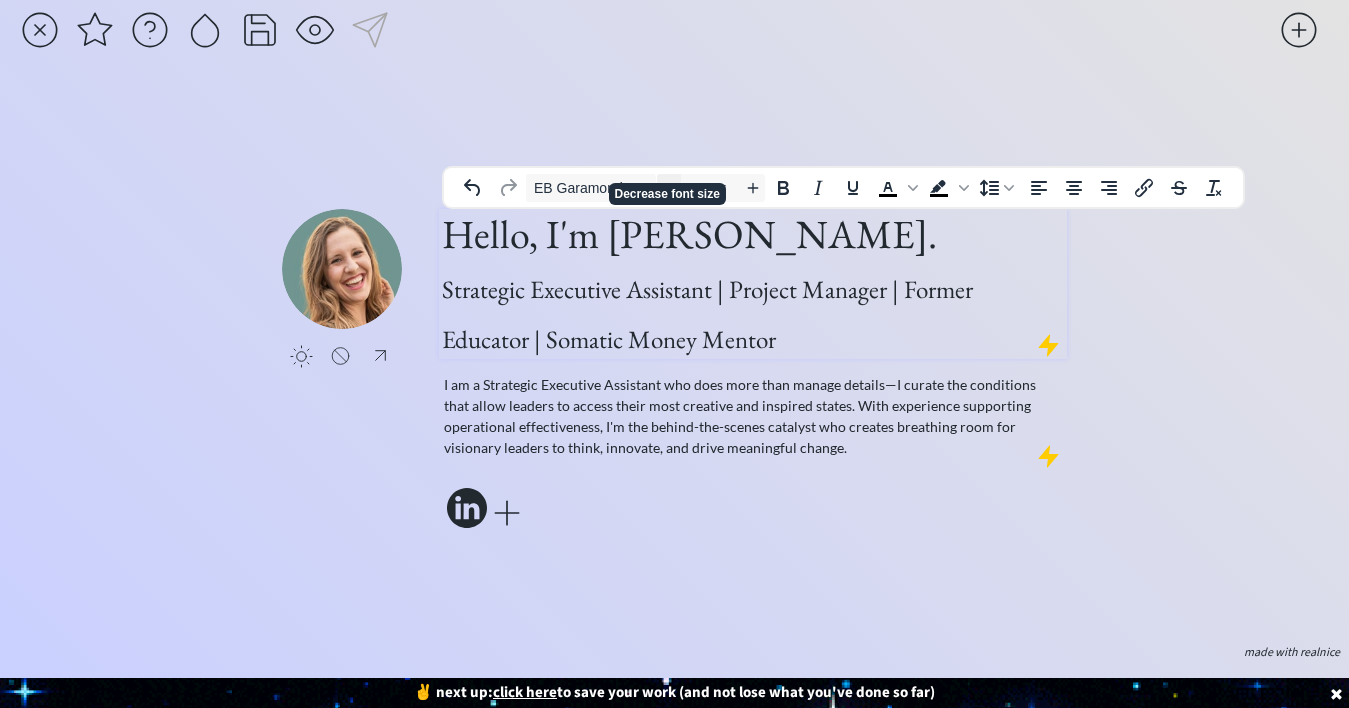 click 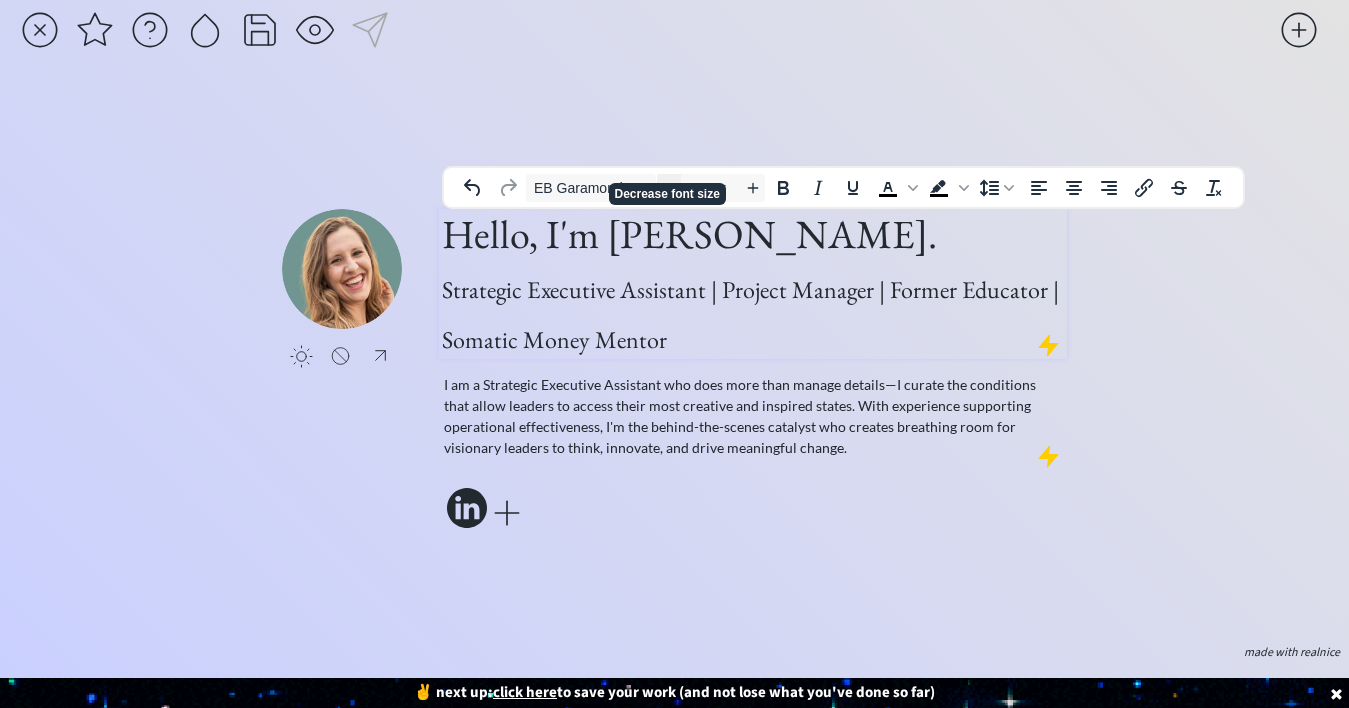click 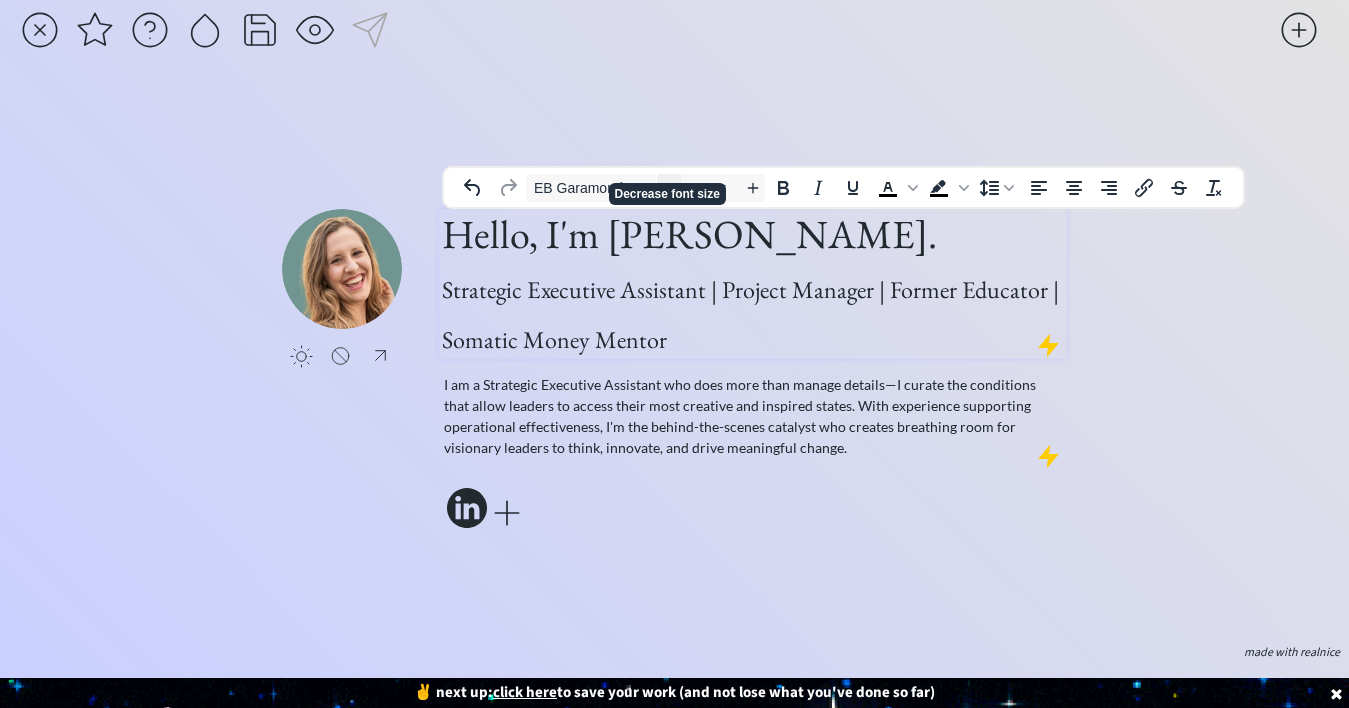 click 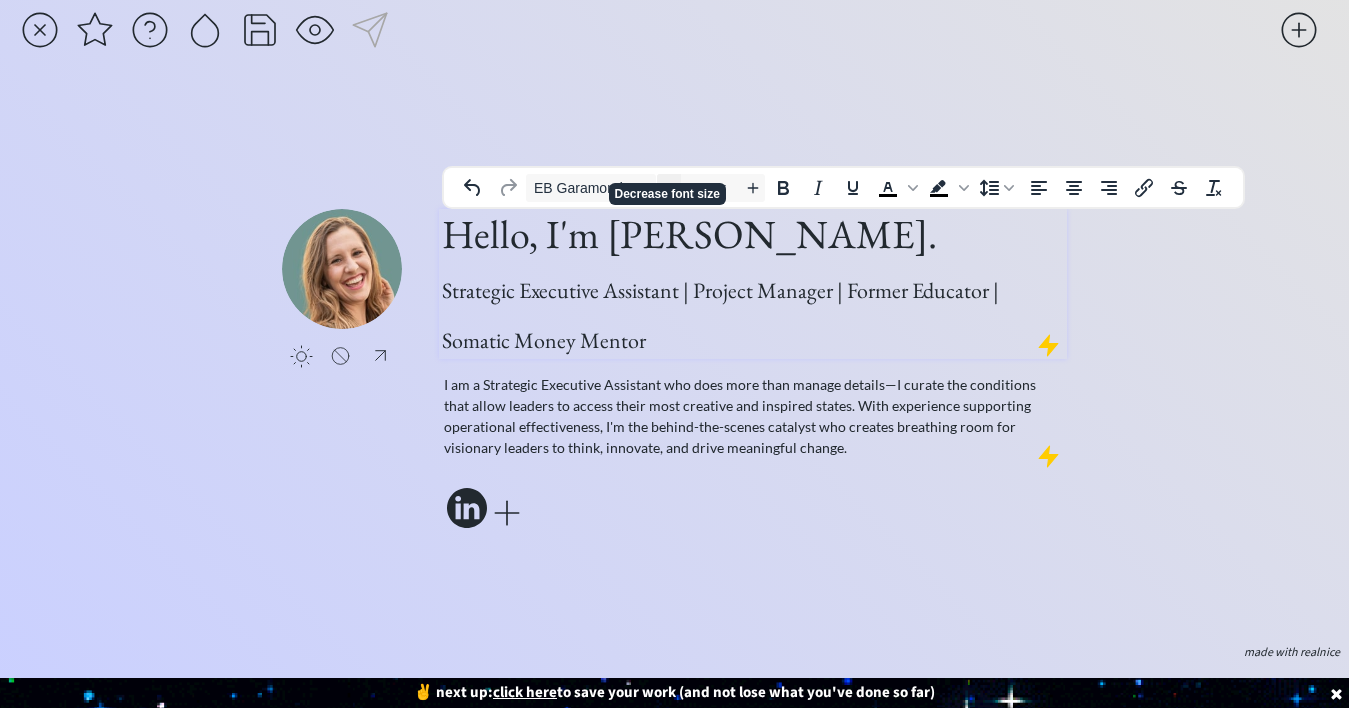 click 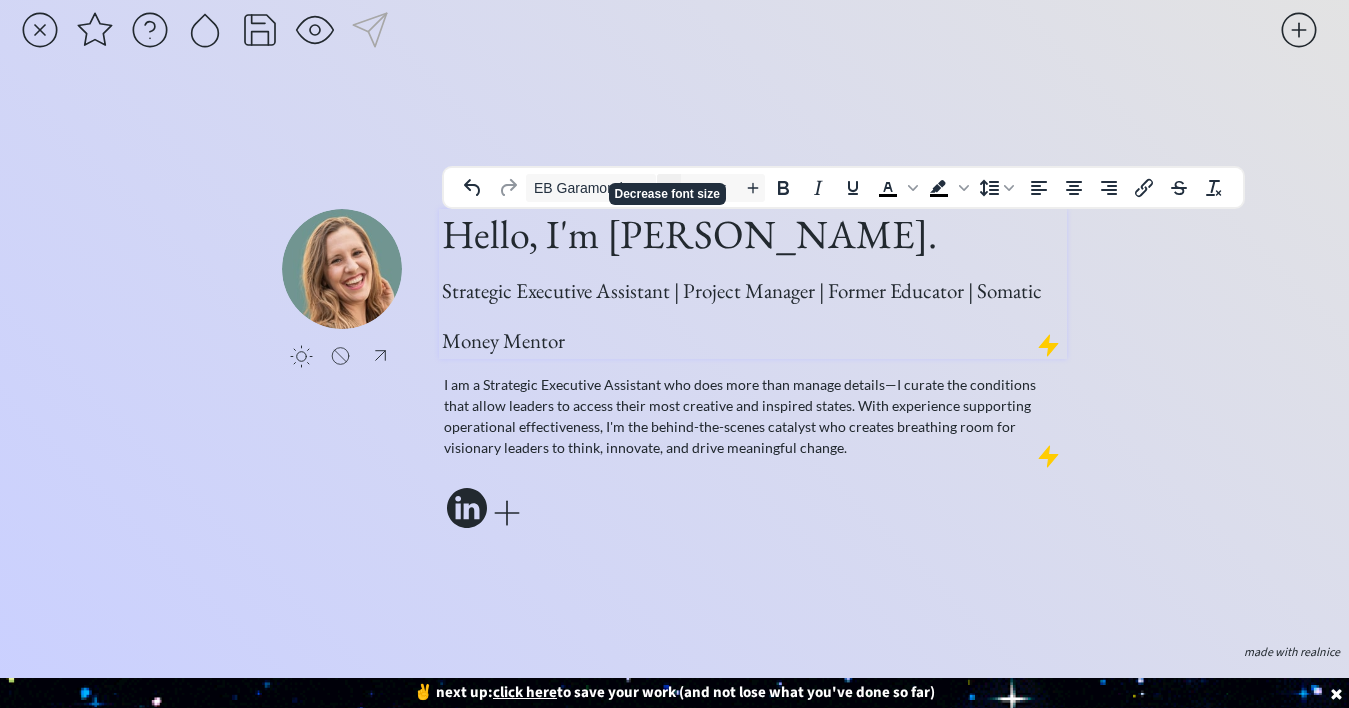 click 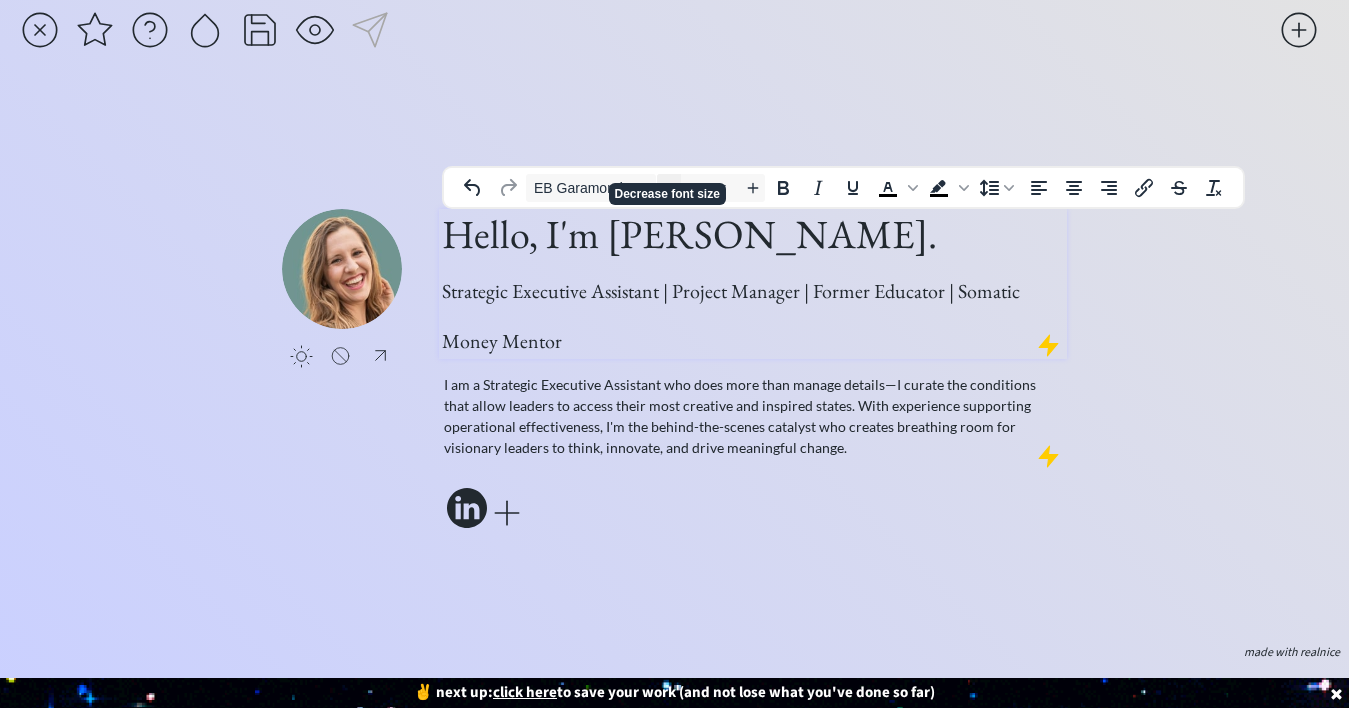 click 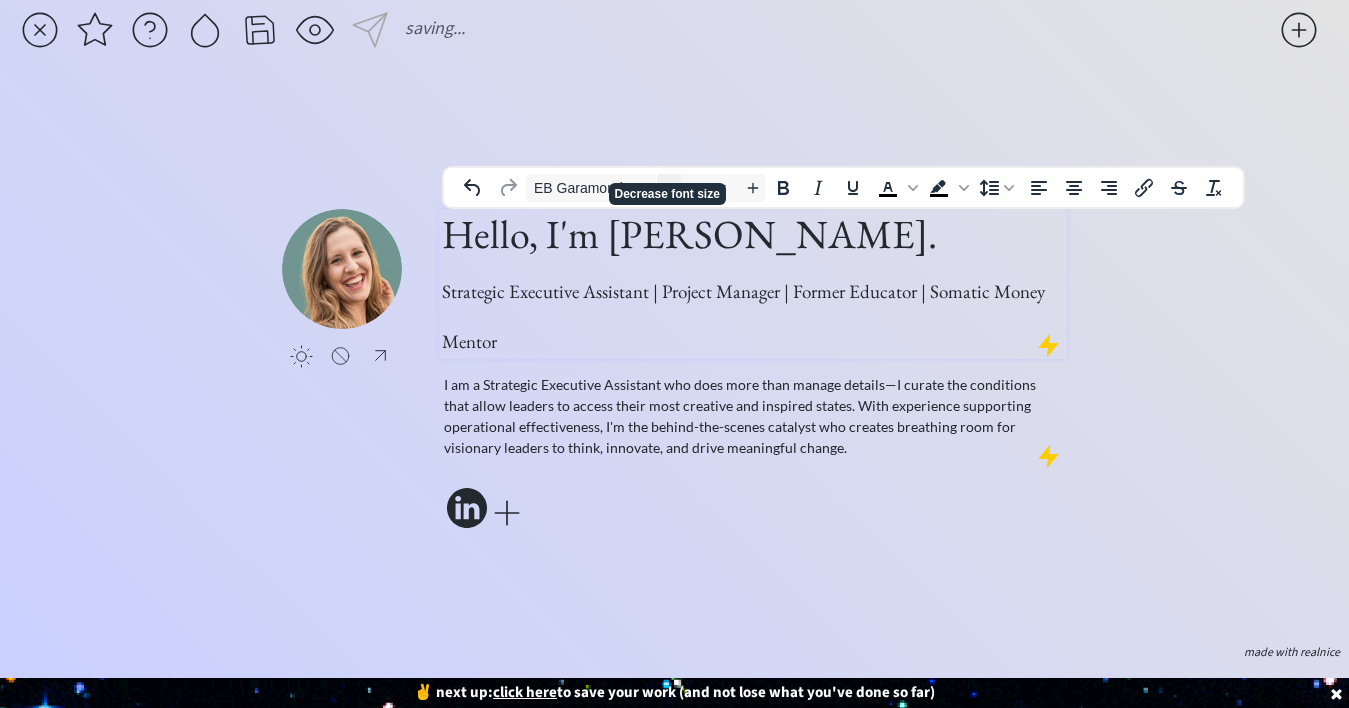 click 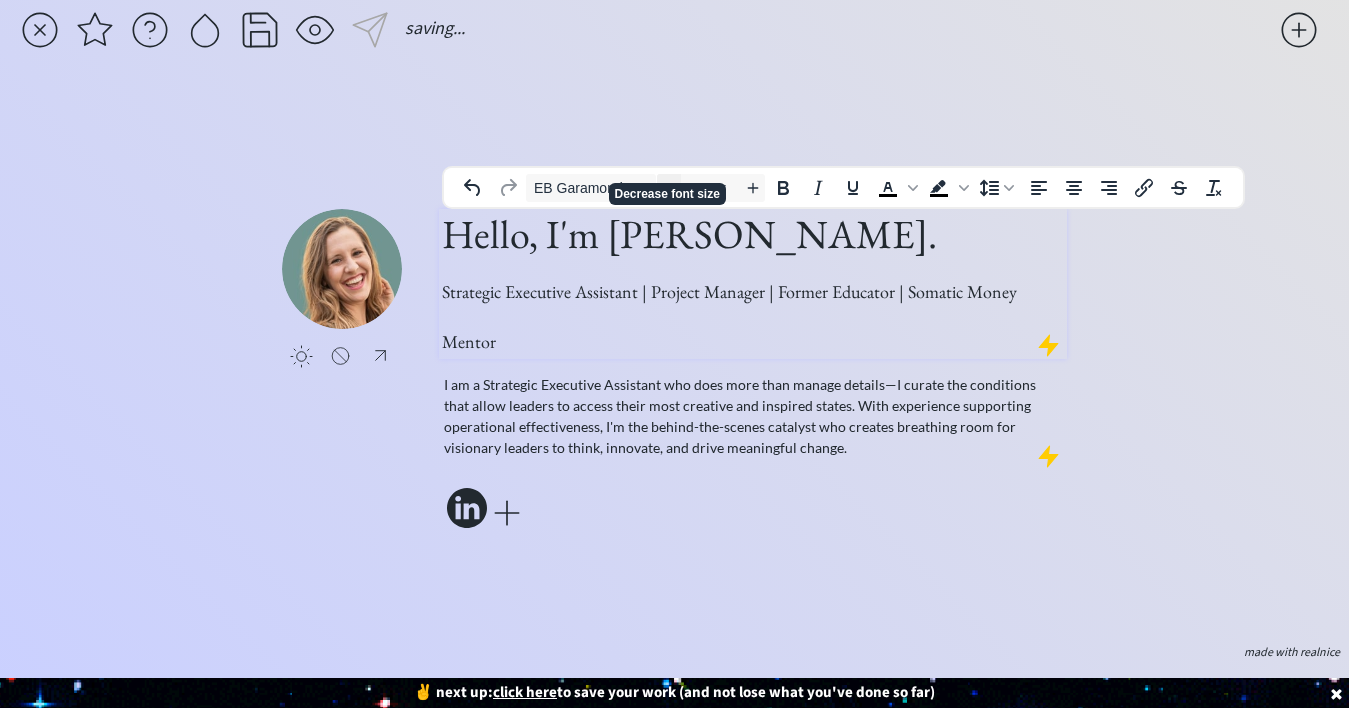 click 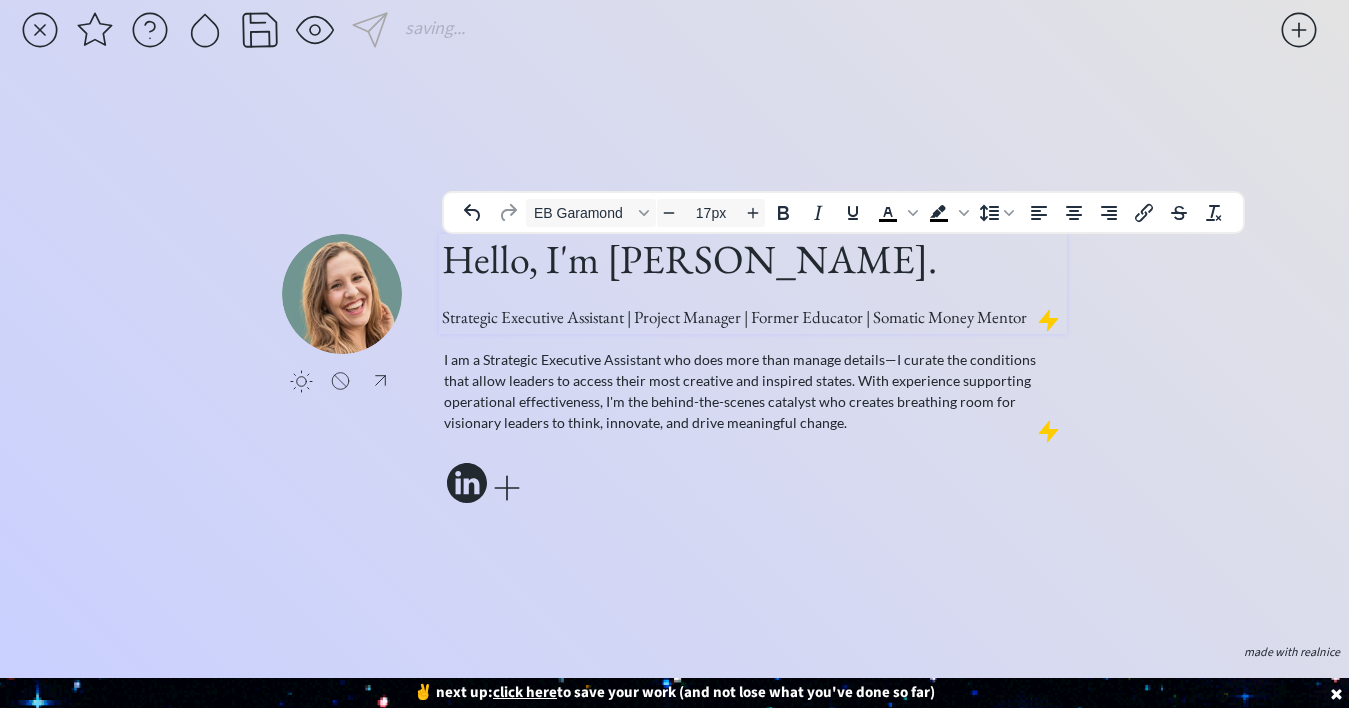 click on "saving... click to upload a picture Hello, I'm [PERSON_NAME]. Strategic Executive Assistant | Project Manager | Former Educator | Somatic Money Mentor I am a Strategic Executive Assistant who does more than manage details—I curate the conditions that allow leaders to access their most creative and inspired states. With experience supporting operational effectiveness, I'm the behind-the-scenes catalyst who creates breathing room for visionary leaders to think, innovate, and drive meaningful change.  made with realnice" 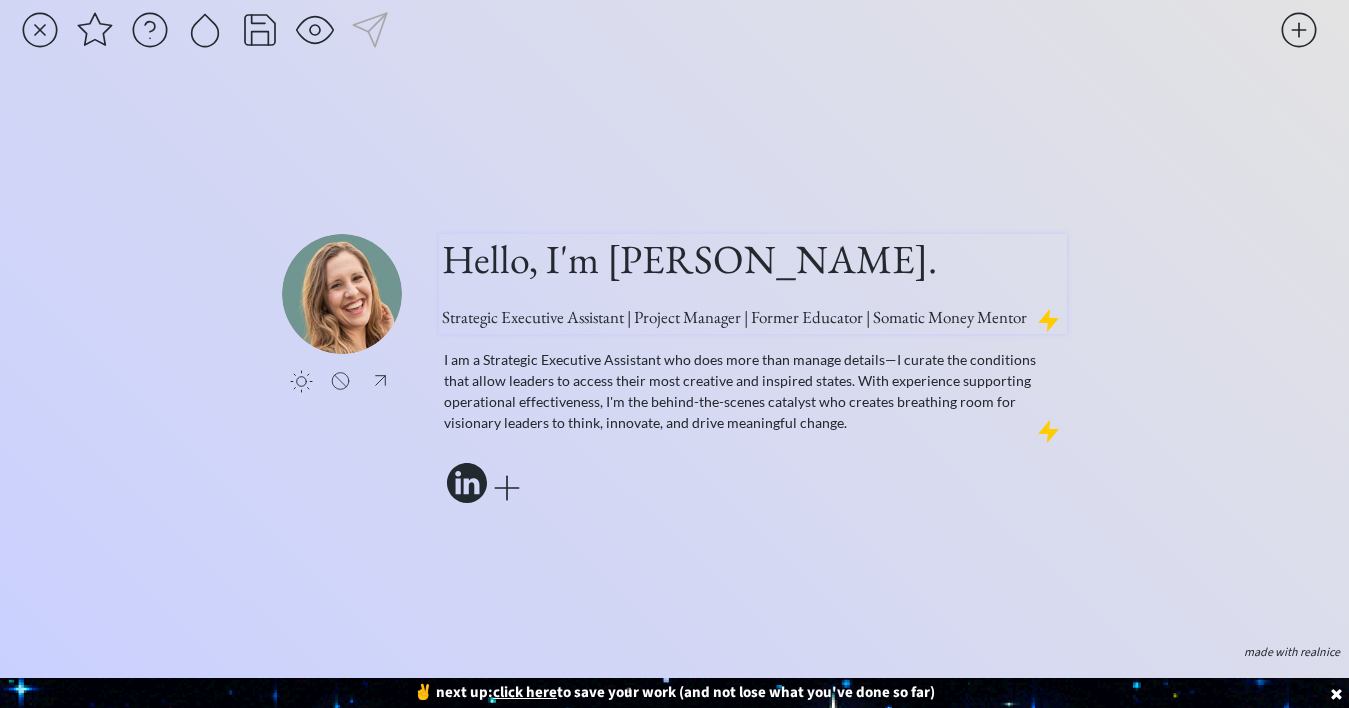 click on "Strategic Executive Assistant | Project Manager | Former Educator | Somatic Money Mentor" at bounding box center [734, 317] 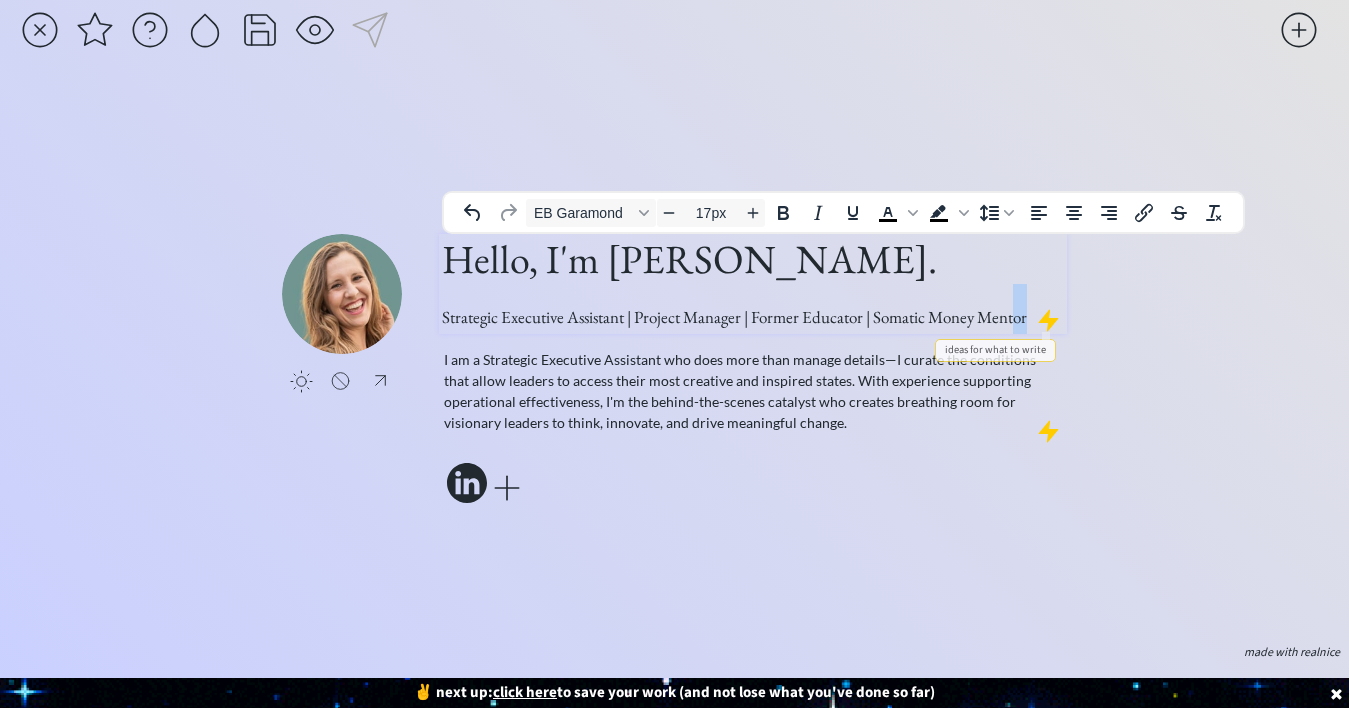 drag, startPoint x: 1032, startPoint y: 295, endPoint x: 1019, endPoint y: 295, distance: 13 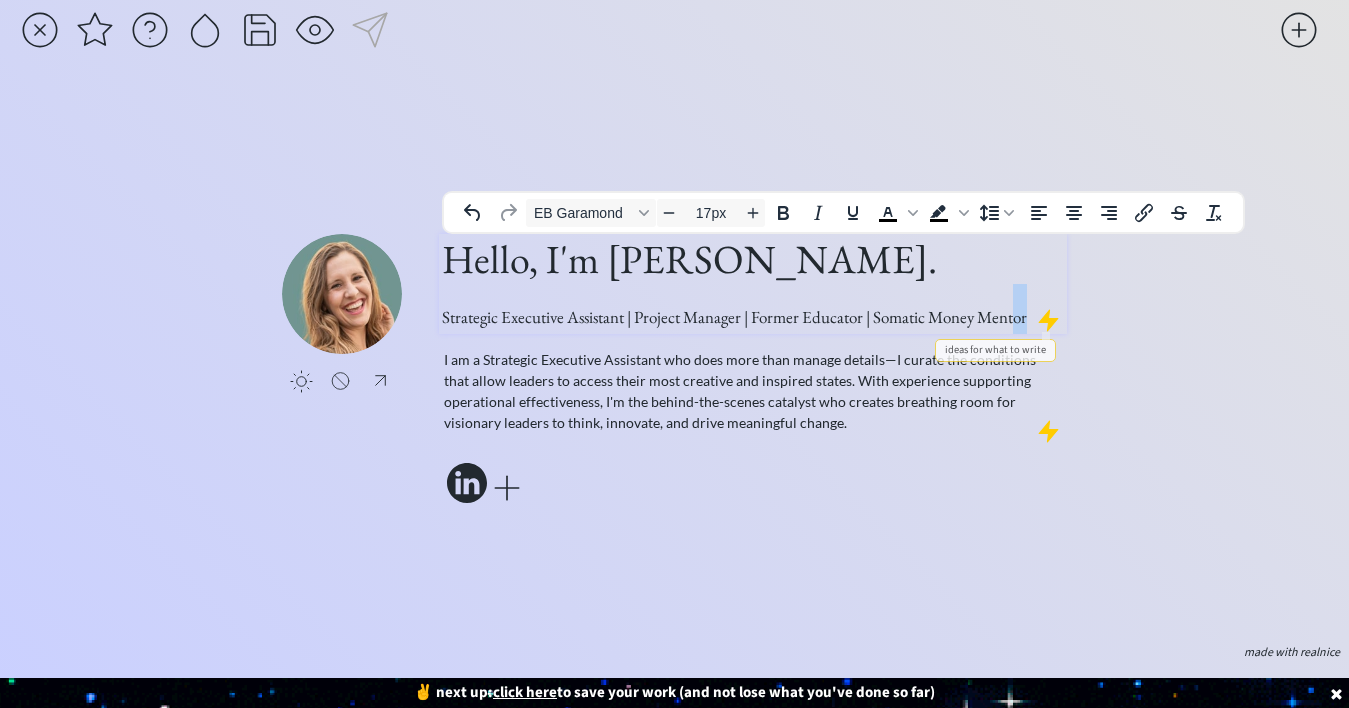 click on "Hello, I'm [PERSON_NAME]. Strategic Executive Assistant | Project Manager | Former Educator | Somatic Money Mentor I am a Strategic Executive Assistant who does more than manage details—I curate the conditions that allow leaders to access their most creative and inspired states. With experience supporting operational effectiveness, I'm the behind-the-scenes catalyst who creates breathing room for visionary leaders to think, innovate, and drive meaningful change." at bounding box center [753, 371] 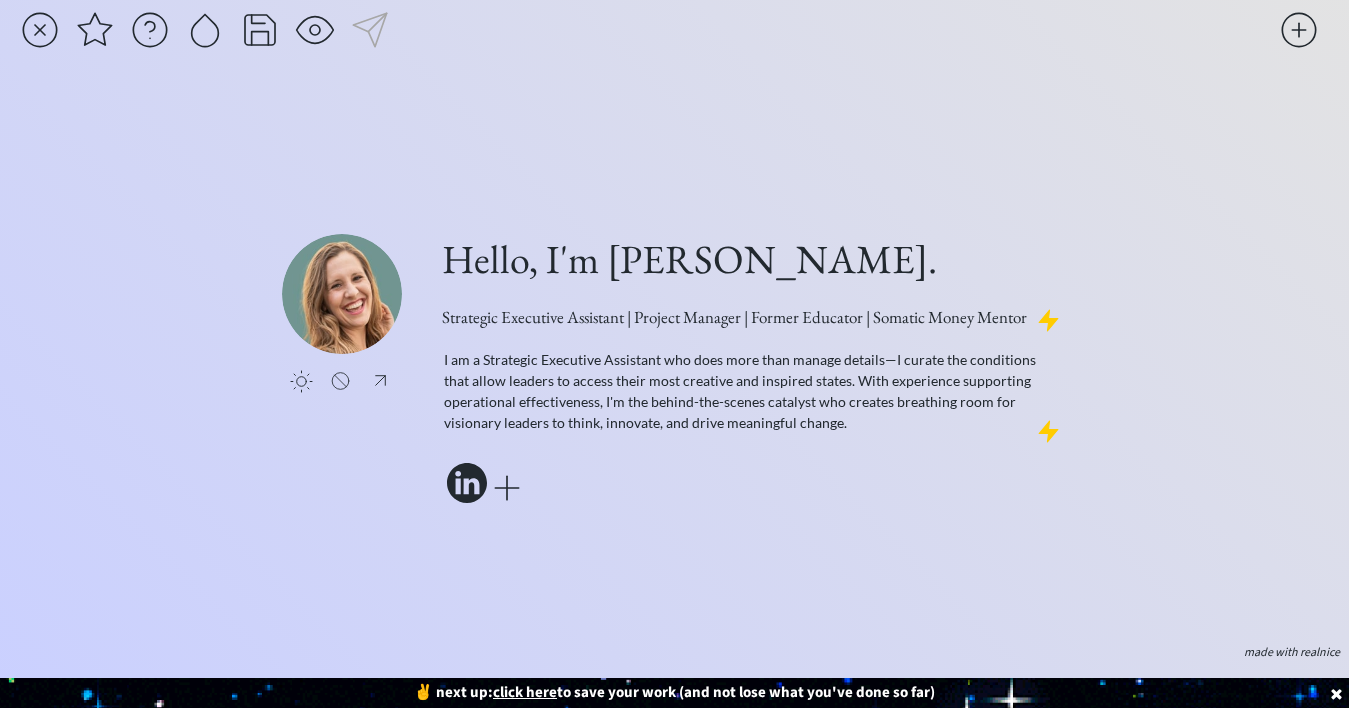 click at bounding box center [1048, 320] 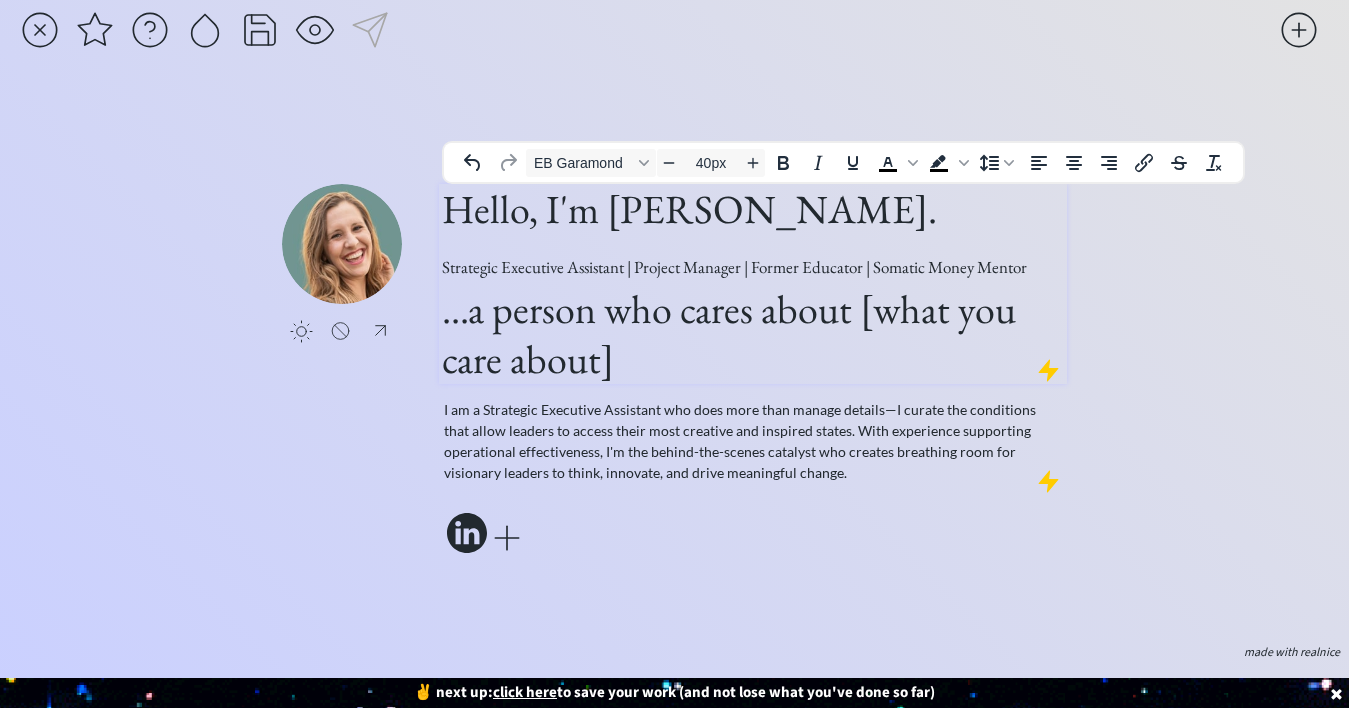 click on "...a person who cares about [what you care about]" at bounding box center [753, 334] 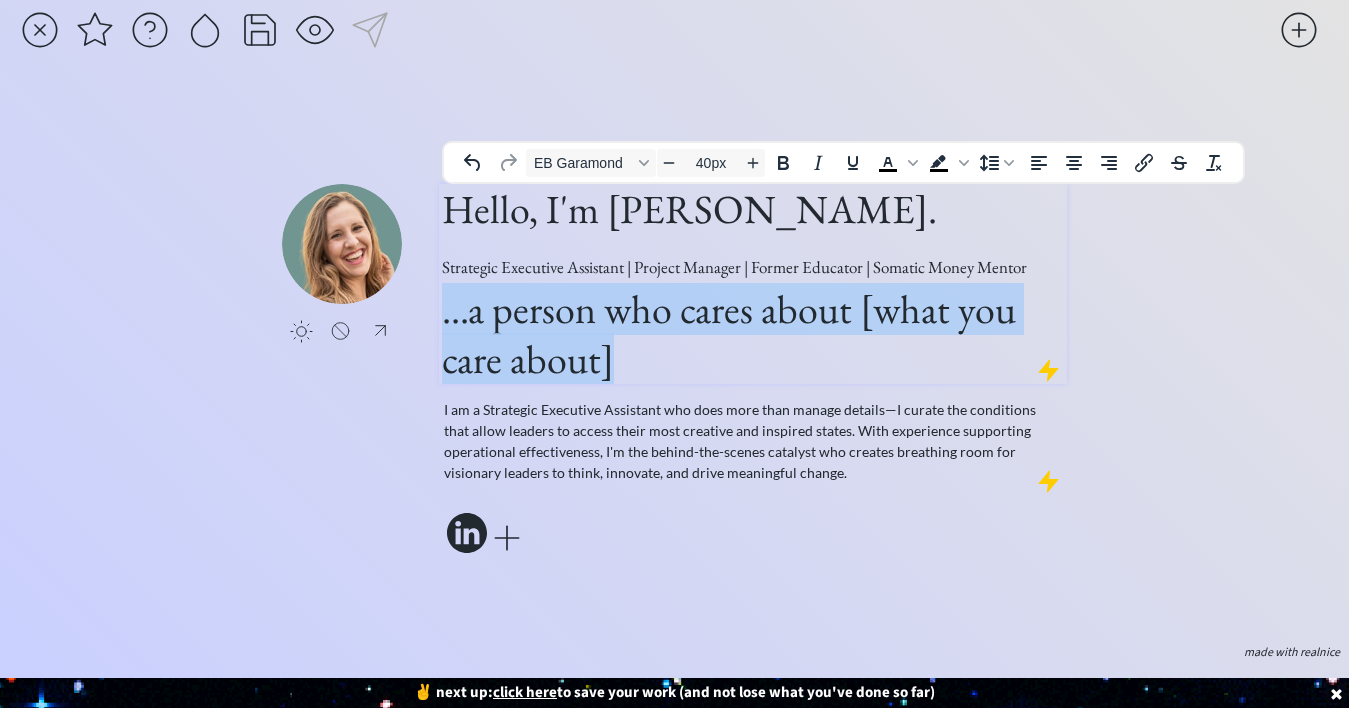 drag, startPoint x: 673, startPoint y: 328, endPoint x: 431, endPoint y: 292, distance: 244.66304 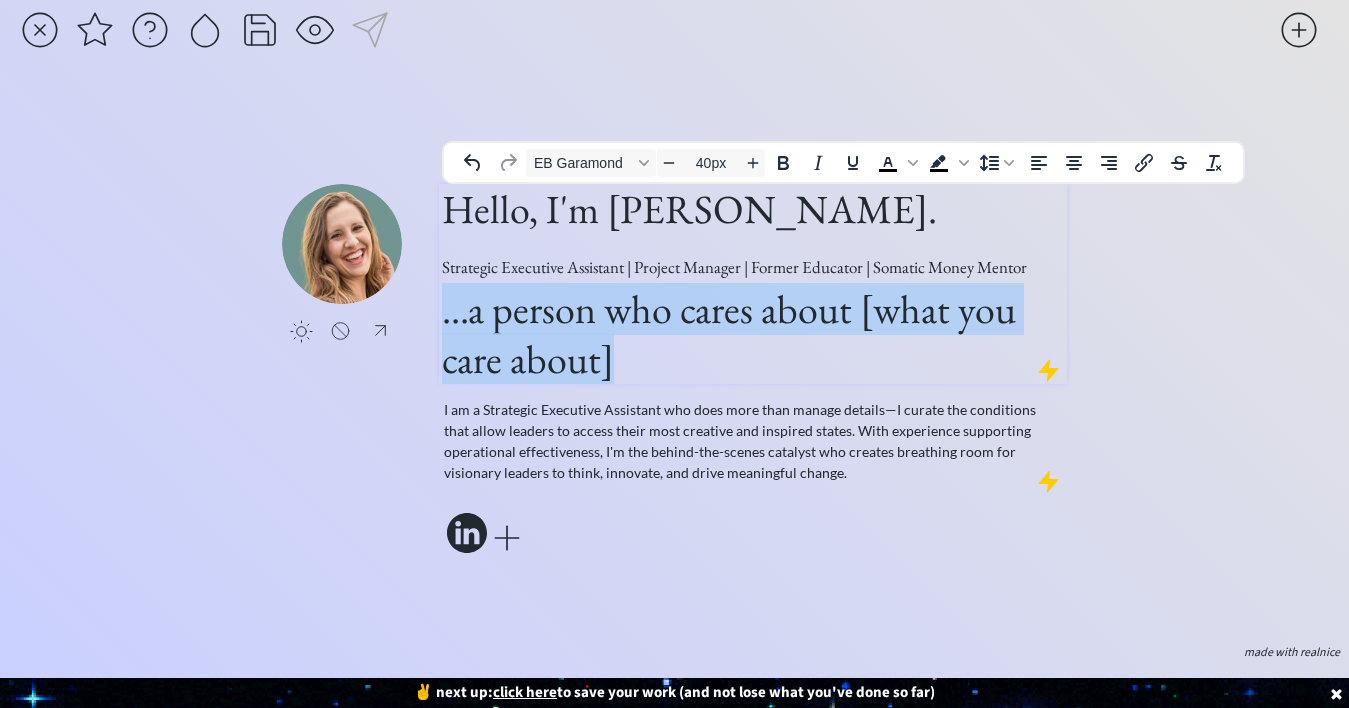 click on "click to upload a picture Hello, I'm [PERSON_NAME]. Strategic Executive Assistant | Project Manager | Former Educator | Somatic Money Mentor ...a person who cares about [what you care about] I am a Strategic Executive Assistant who does more than manage details—I curate the conditions that allow leaders to access their most creative and inspired states. With experience supporting operational effectiveness, I'm the behind-the-scenes catalyst who creates breathing room for visionary leaders to think, innovate, and drive meaningful change." at bounding box center [674, 371] 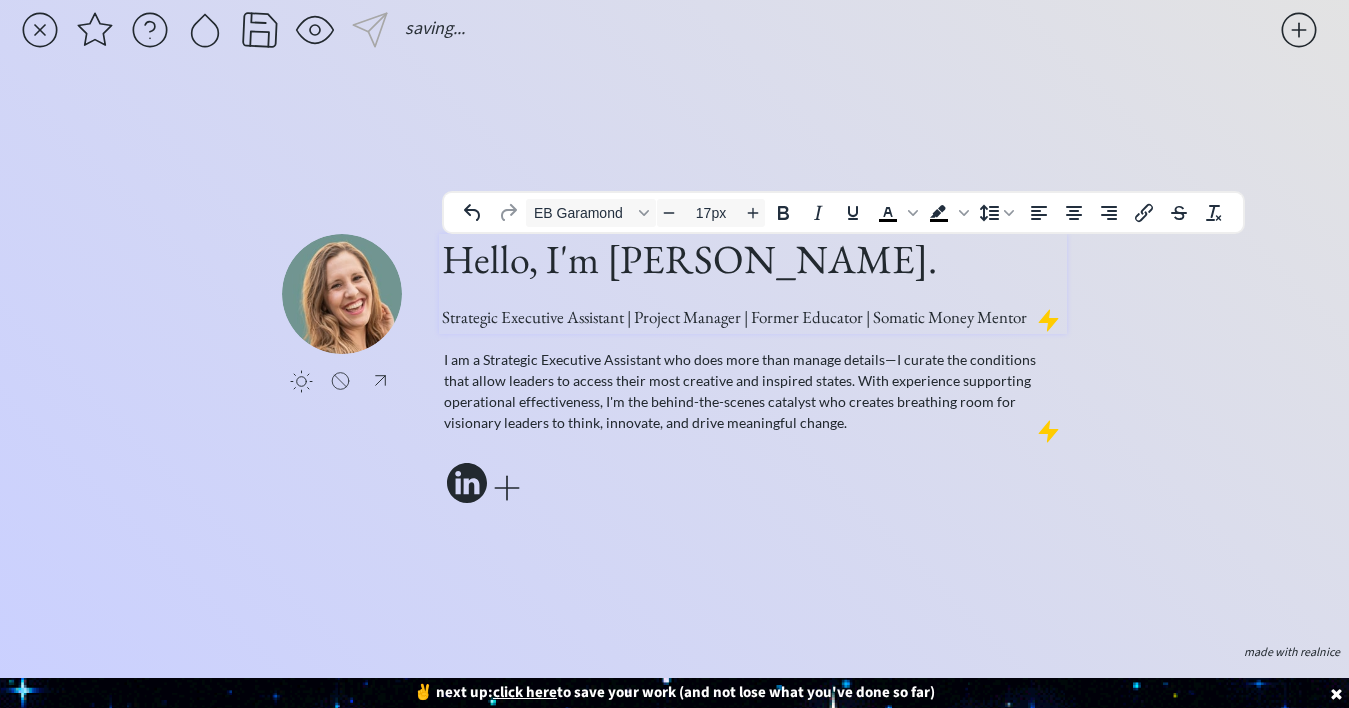 drag, startPoint x: 1036, startPoint y: 301, endPoint x: 578, endPoint y: 295, distance: 458.0393 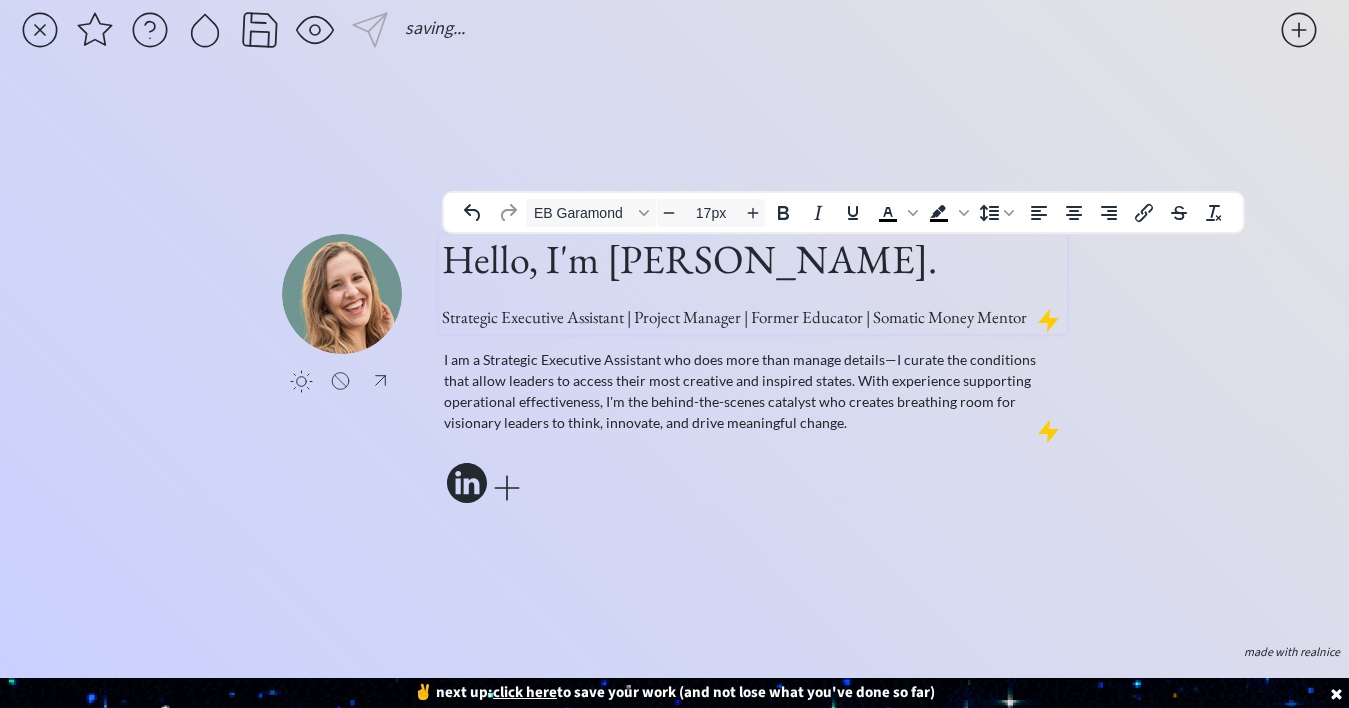 click on "Hello, I'm [PERSON_NAME]. Strategic Executive Assistant | Project Manager | Former Educator | Somatic Money Mentor I am a Strategic Executive Assistant who does more than manage details—I curate the conditions that allow leaders to access their most creative and inspired states. With experience supporting operational effectiveness, I'm the behind-the-scenes catalyst who creates breathing room for visionary leaders to think, innovate, and drive meaningful change." at bounding box center (753, 371) 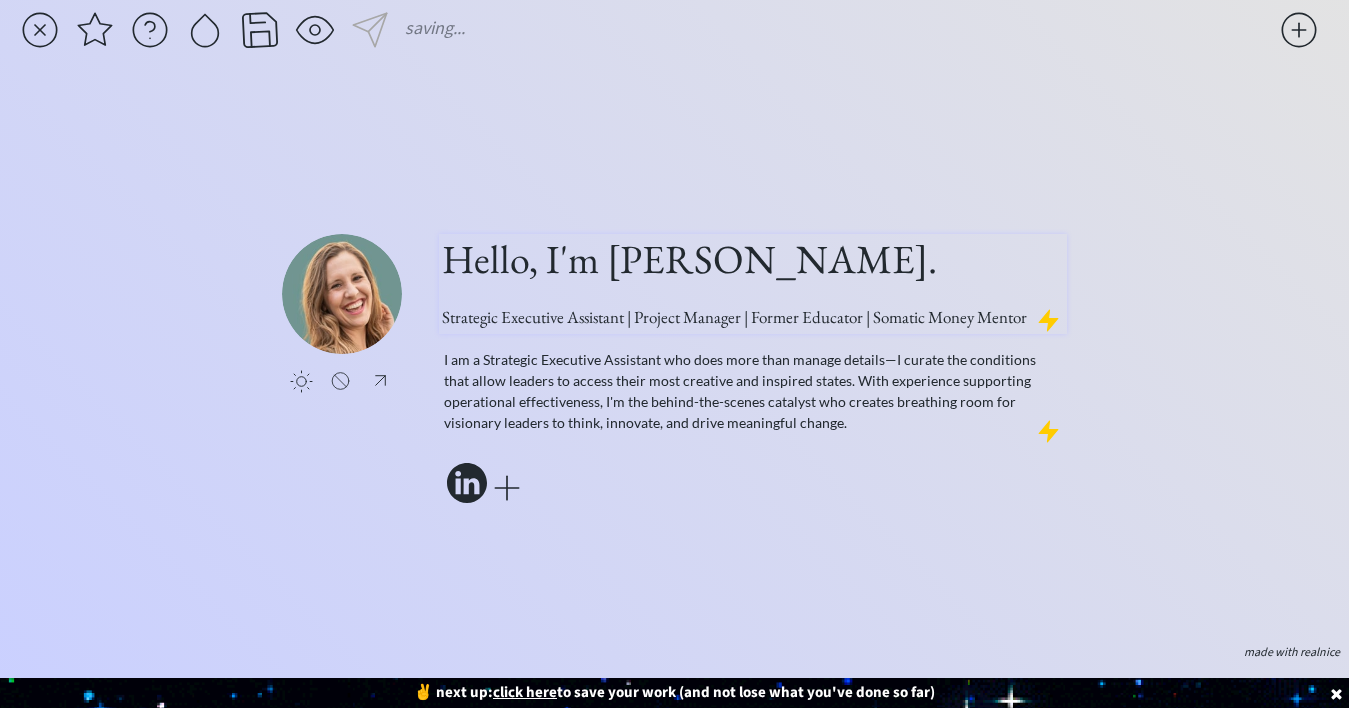 drag, startPoint x: 438, startPoint y: 297, endPoint x: 623, endPoint y: 303, distance: 185.09727 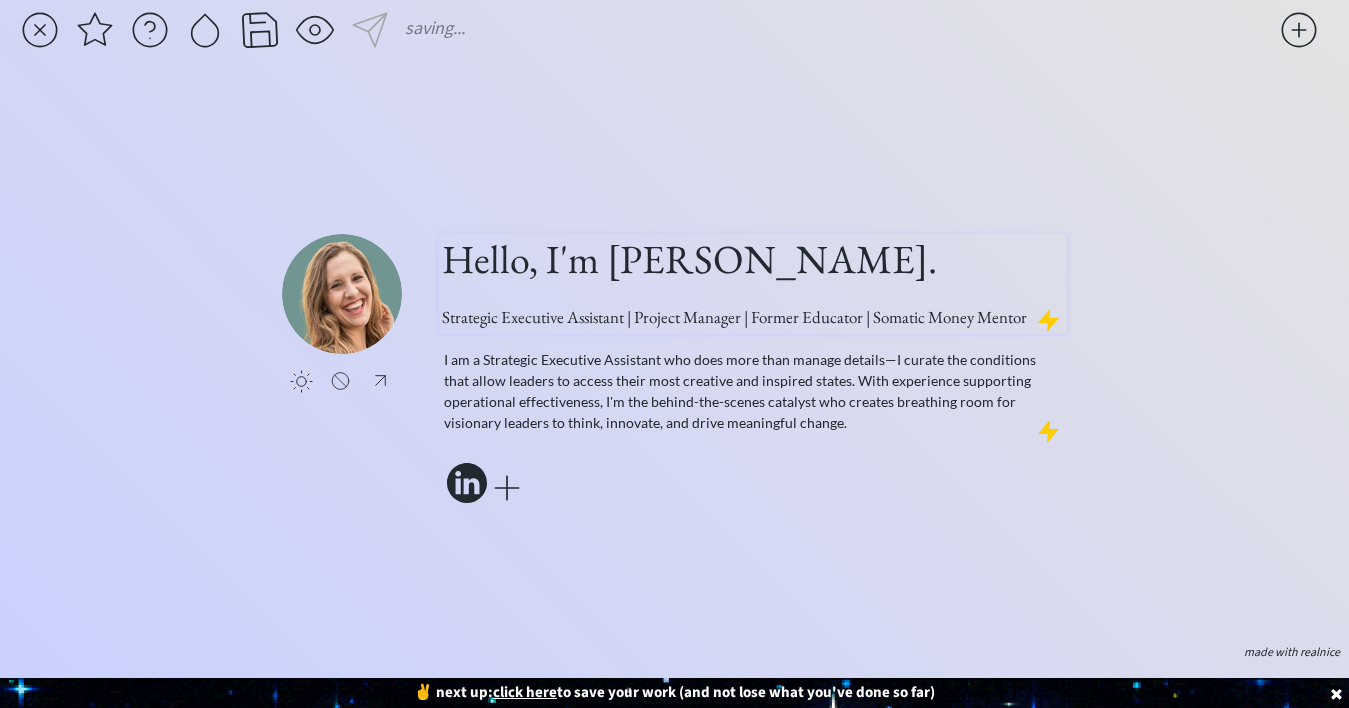 click on "Hello, I'm [PERSON_NAME]. Strategic Executive Assistant | Project Manager | Former Educator | Somatic Money Mentor" at bounding box center (753, 284) 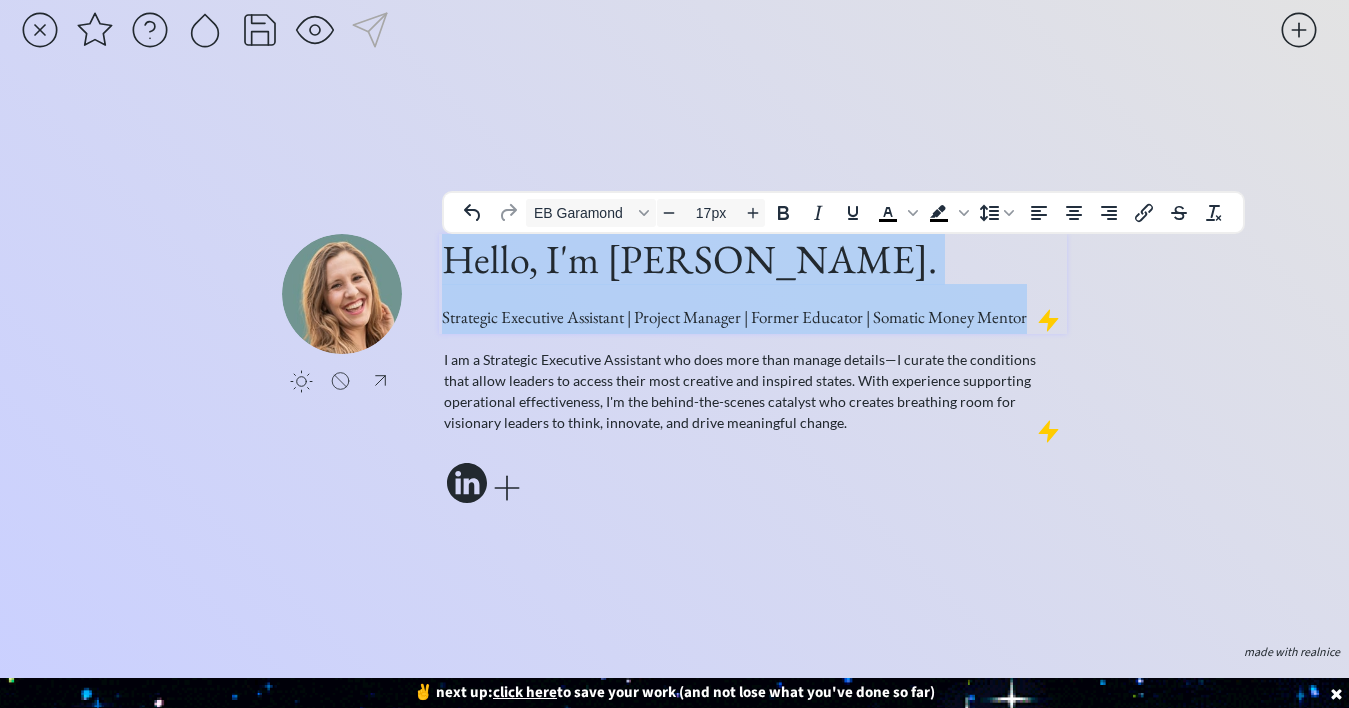 drag, startPoint x: 446, startPoint y: 290, endPoint x: 519, endPoint y: 291, distance: 73.00685 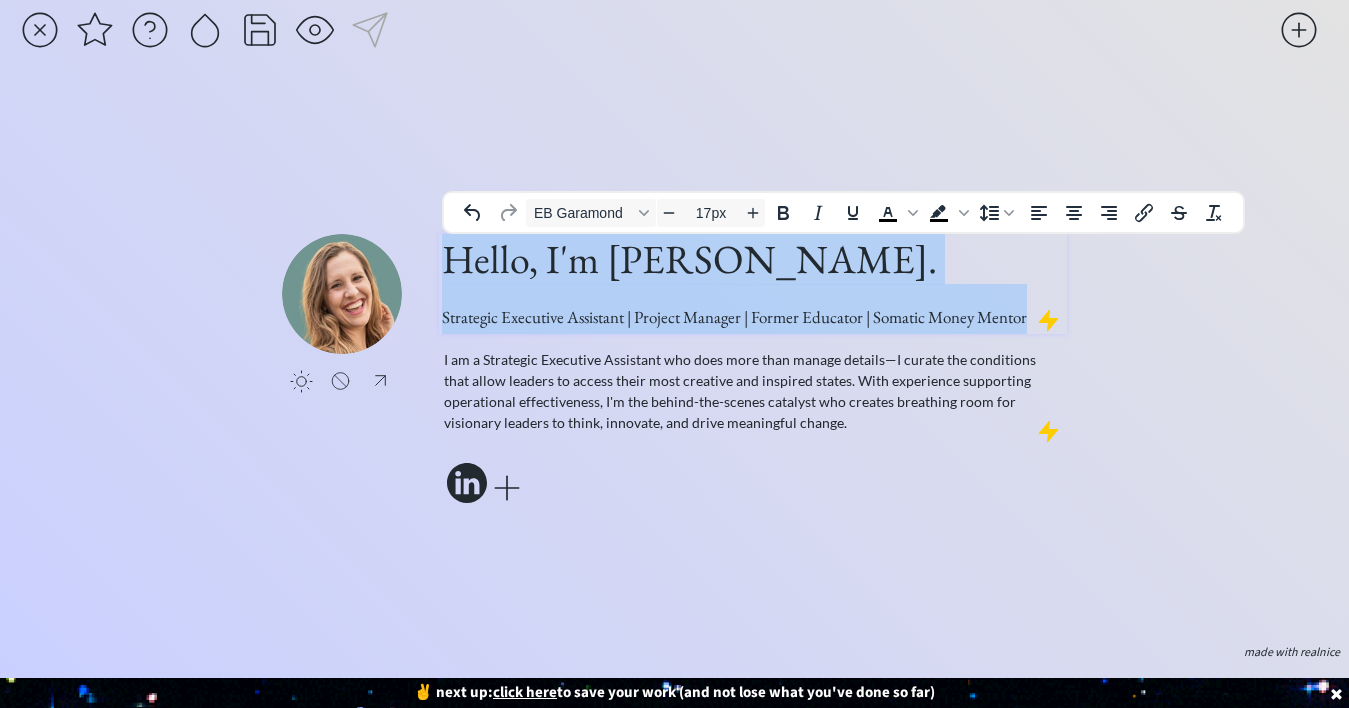 click on "Strategic Executive Assistant | Project Manager | Former Educator | Somatic Money Mentor" at bounding box center (734, 317) 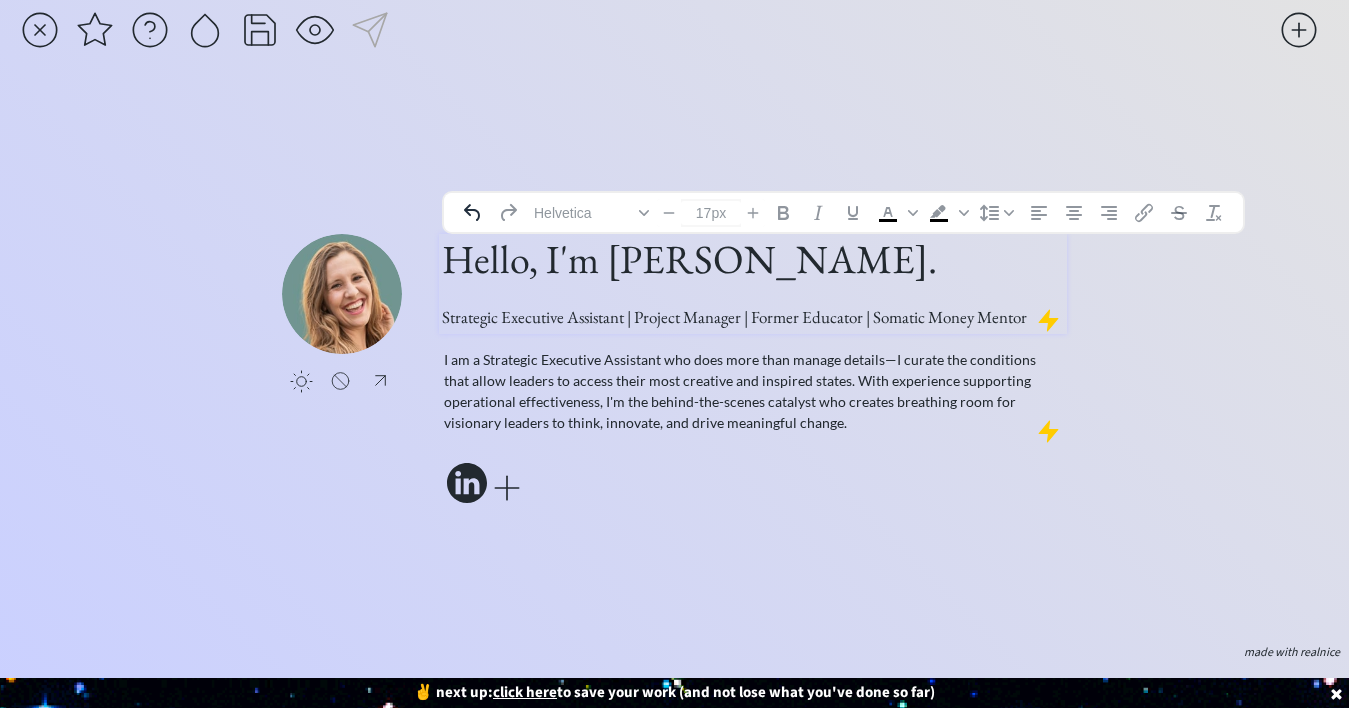 click on "Hello, I'm [PERSON_NAME]. Strategic Executive Assistant | Project Manager | Former Educator | Somatic Money Mentor" at bounding box center (753, 284) 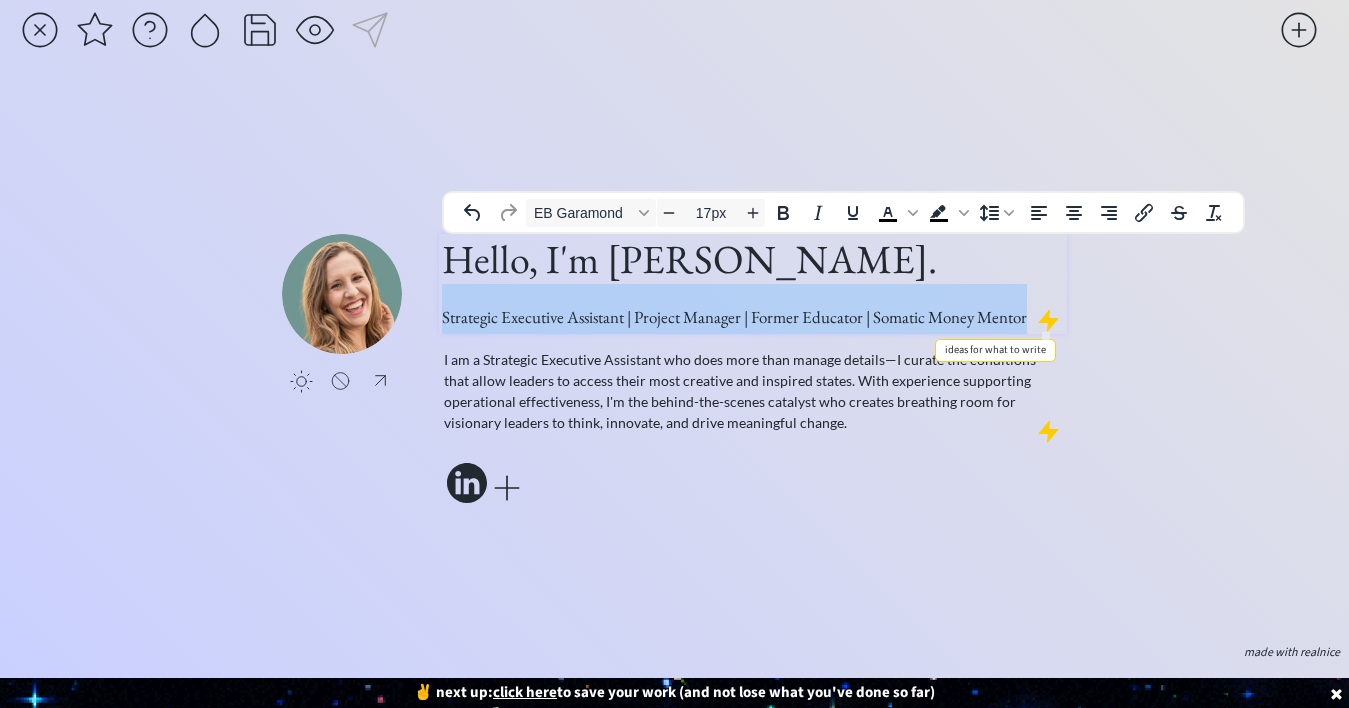 drag, startPoint x: 442, startPoint y: 295, endPoint x: 1050, endPoint y: 287, distance: 608.0526 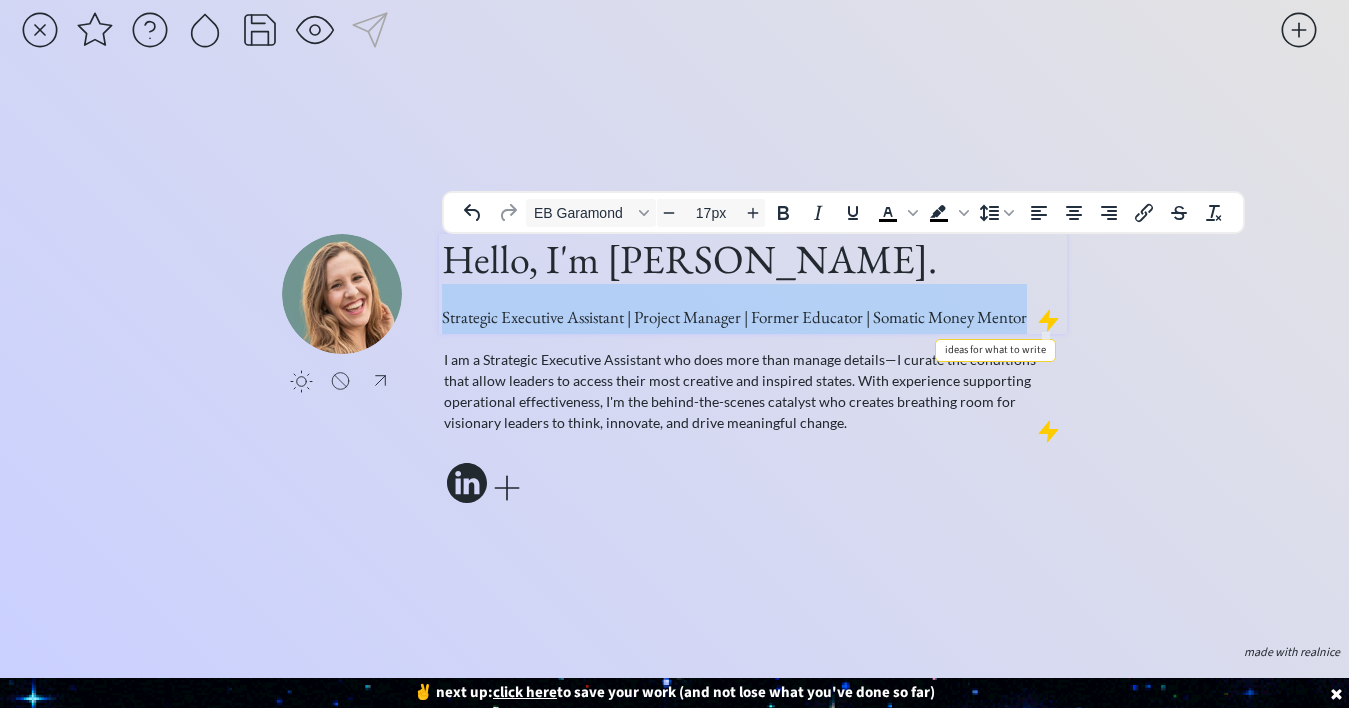 click on "Hello, I'm [PERSON_NAME]. Strategic Executive Assistant | Project Manager | Former Educator | Somatic Money Mentor I am a Strategic Executive Assistant who does more than manage details—I curate the conditions that allow leaders to access their most creative and inspired states. With experience supporting operational effectiveness, I'm the behind-the-scenes catalyst who creates breathing room for visionary leaders to think, innovate, and drive meaningful change." at bounding box center (753, 371) 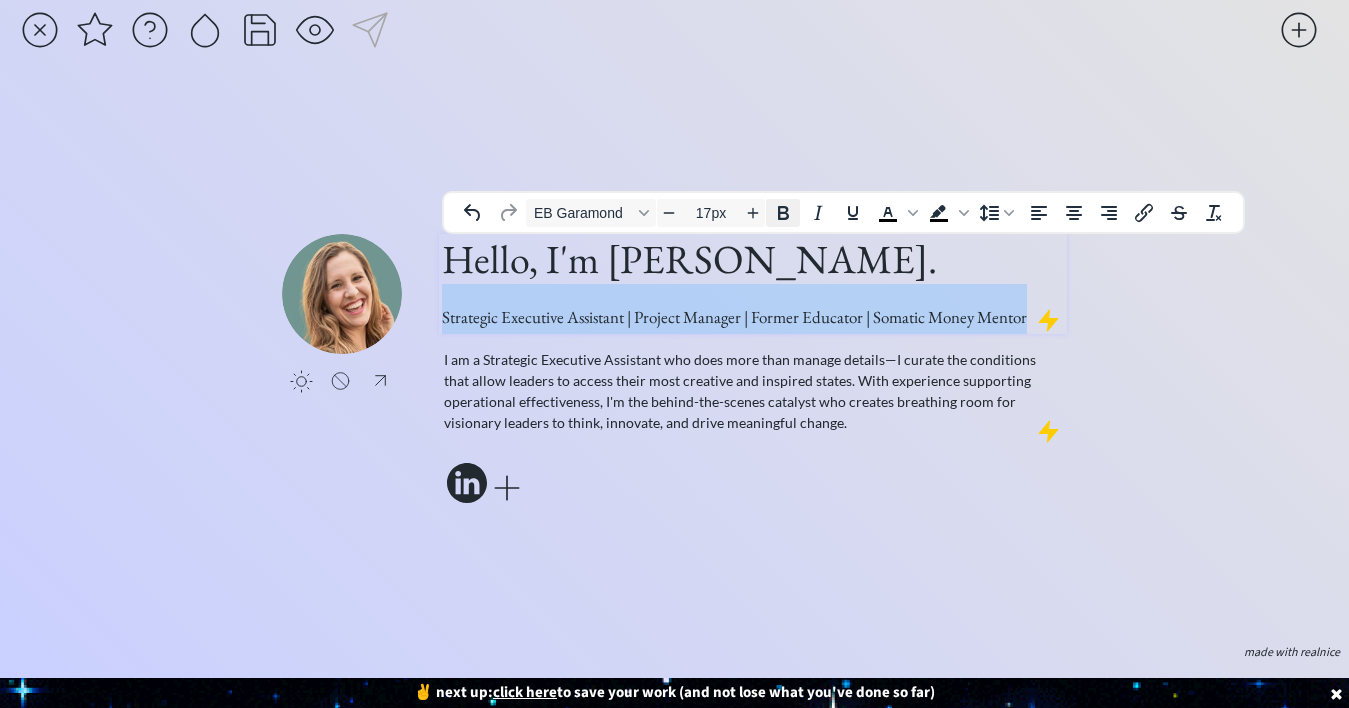 click 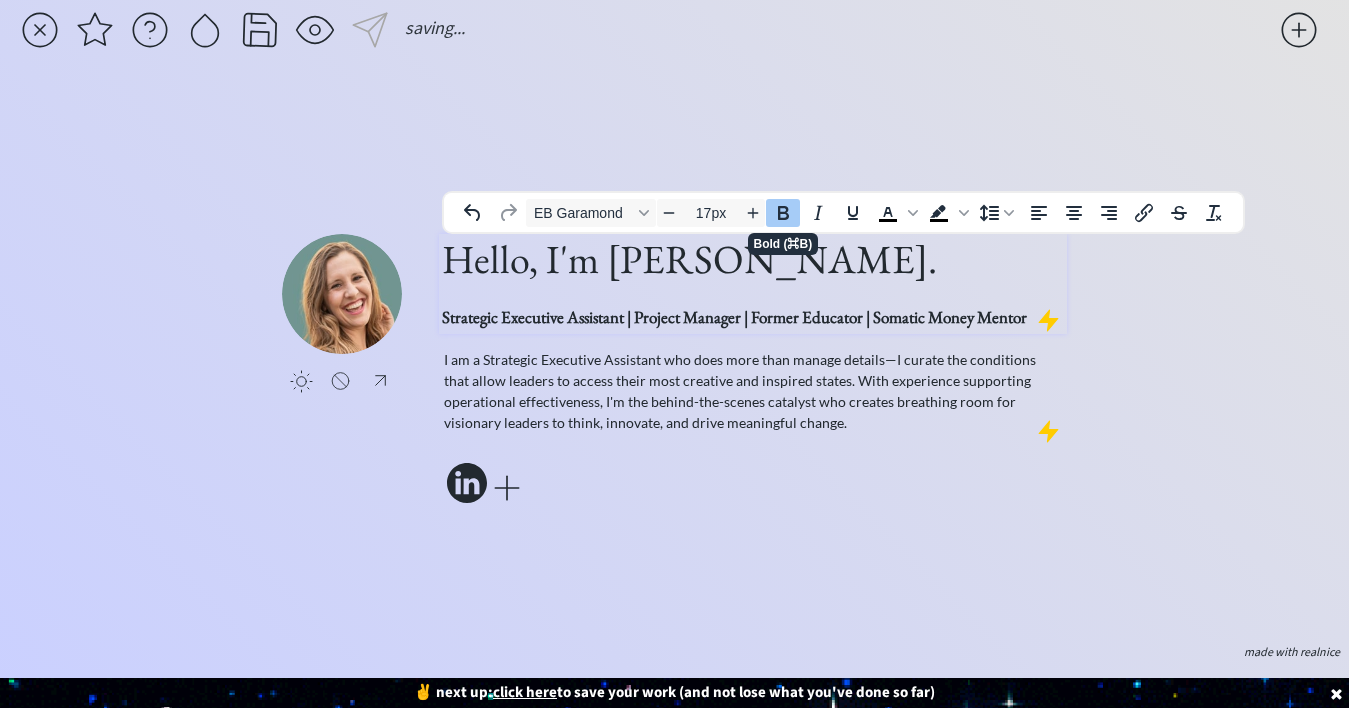 click on "saving... click to upload a picture Hello, I'm [PERSON_NAME]. Strategic Executive Assistant | Project Manager | Former Educator | Somatic Money Mentor I am a Strategic Executive Assistant who does more than manage details—I curate the conditions that allow leaders to access their most creative and inspired states. With experience supporting operational effectiveness, I'm the behind-the-scenes catalyst who creates breathing room for visionary leaders to think, innovate, and drive meaningful change.  made with realnice" 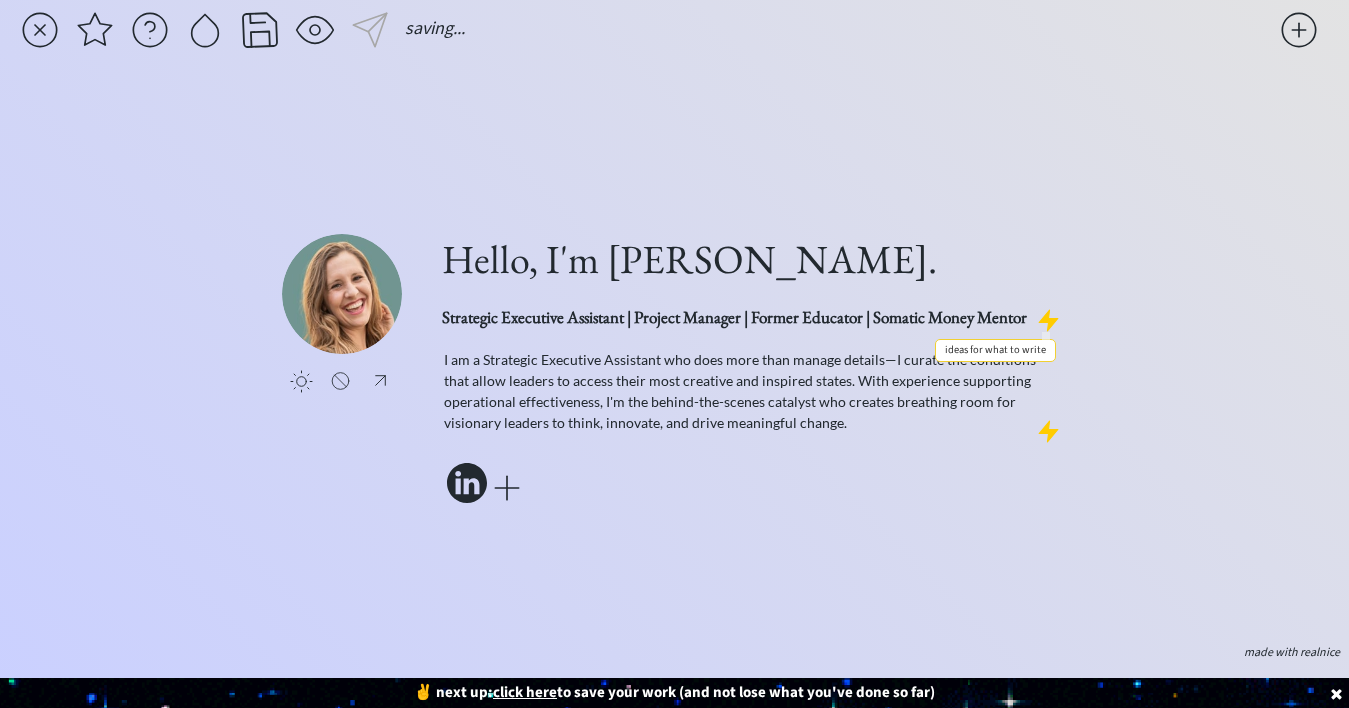 click at bounding box center (1048, 320) 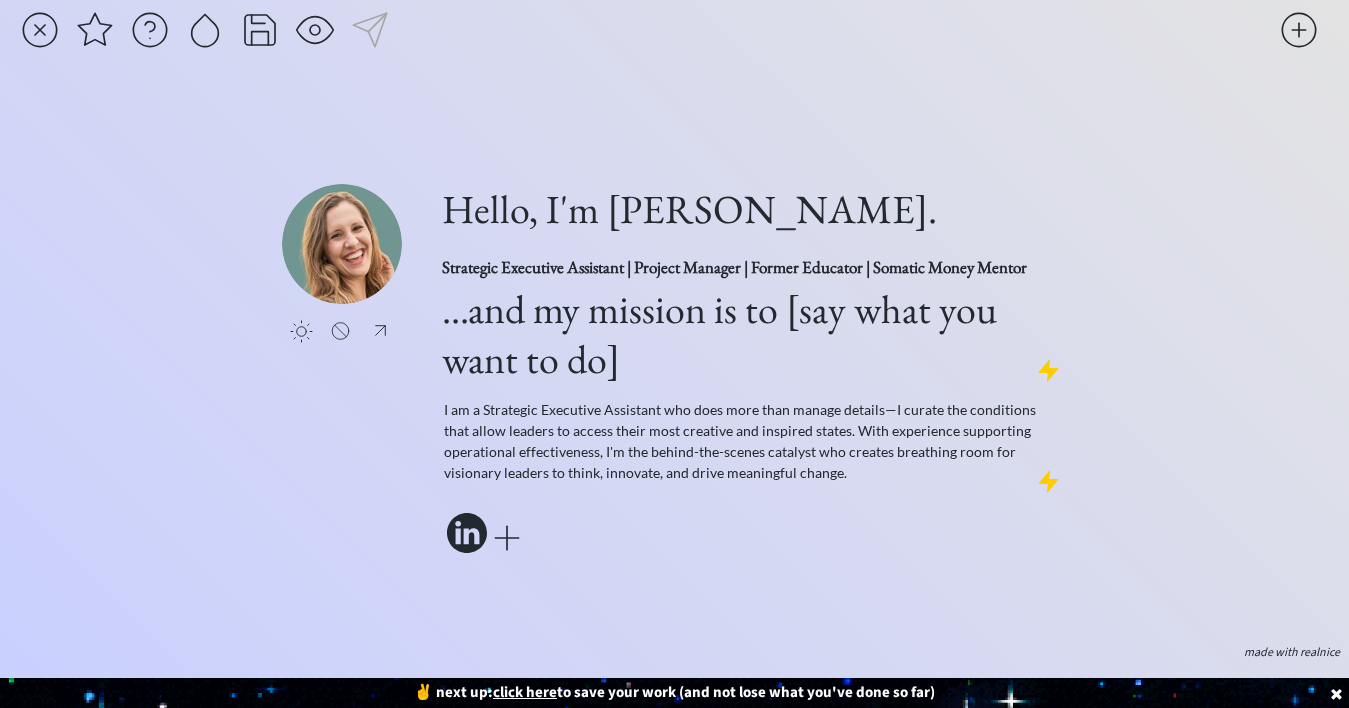 click at bounding box center (1048, 370) 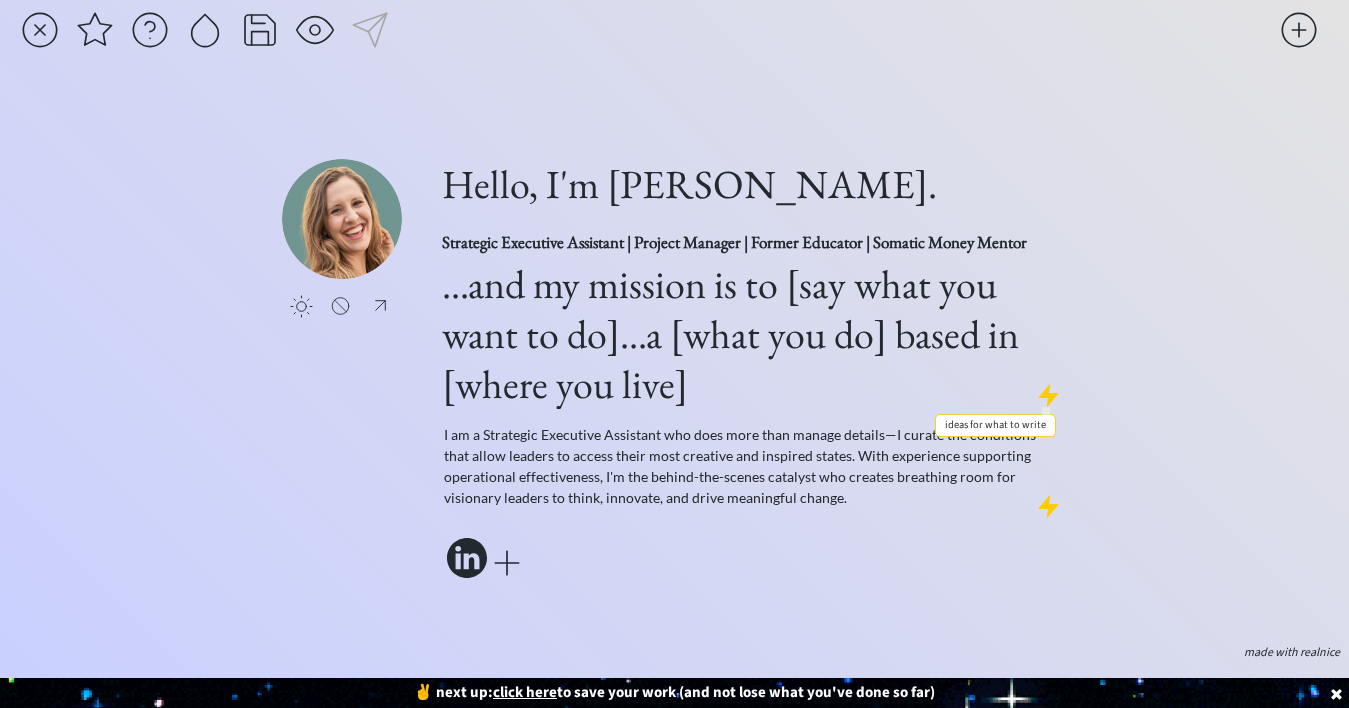 click at bounding box center (1048, 395) 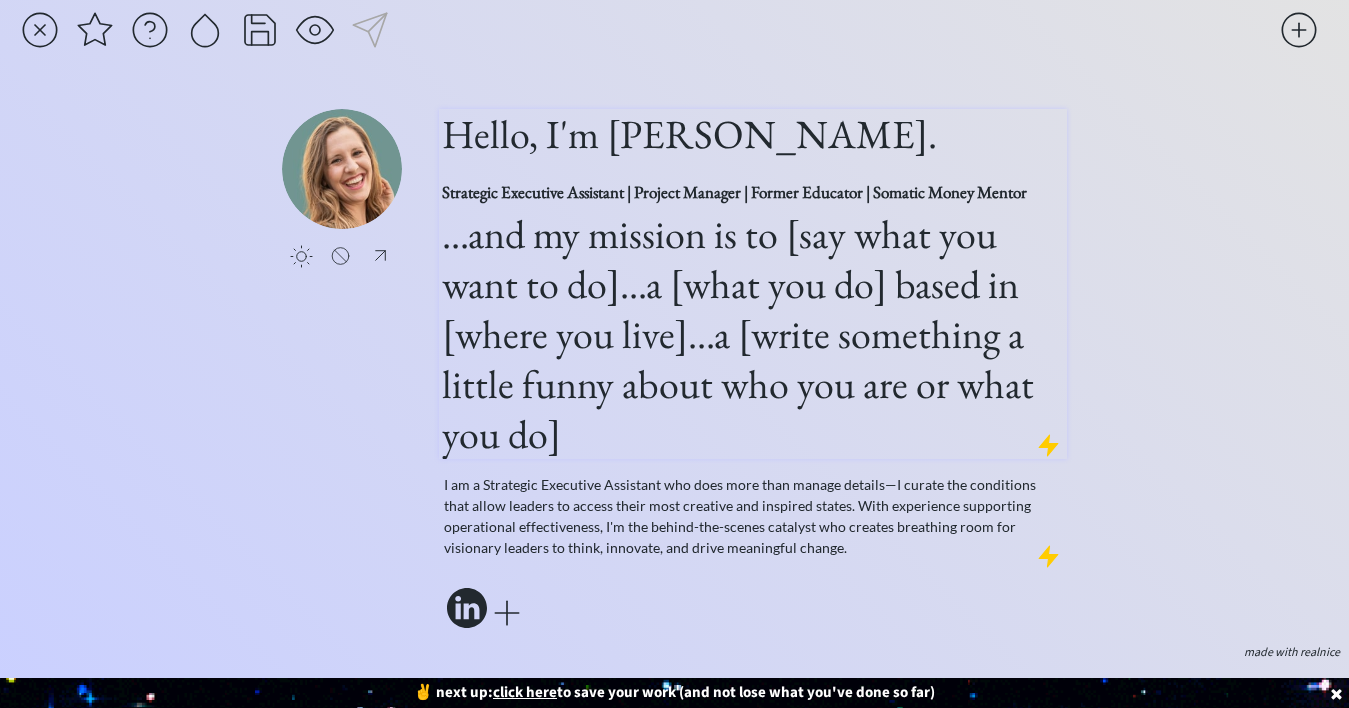 type on "40px" 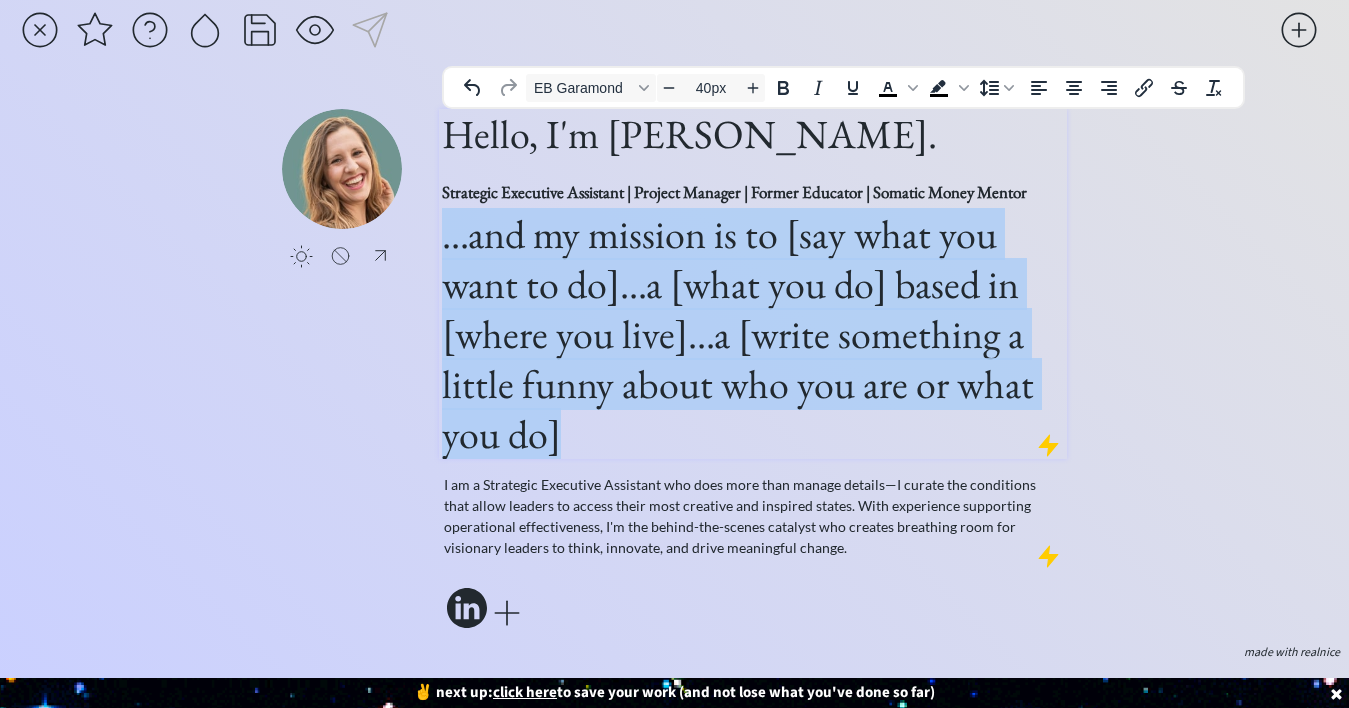 drag, startPoint x: 588, startPoint y: 424, endPoint x: 425, endPoint y: 214, distance: 265.83643 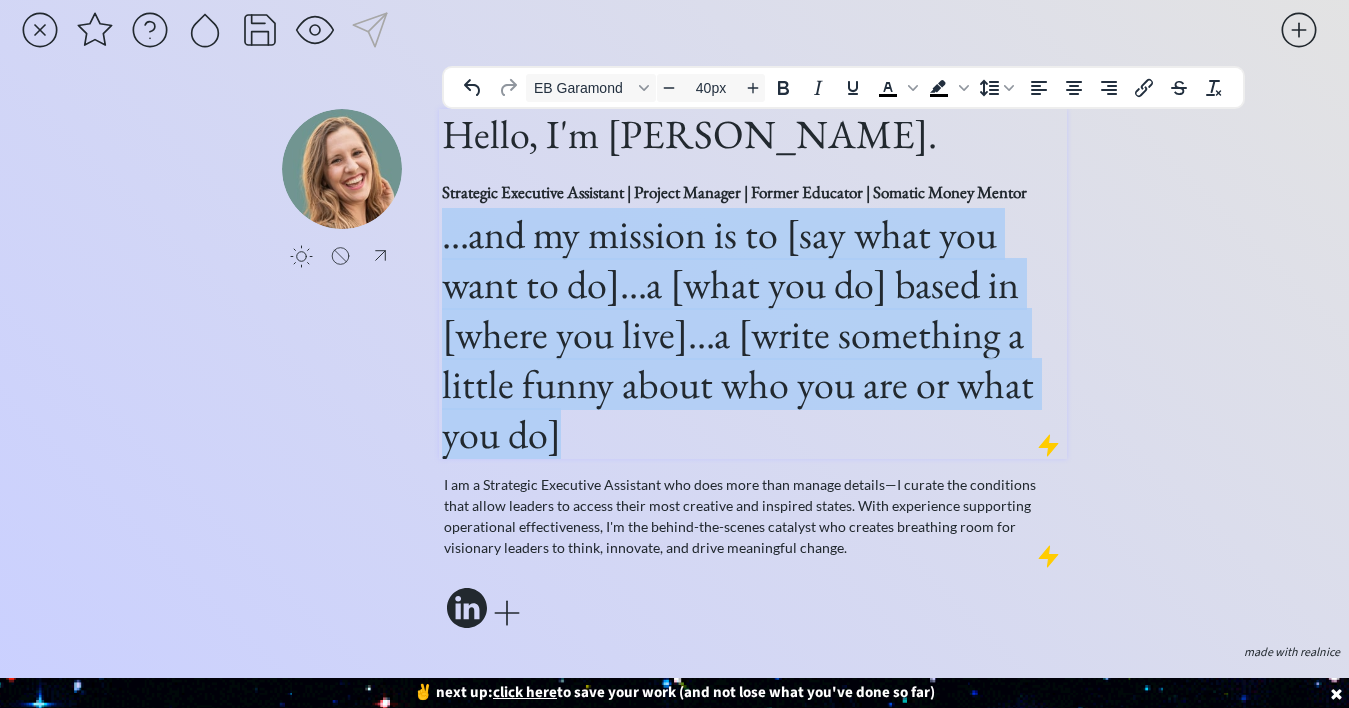 click on "click to upload a picture Hello, I'm [PERSON_NAME]. Strategic Executive Assistant | Project Manager | Former Educator | Somatic Money Mentor ...and my mission is to [say what you want to do]...a [what you do] based in [where you live]...a [write something a little funny about who you are or what you do] I am a Strategic Executive Assistant who does more than manage details—I curate the conditions that allow leaders to access their most creative and inspired states. With experience supporting operational effectiveness, I'm the behind-the-scenes catalyst who creates breathing room for visionary leaders to think, innovate, and drive meaningful change." at bounding box center [674, 371] 